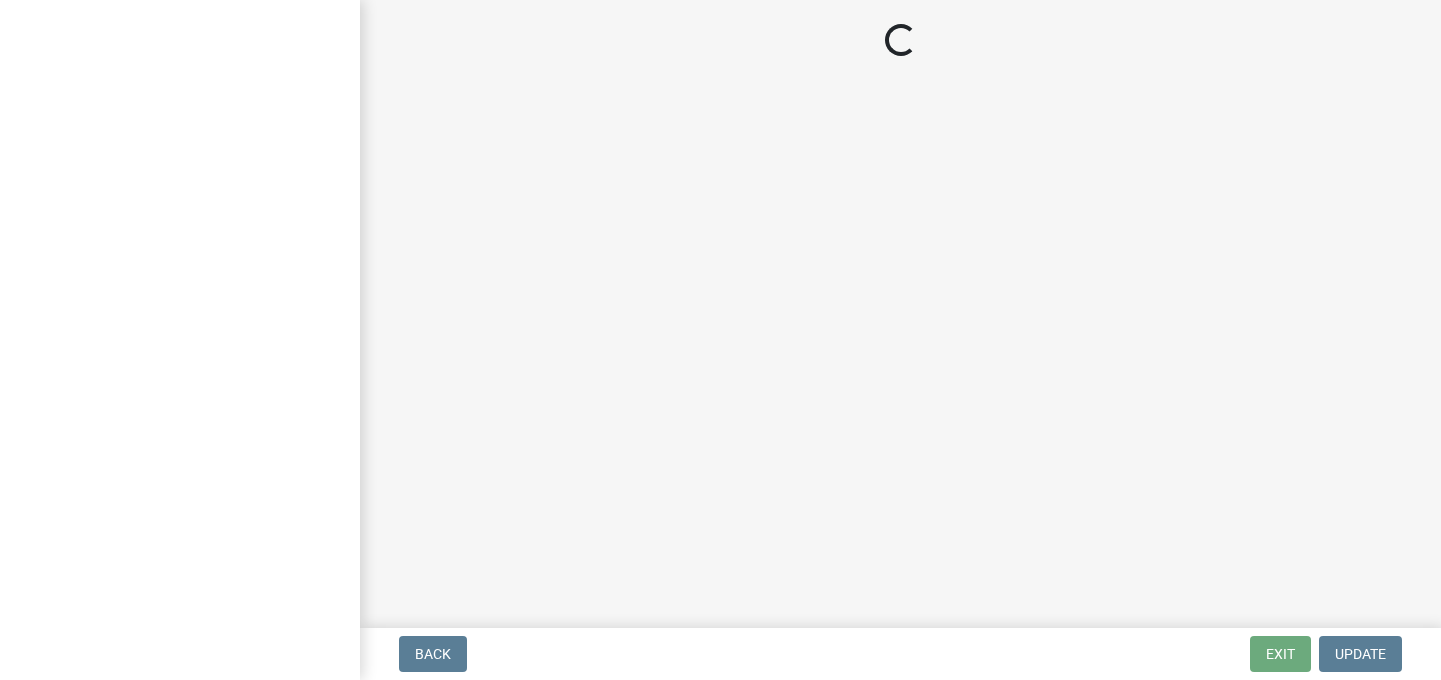 scroll, scrollTop: 0, scrollLeft: 0, axis: both 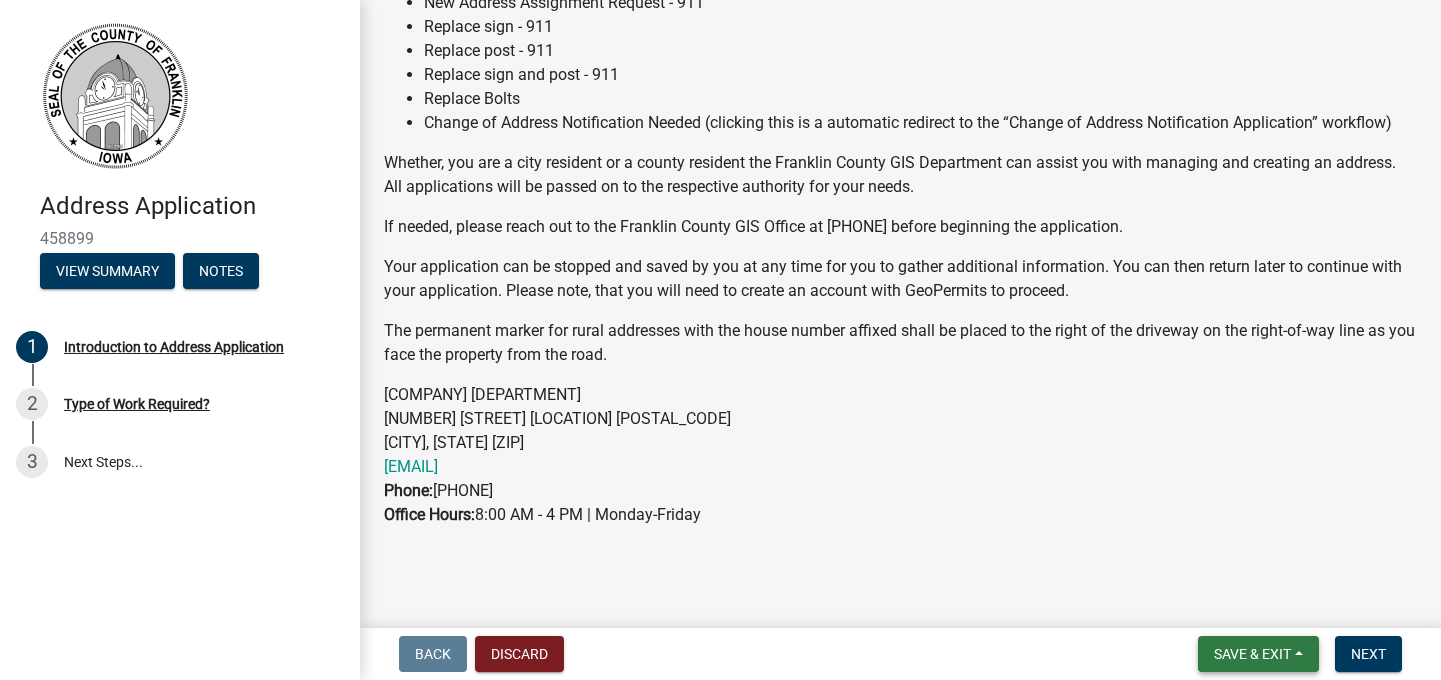 click on "Save & Exit" at bounding box center [1252, 654] 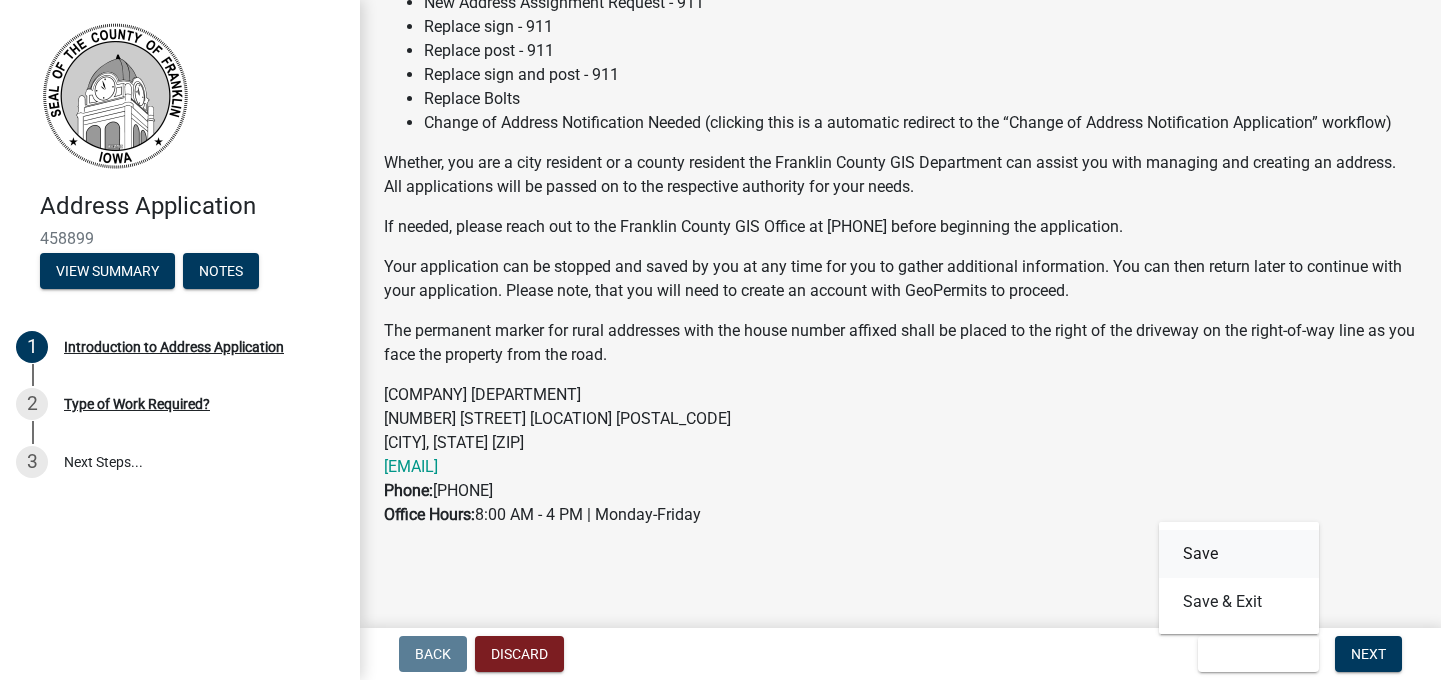 click on "Save" at bounding box center [1239, 554] 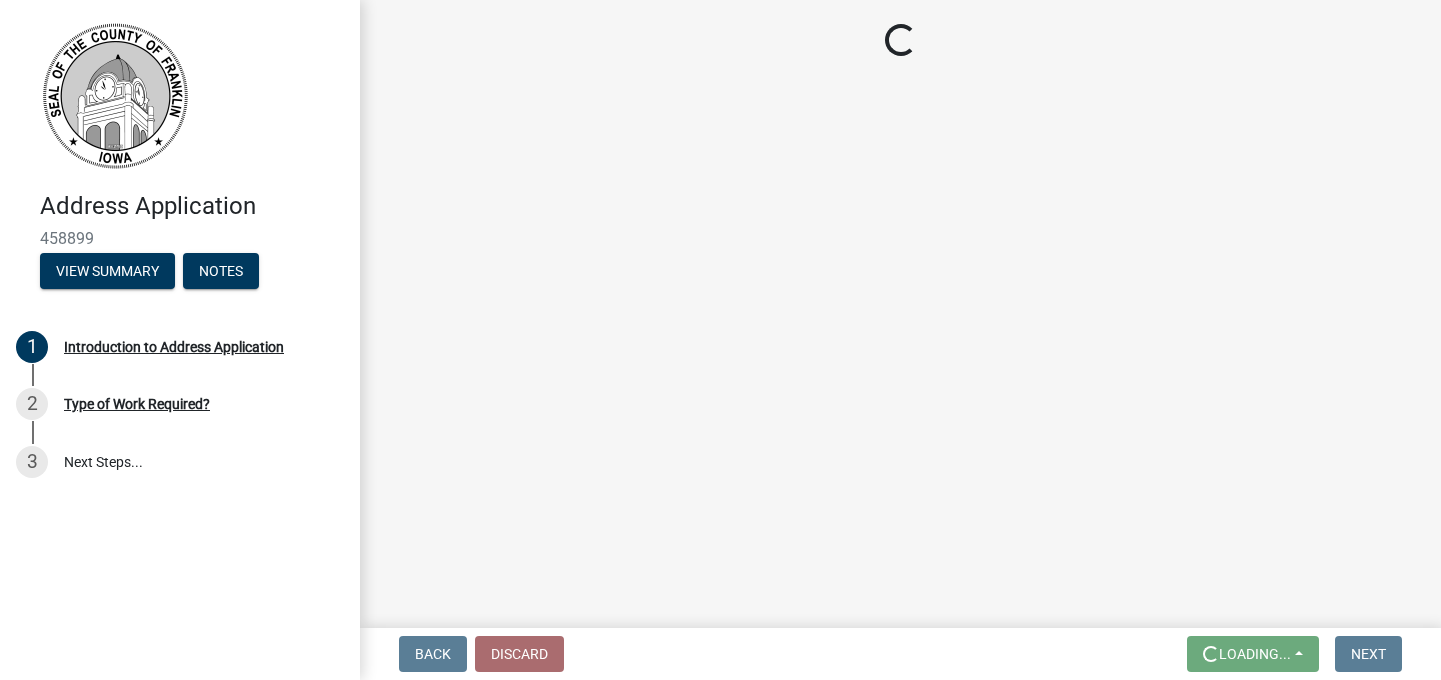 scroll, scrollTop: 0, scrollLeft: 0, axis: both 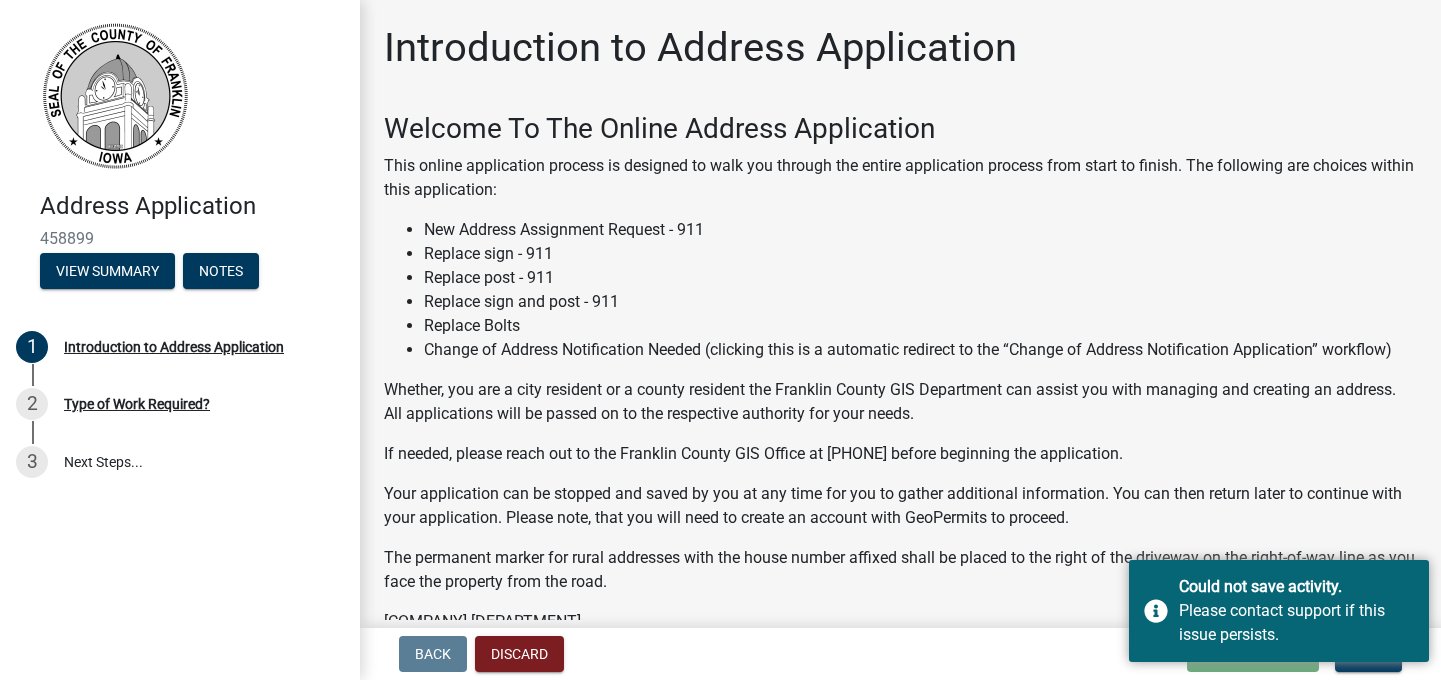 click on "Welcome To The Online Address Application  This online application process is designed to walk you through the entire application process from start to finish. The following are choices within this application: New Address Assignment Request - 911 Replace sign - 911 Replace post - 911 Replace sign and post - 911 Replace Bolts Change of Address Notification Needed (clicking this is a automatic redirect to the “Change of Address Notification Application” workflow) Whether, you are a city resident or a county resident the Franklin County GIS Department can assist you with managing and creating an address. All applications will be passed on to the respective authority for your needs. If needed, please reach out to the Franklin County GIS Office at 641-456-6045 before beginning the application.  The permanent marker for rural addresses with the house number affixed shall be placed to the right of the driveway on the right-of-way line as you face the property from the road. Franklin County GIS Department" 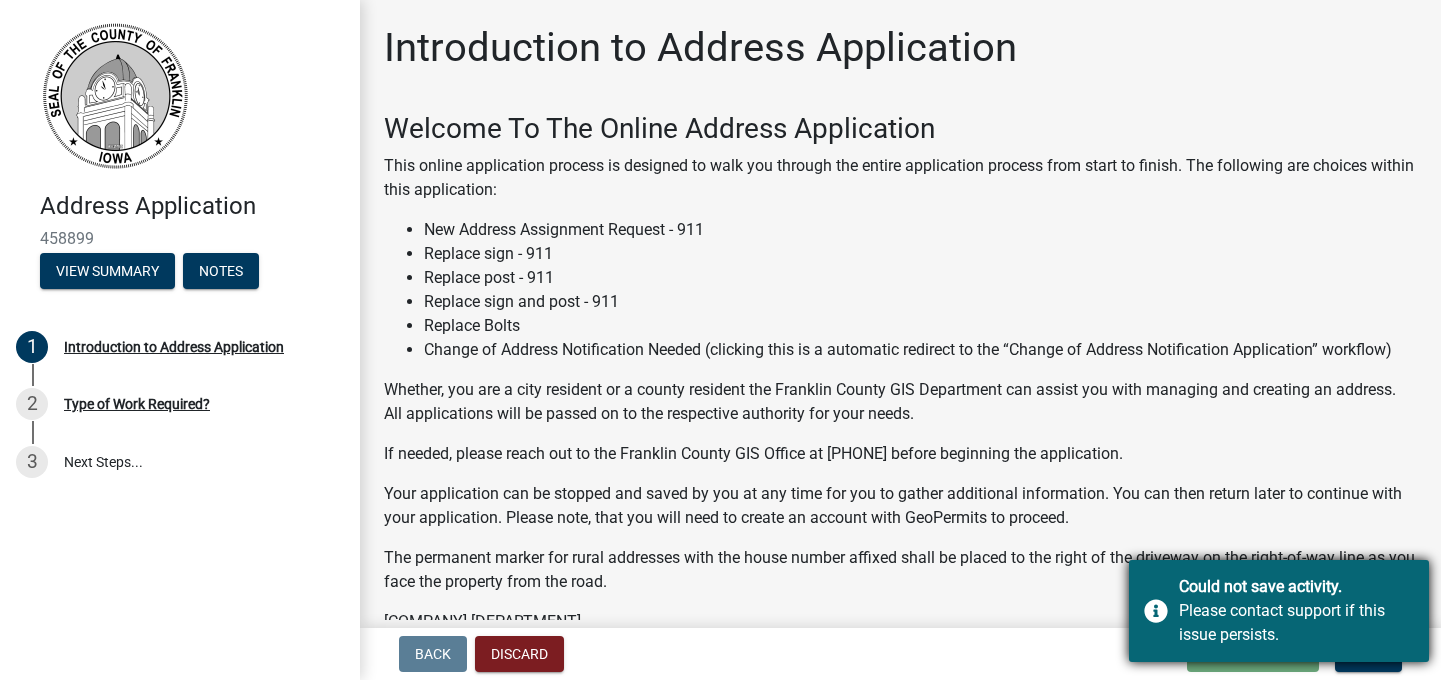 click on "Could not save activity.   Please contact support if this issue persists." at bounding box center (1279, 611) 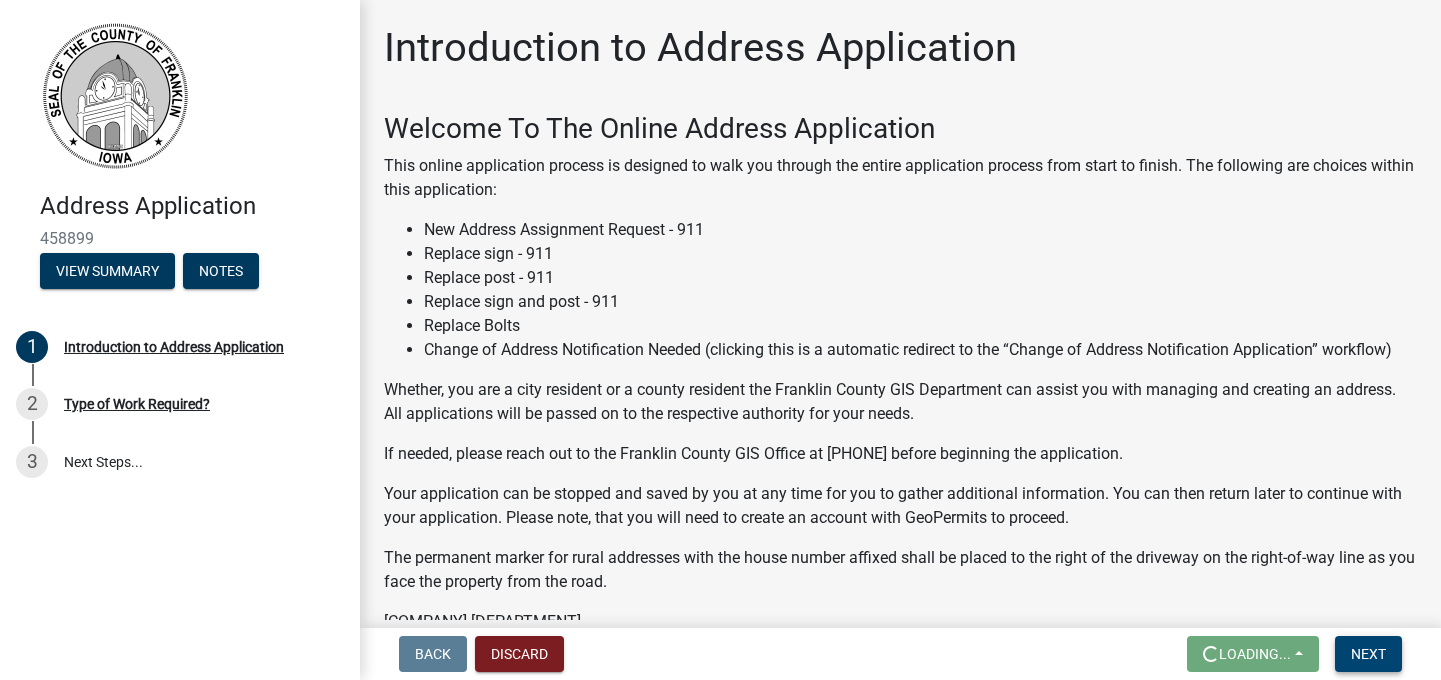 click on "Next" at bounding box center [1368, 654] 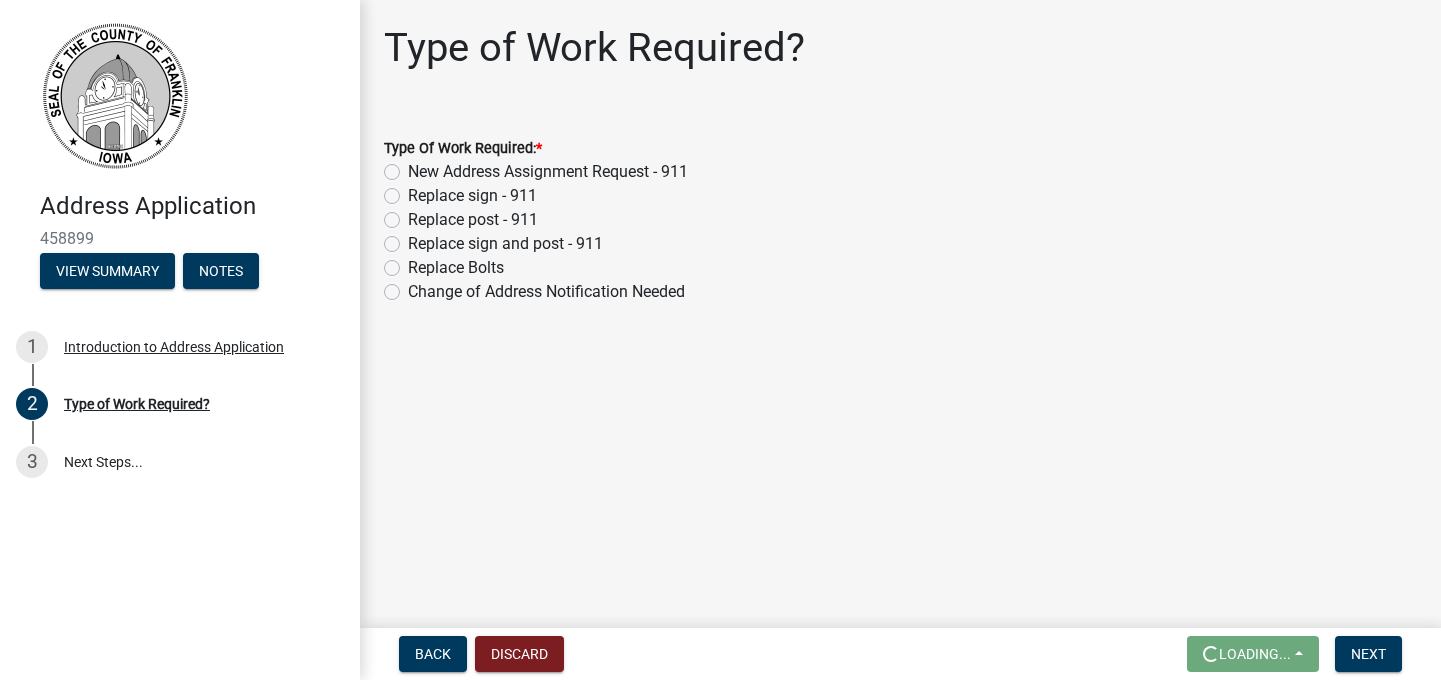 click on "Replace sign - 911" 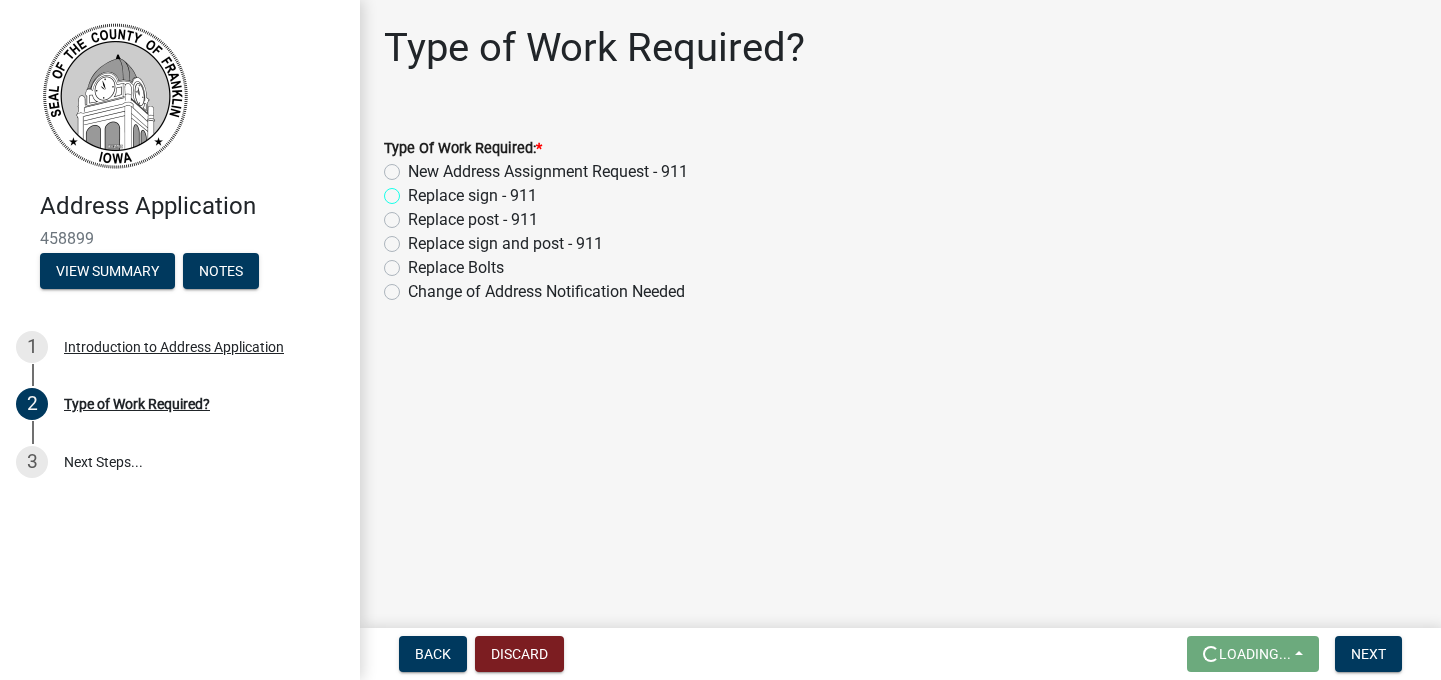 click on "Replace sign - 911" at bounding box center (414, 190) 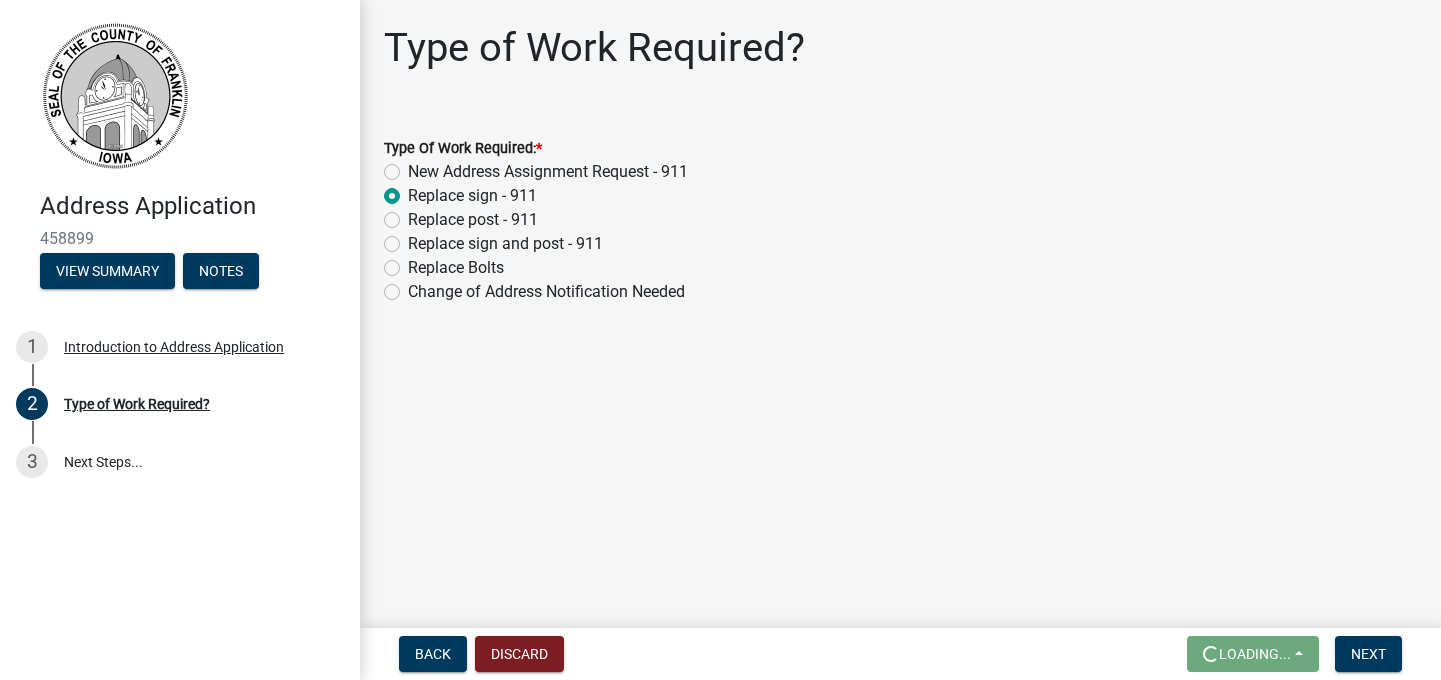 radio on "true" 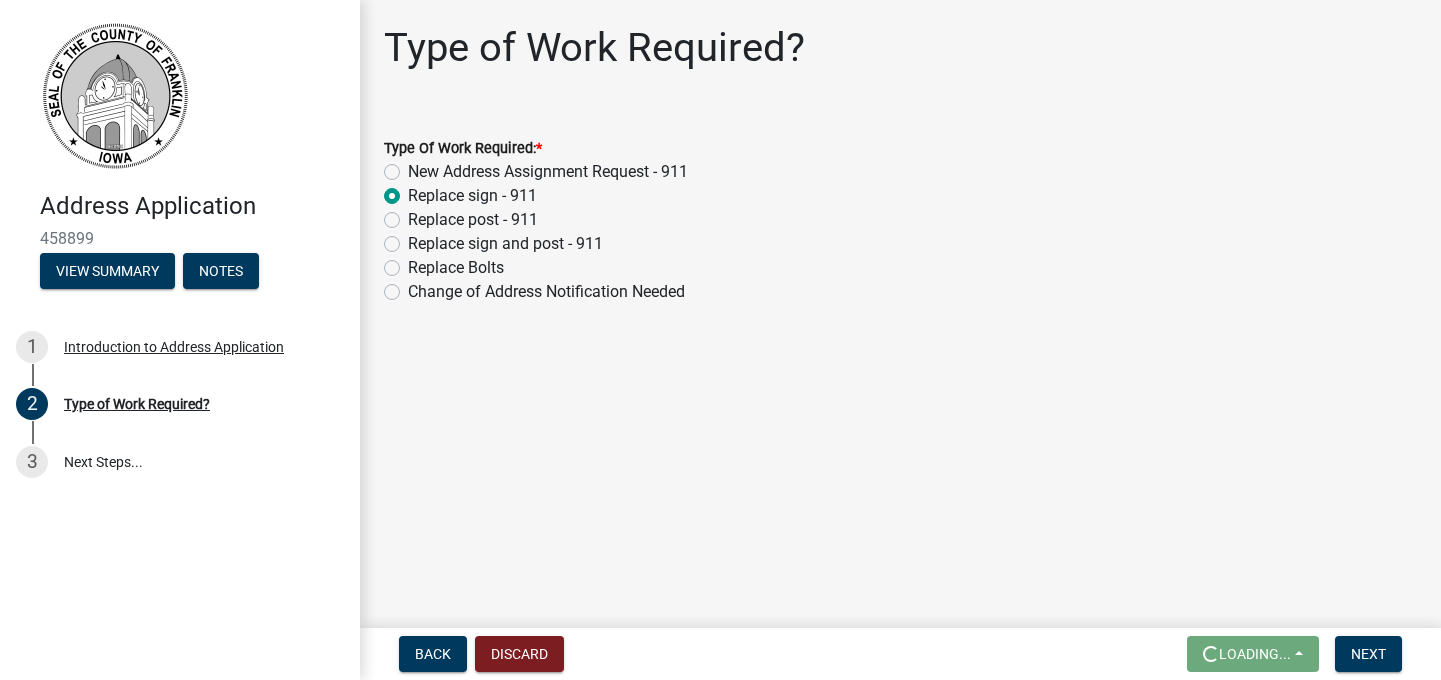 click on "Replace Bolts" 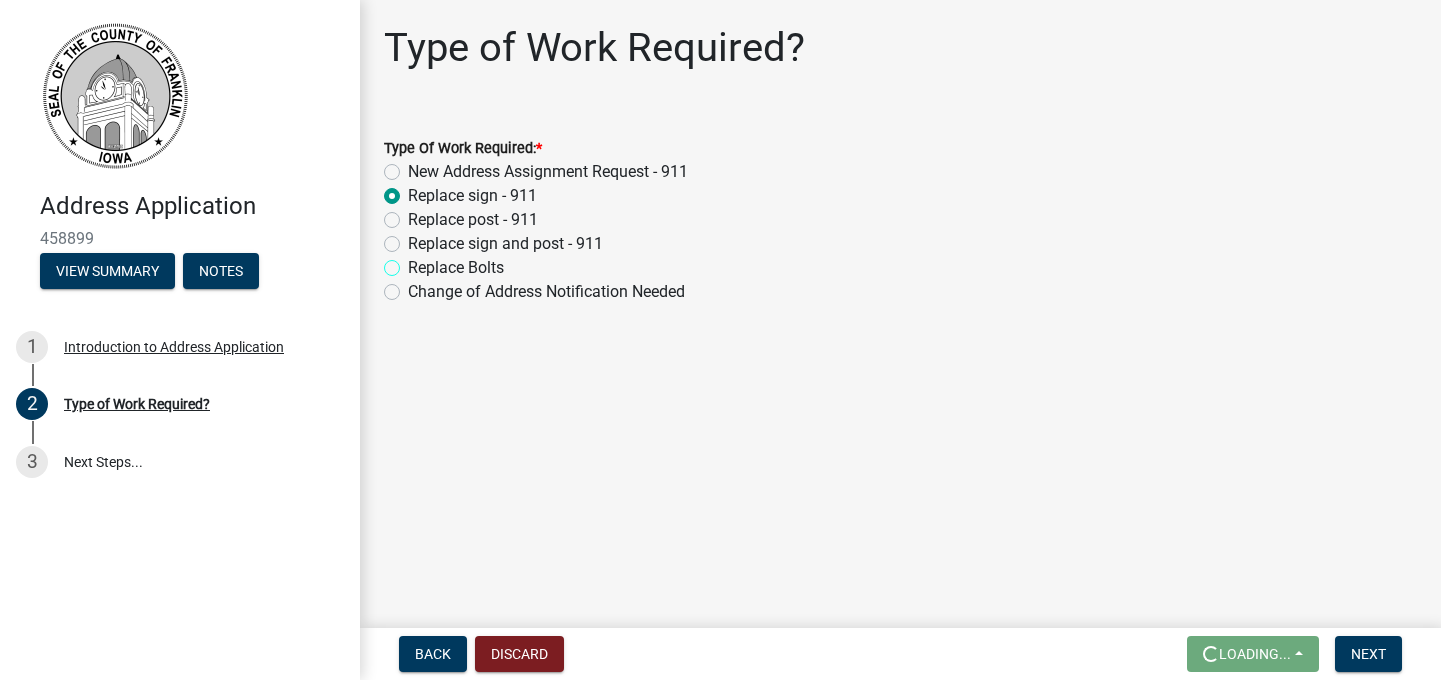 click on "Replace Bolts" at bounding box center [414, 262] 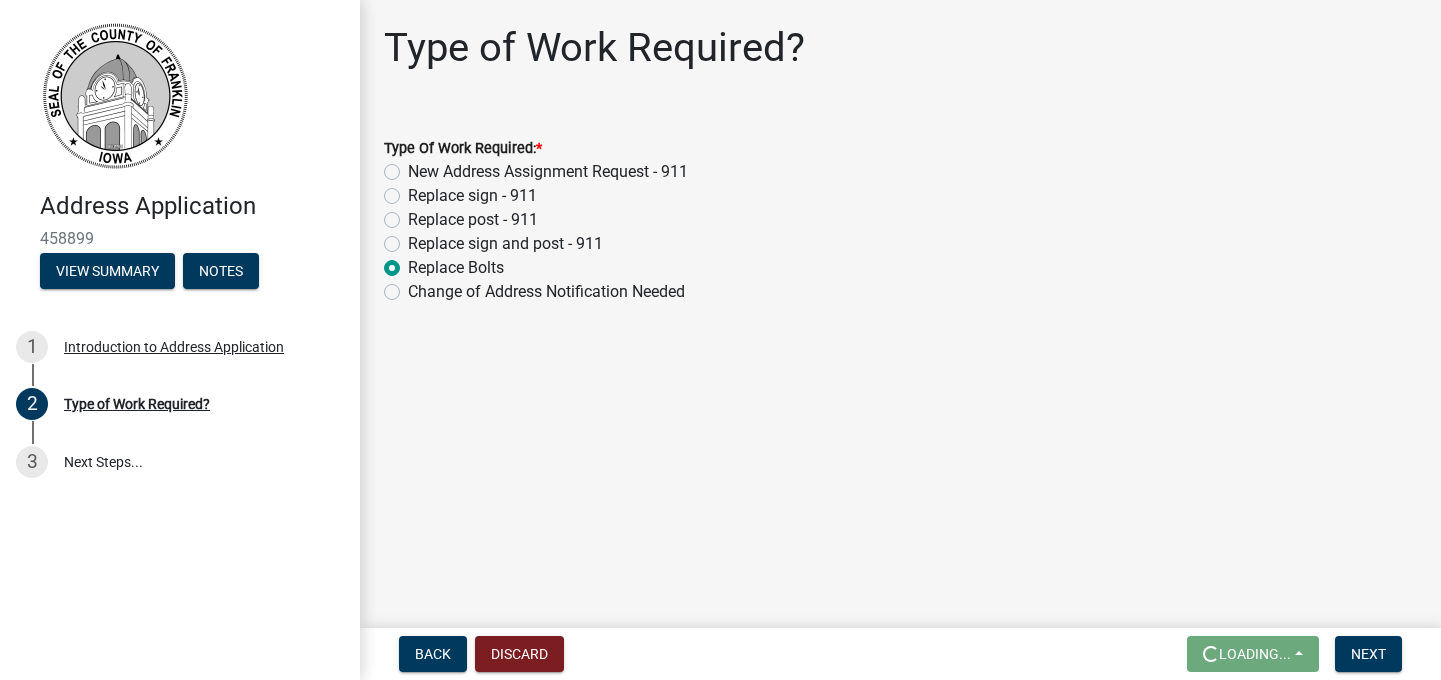 radio on "true" 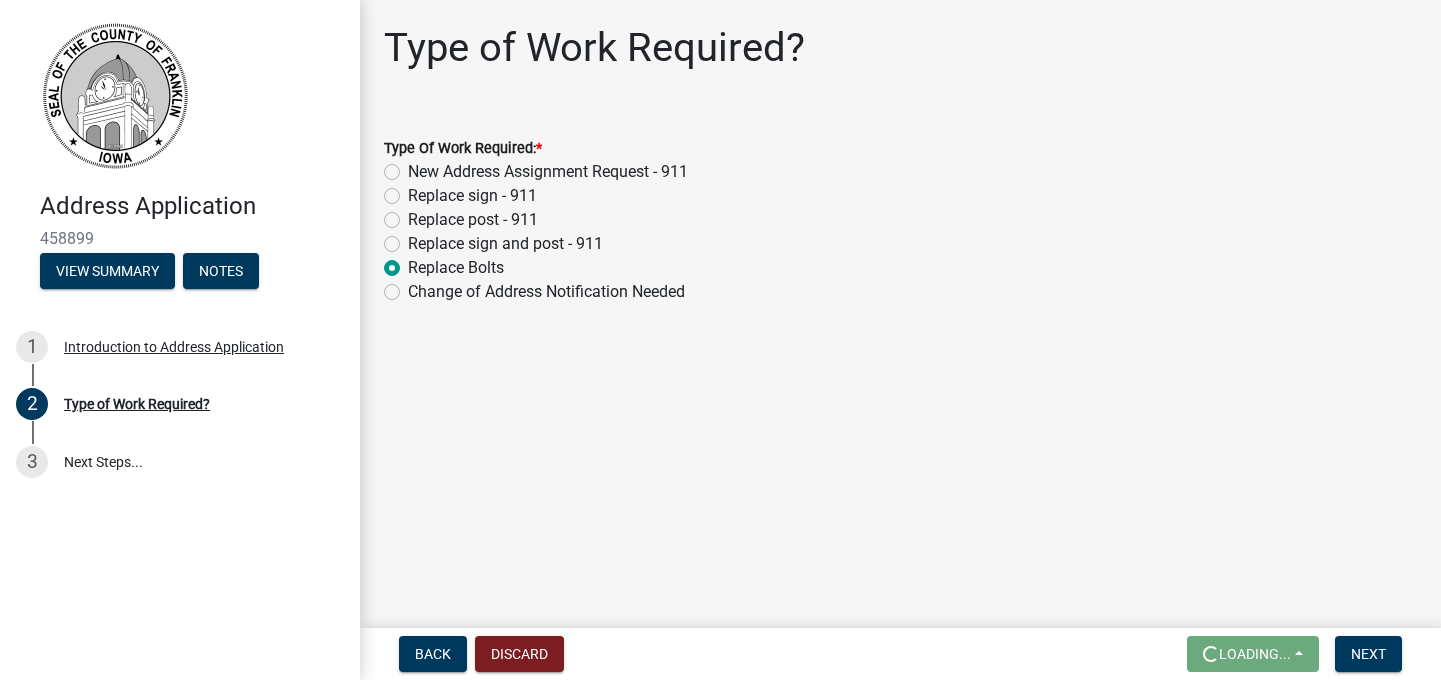 click on "Replace sign - 911" 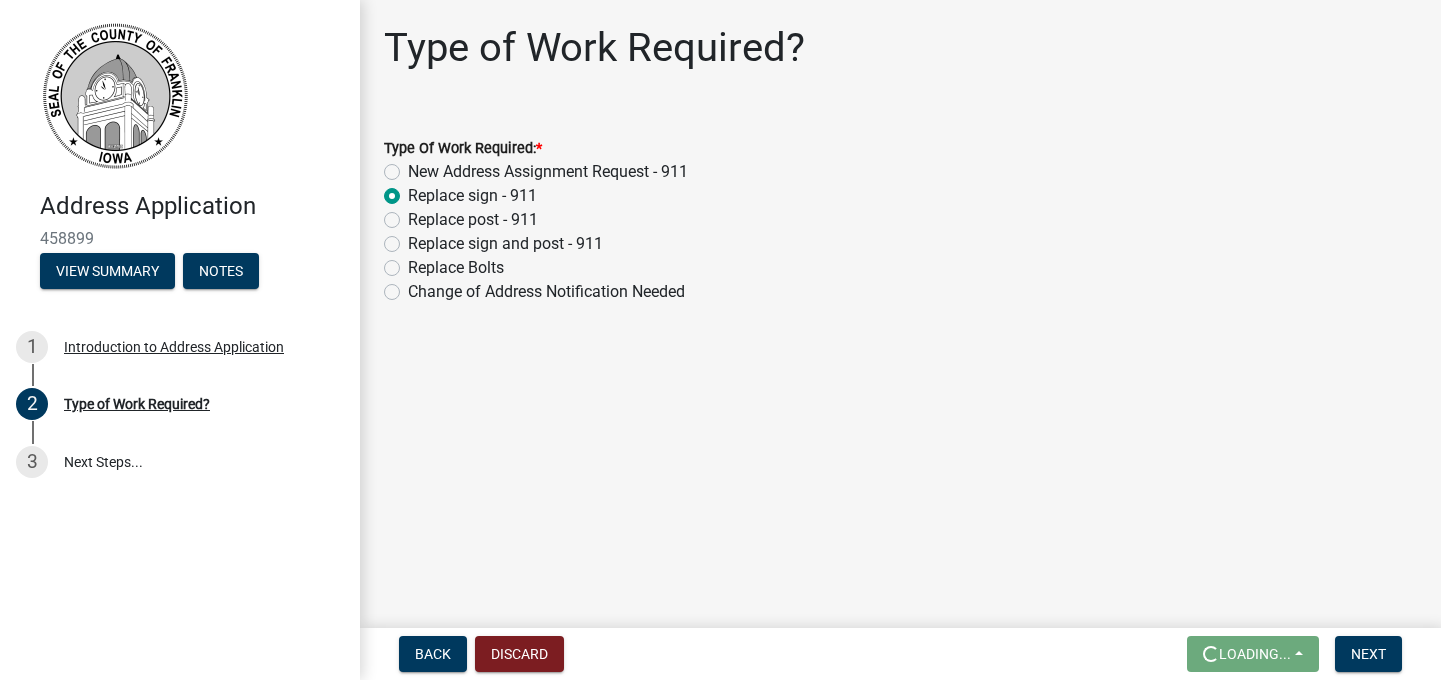 radio on "true" 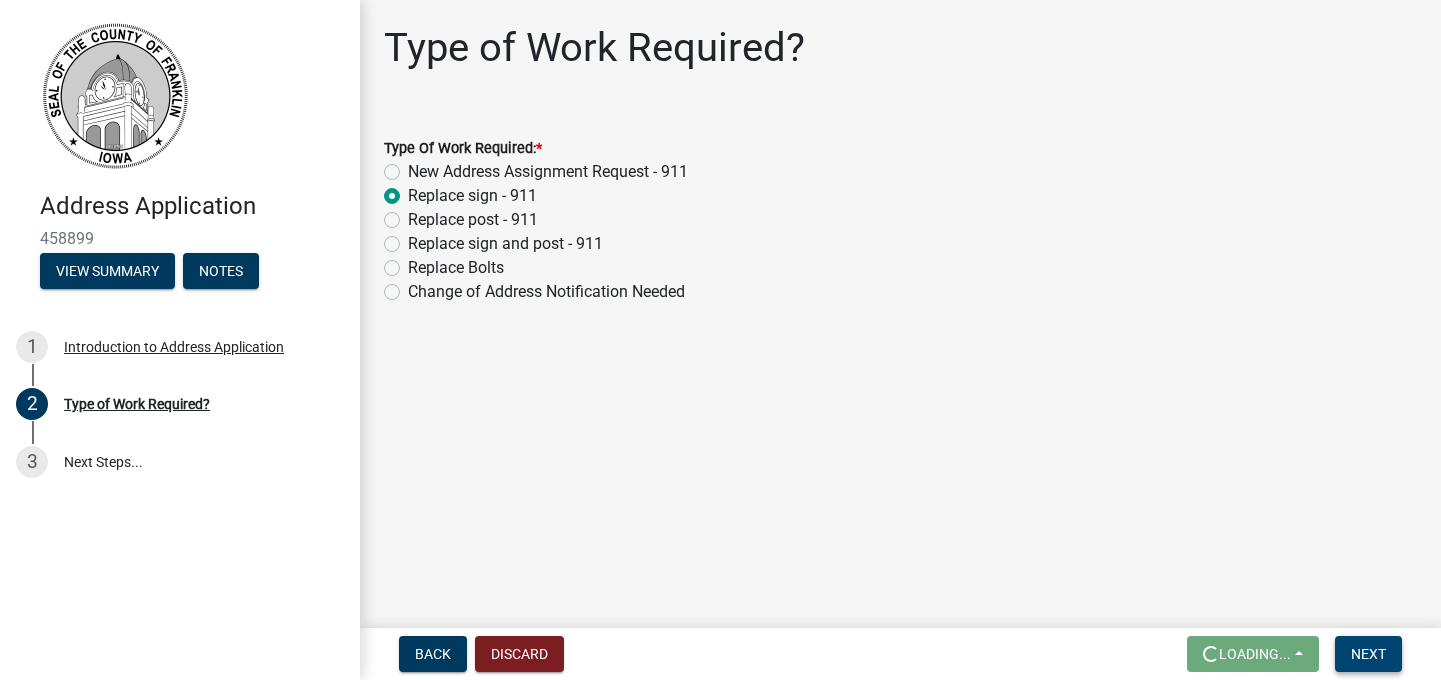 click on "Next" at bounding box center (1368, 654) 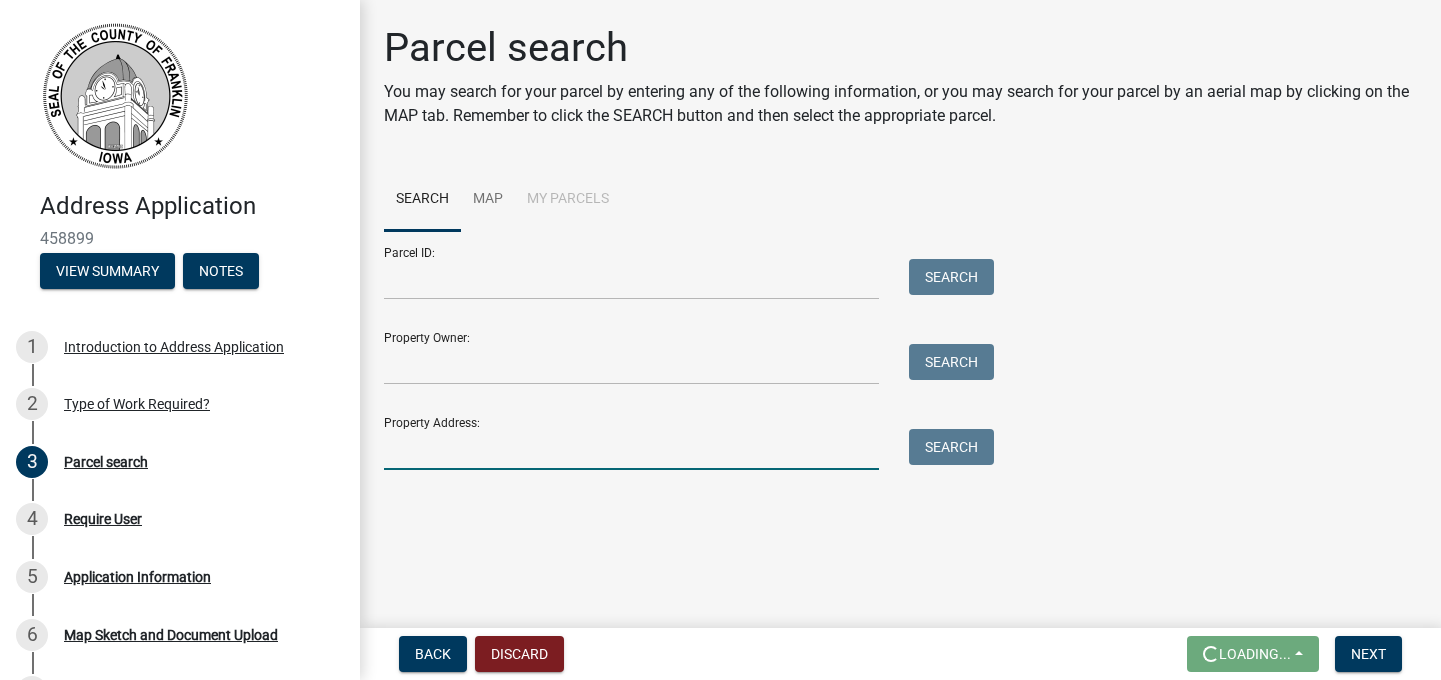 click on "Property Address:" at bounding box center [631, 449] 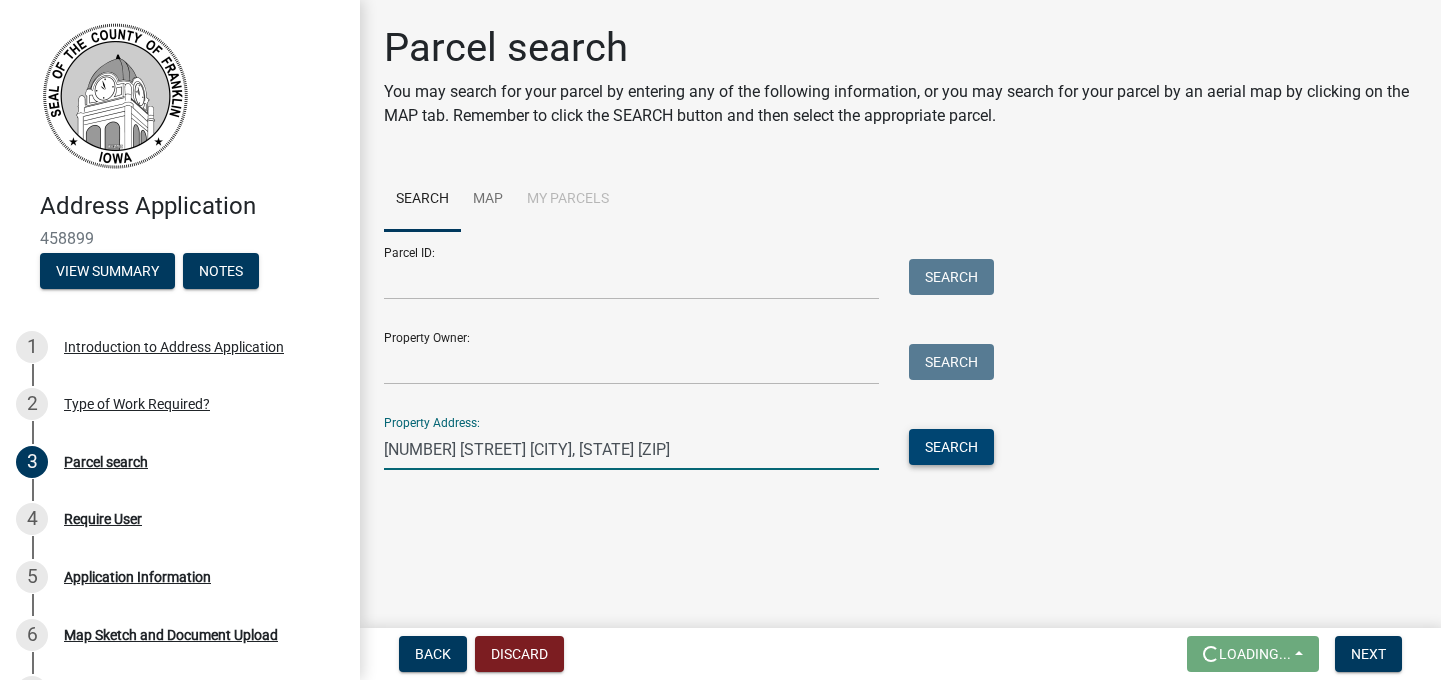 type on "1749 Wright Ave Alexander, Iowa 50420" 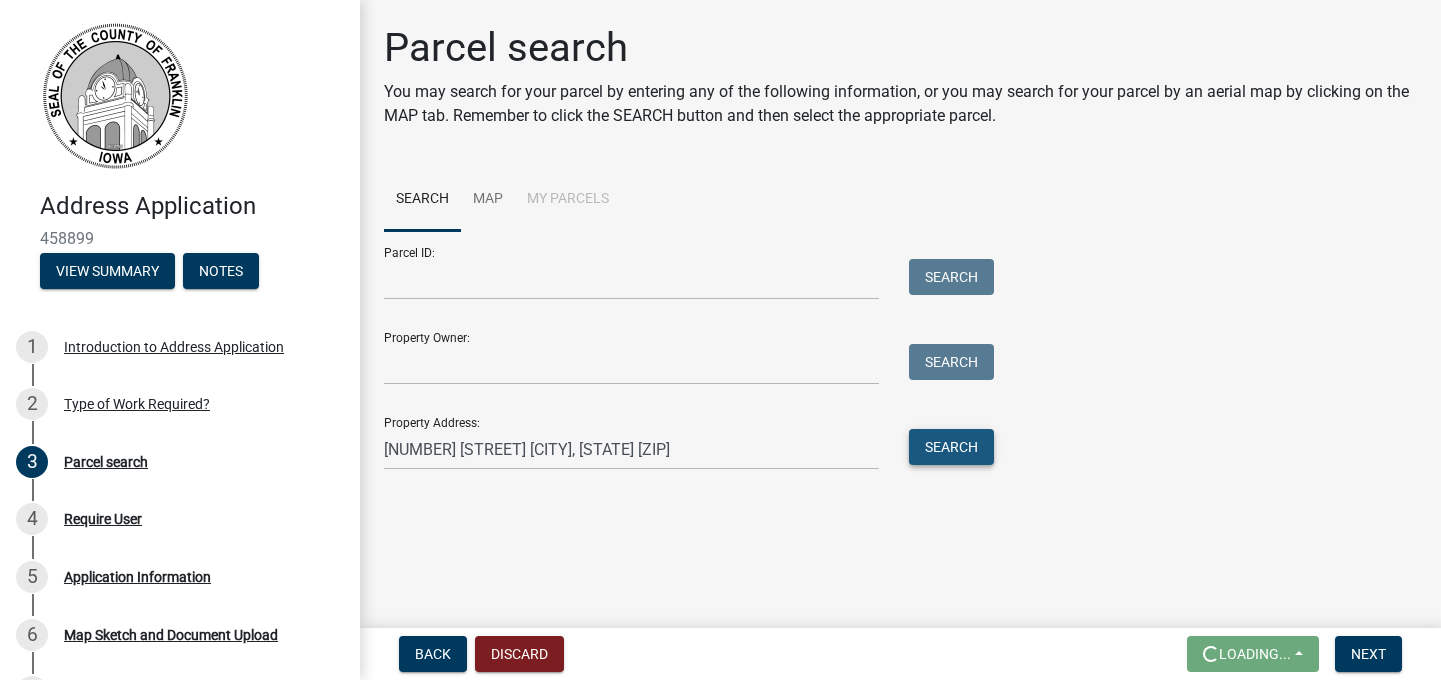 click on "Search" at bounding box center (951, 447) 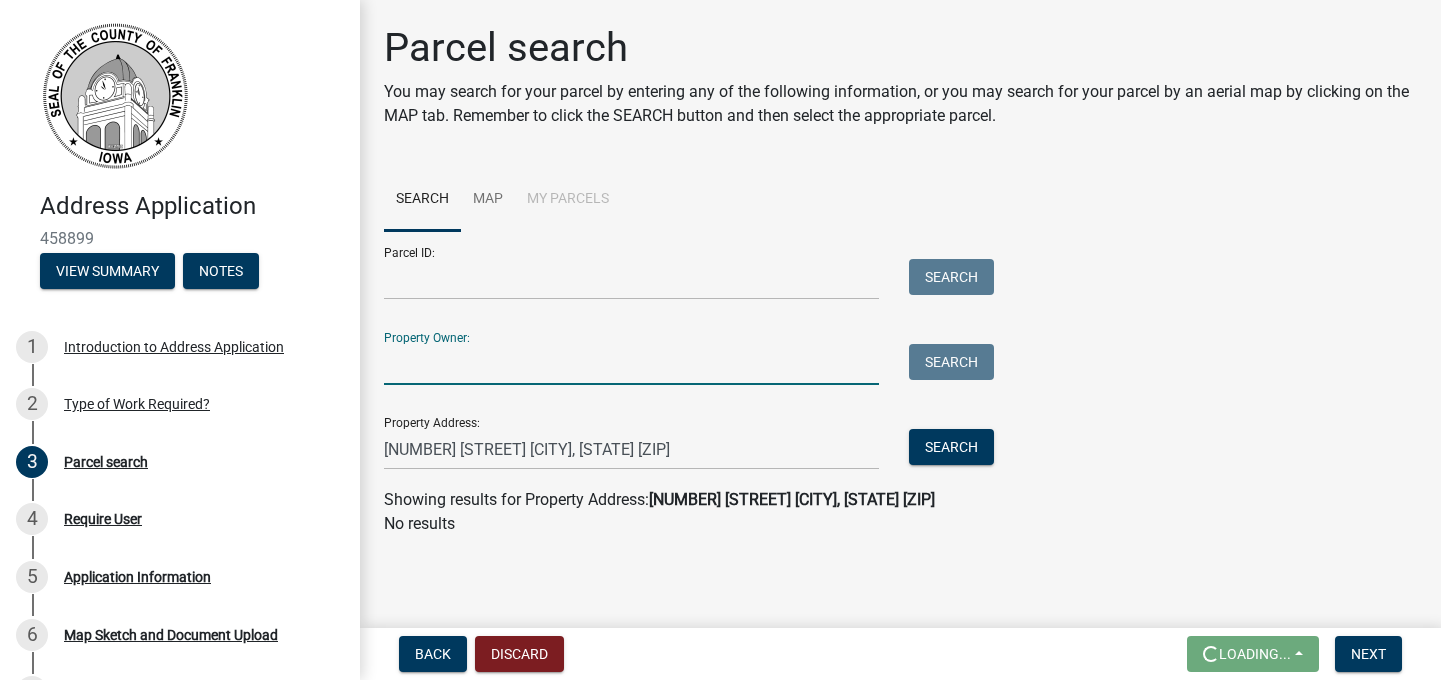 click on "Property Owner:" at bounding box center [631, 364] 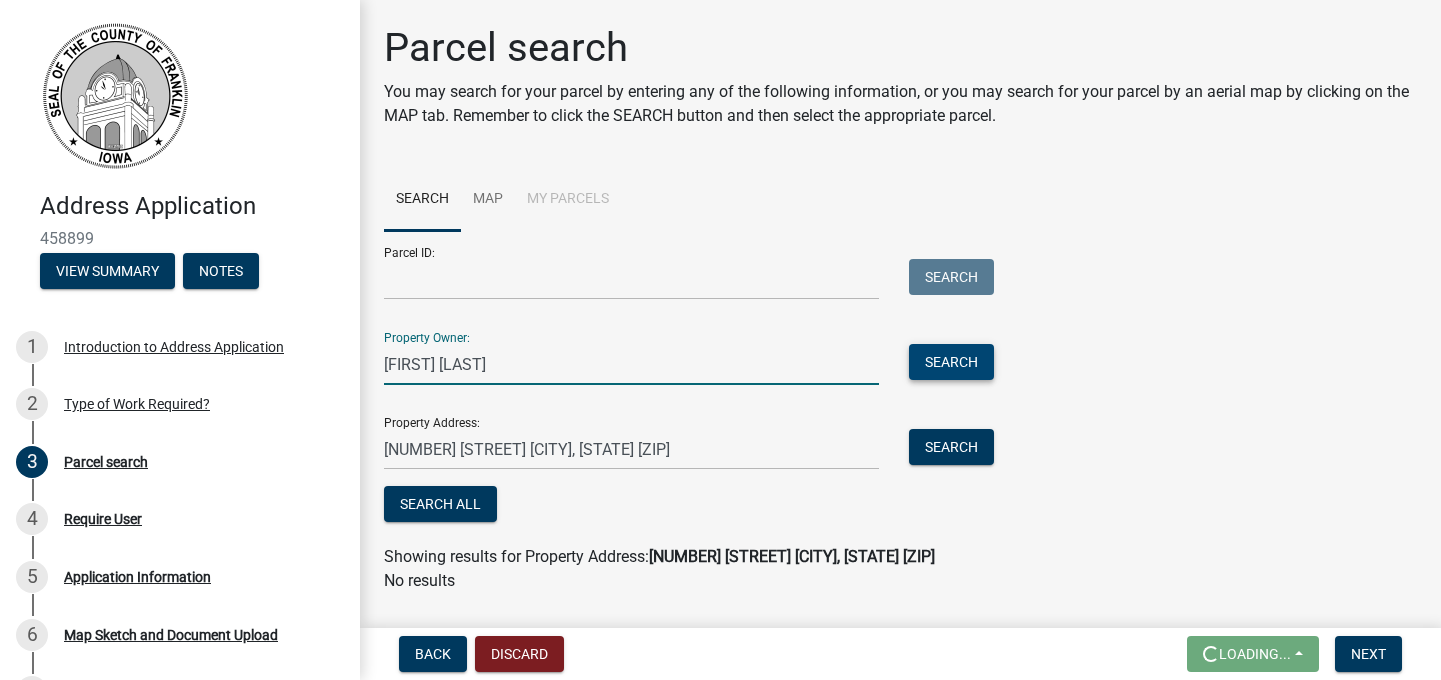 type on "Darren Peil" 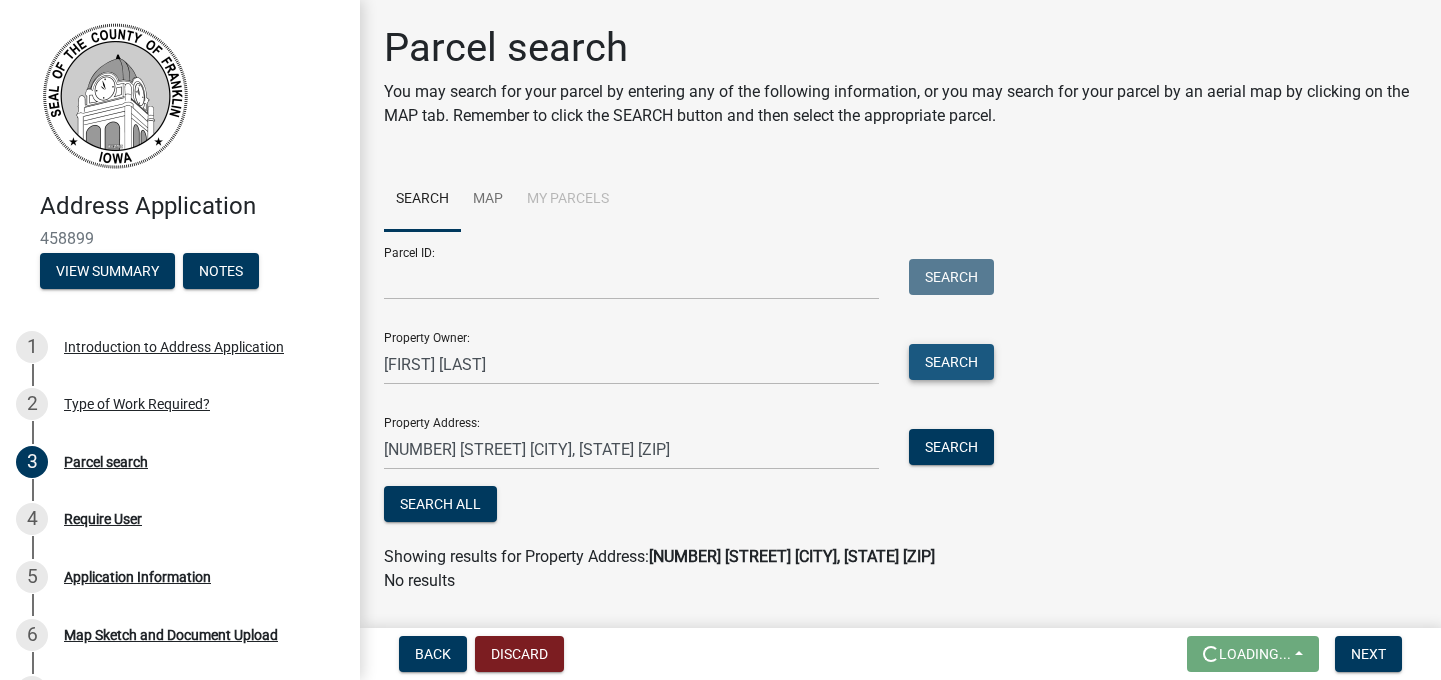 click on "Search" at bounding box center (951, 362) 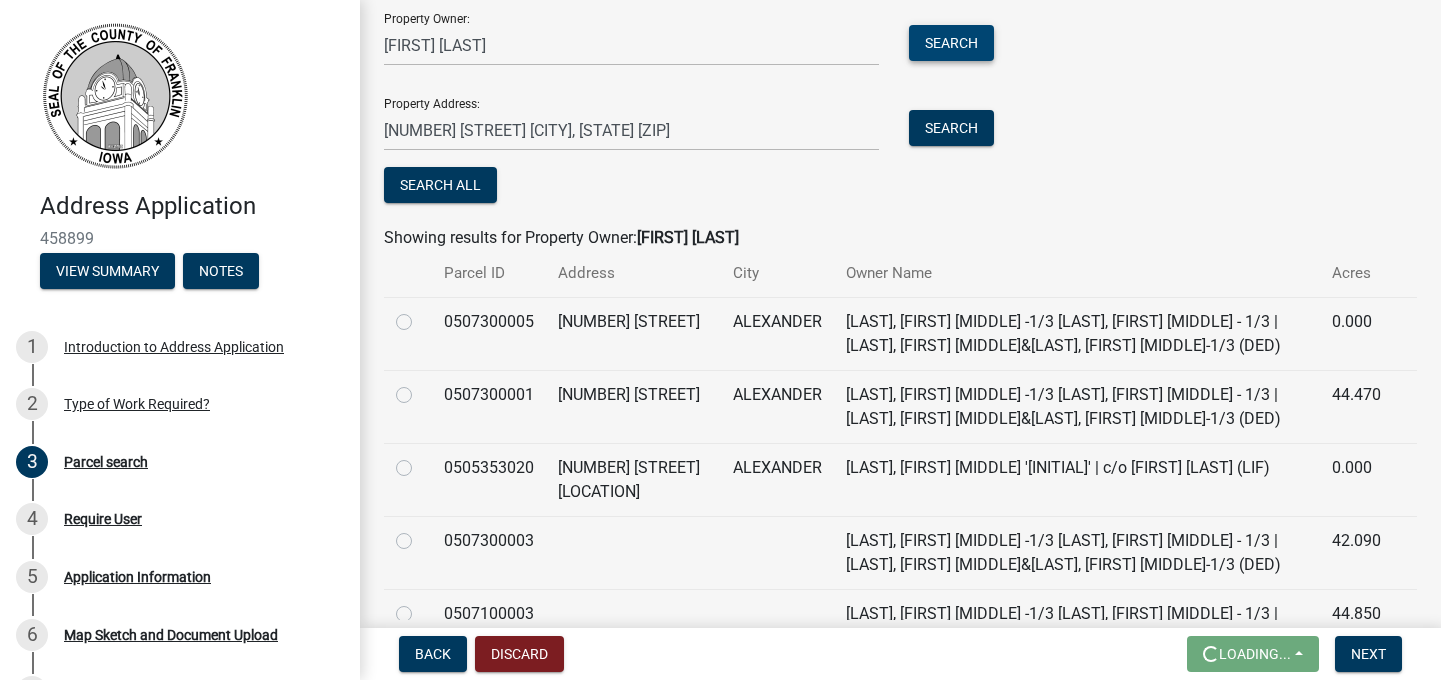 scroll, scrollTop: 306, scrollLeft: 0, axis: vertical 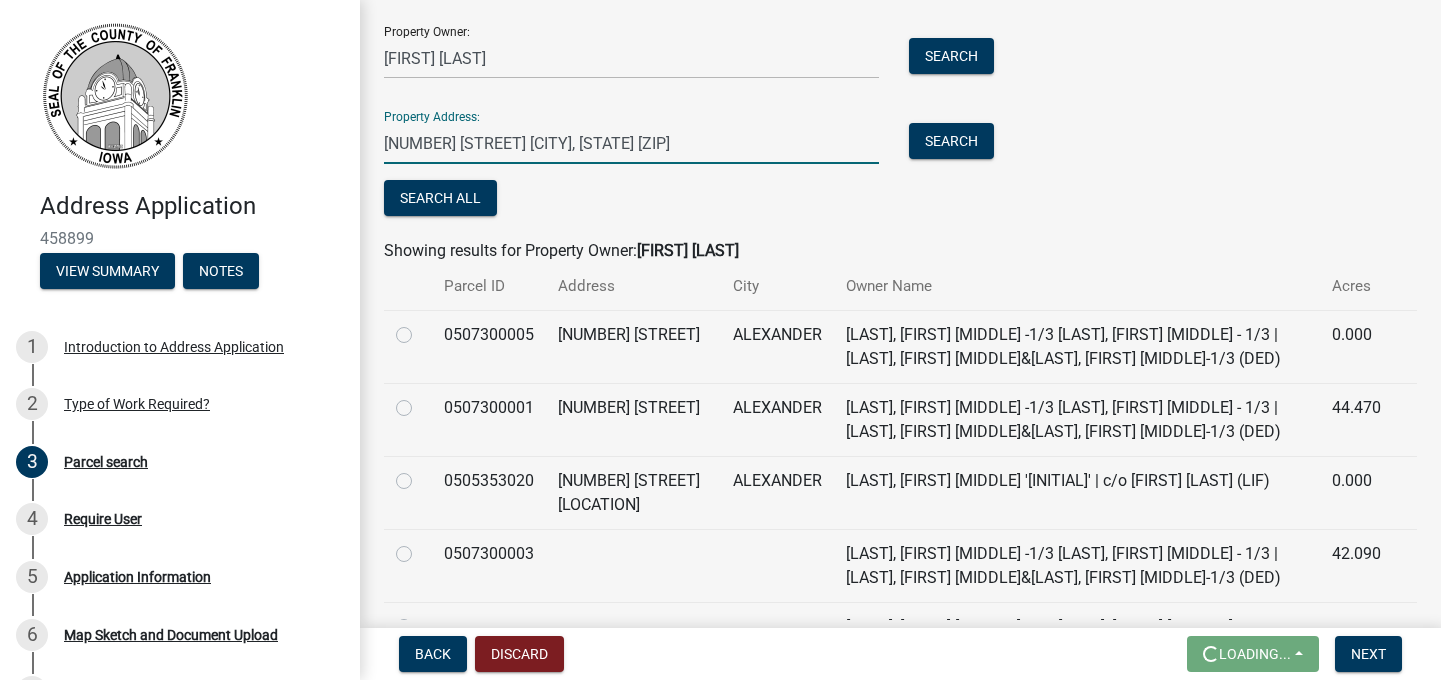 drag, startPoint x: 680, startPoint y: 141, endPoint x: 508, endPoint y: 142, distance: 172.00291 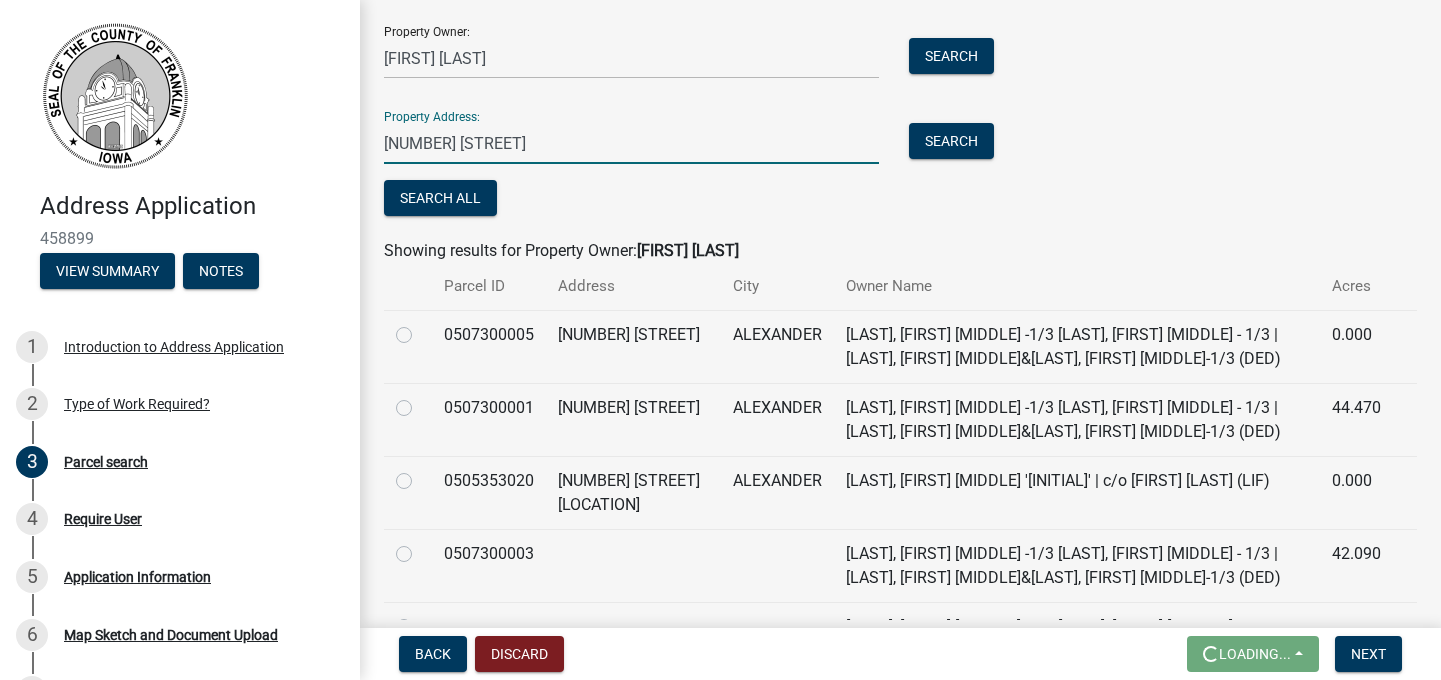 scroll, scrollTop: 0, scrollLeft: 0, axis: both 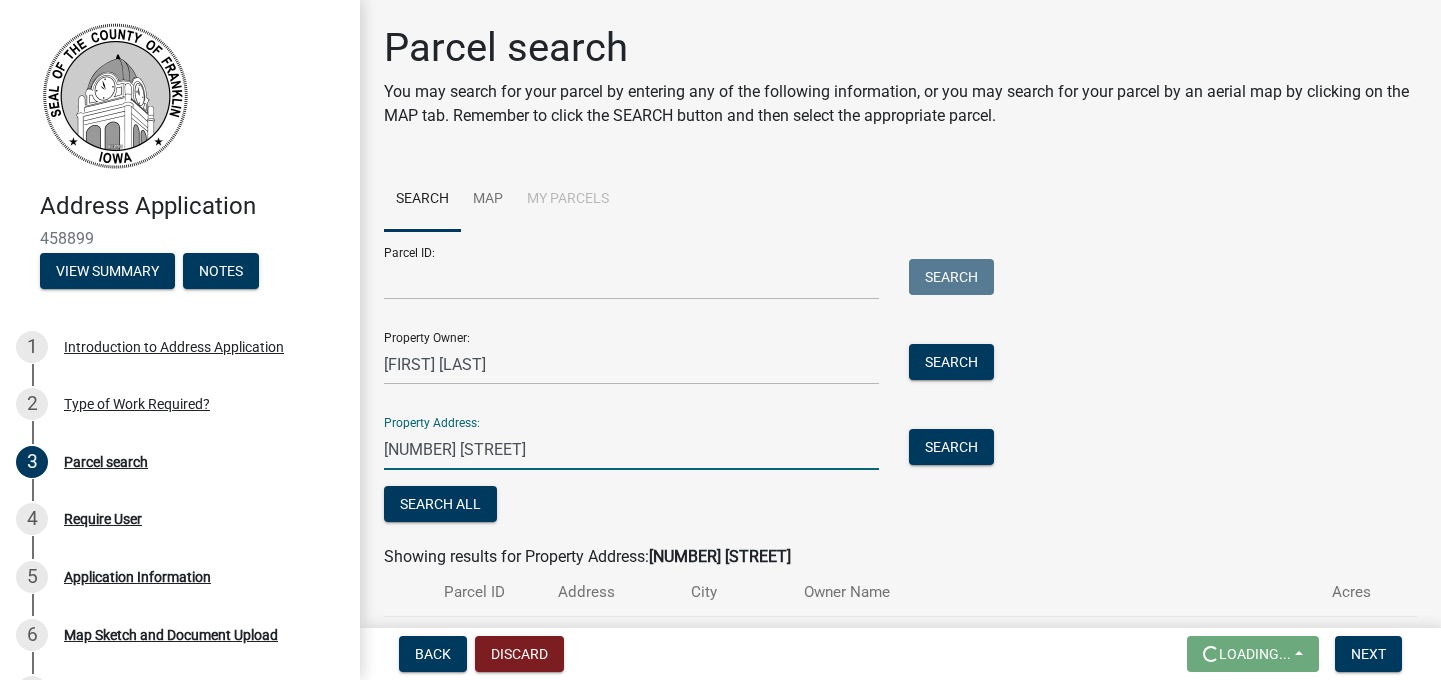 type on "[NUMBER] [STREET]" 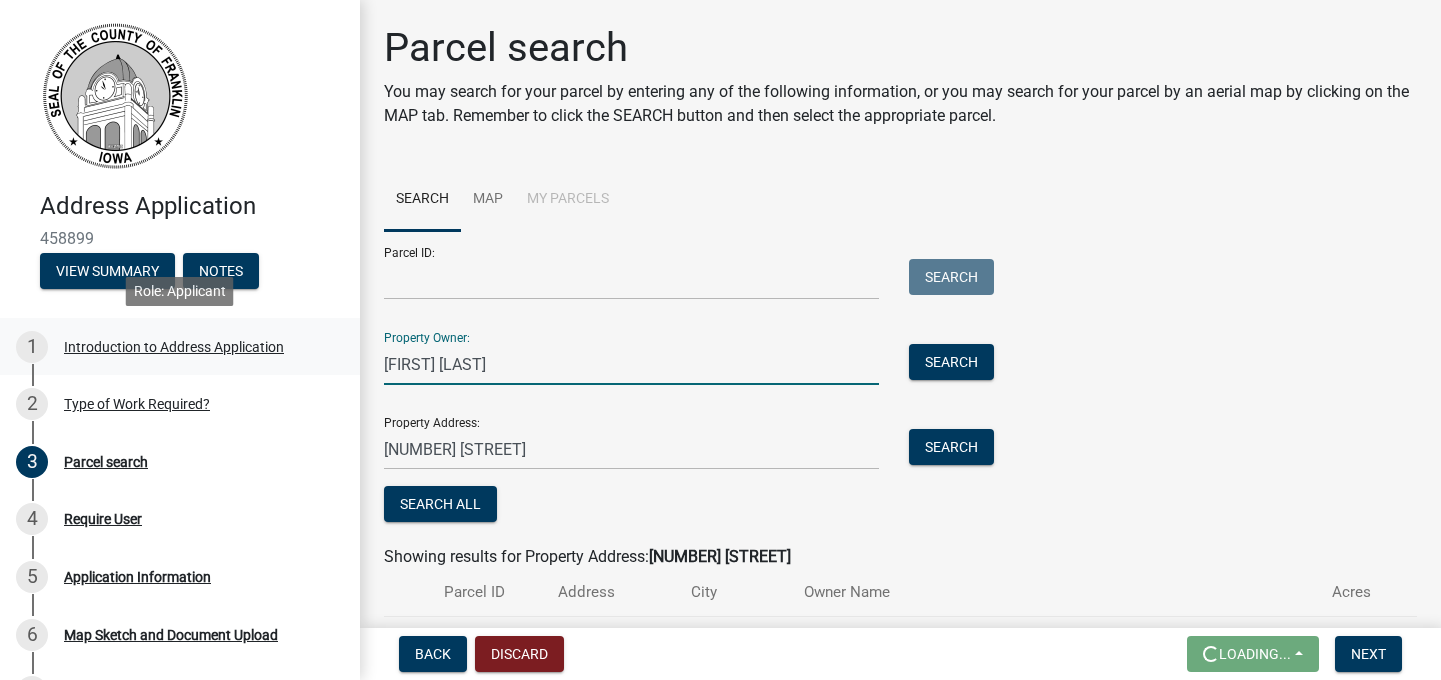drag, startPoint x: 504, startPoint y: 361, endPoint x: 330, endPoint y: 355, distance: 174.10342 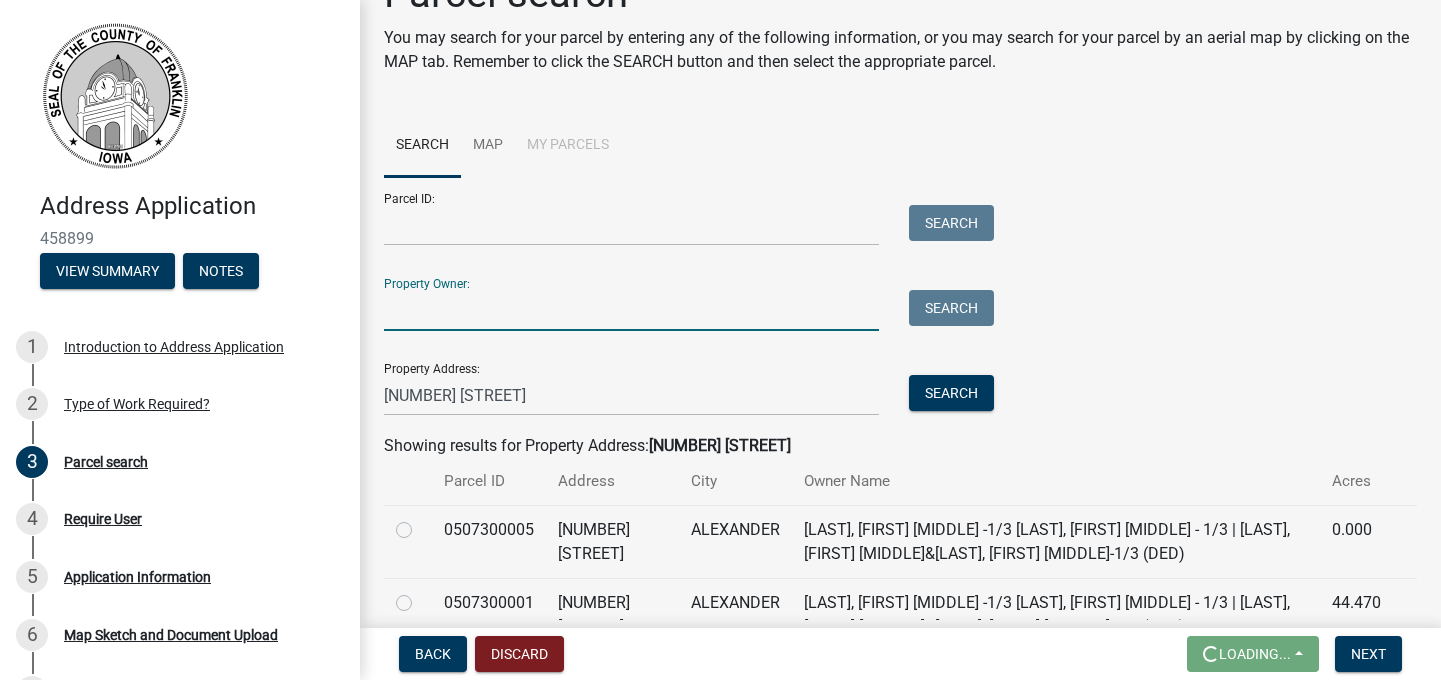 scroll, scrollTop: 163, scrollLeft: 0, axis: vertical 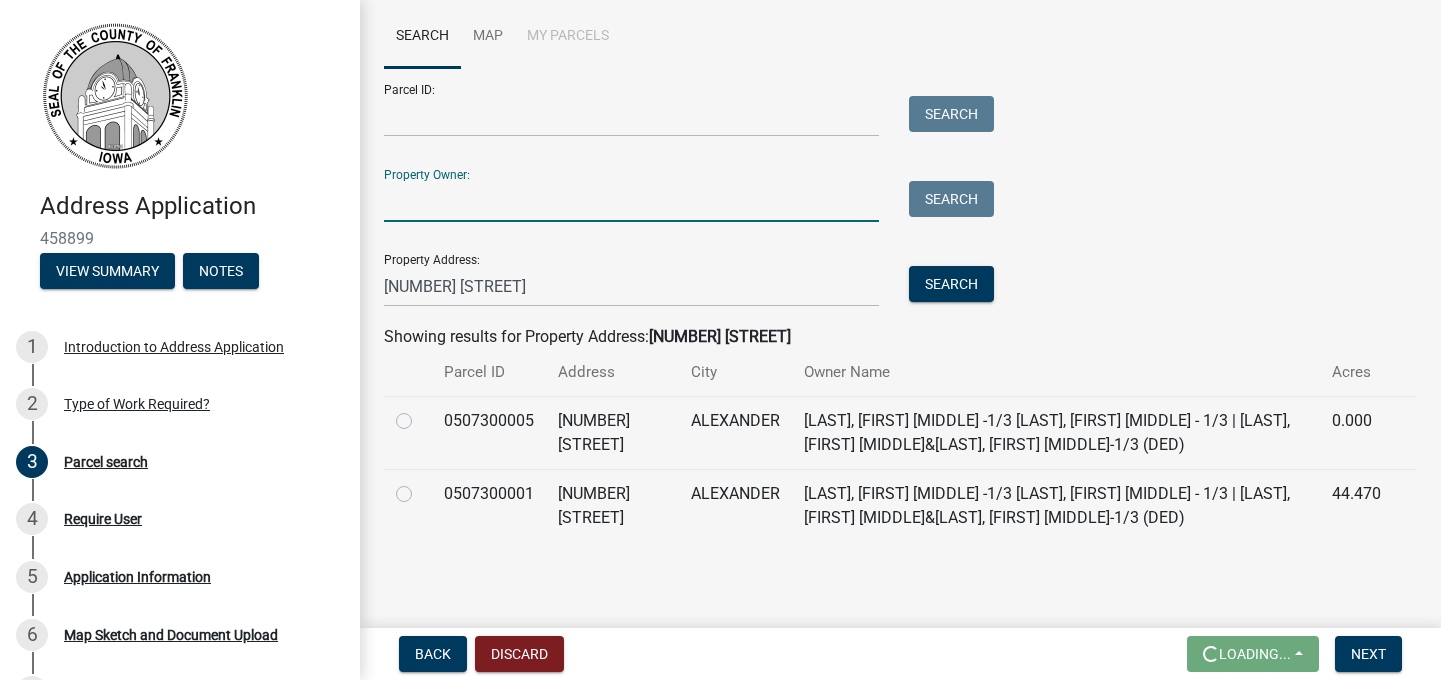 type 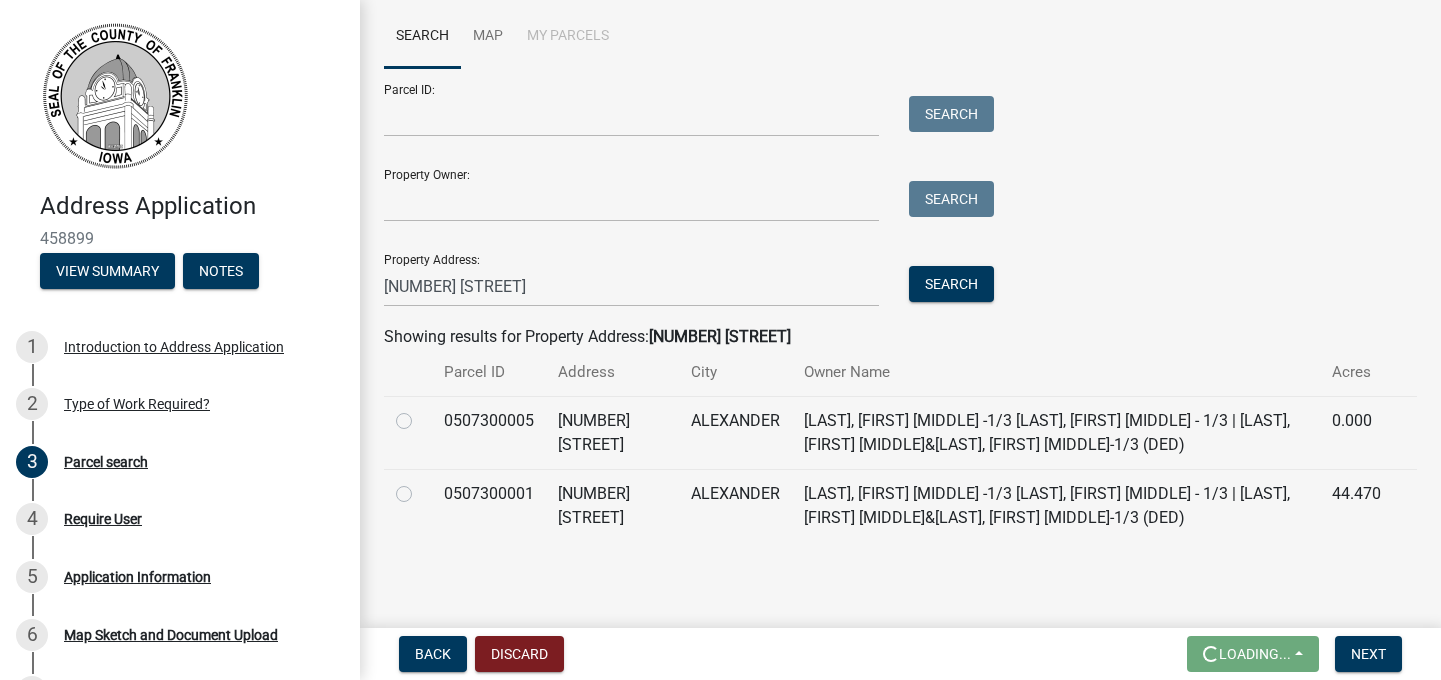 click 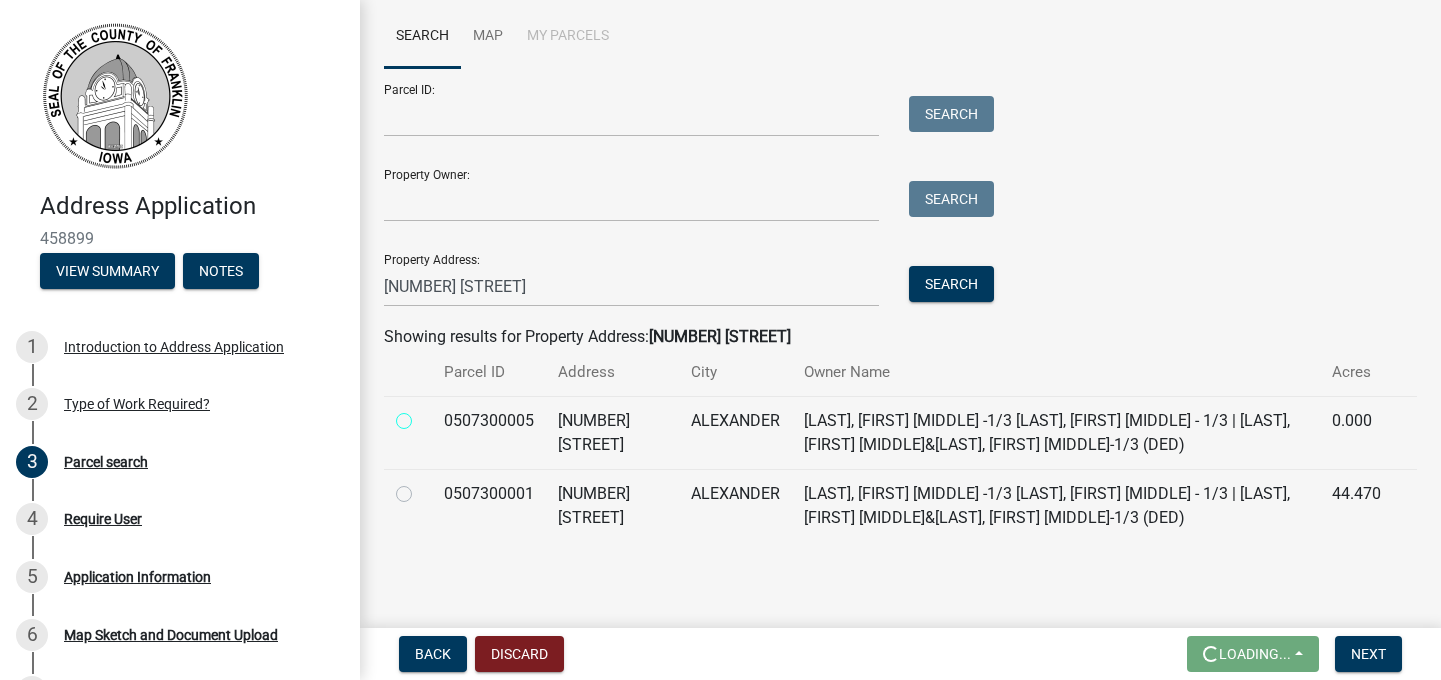 click at bounding box center (426, 415) 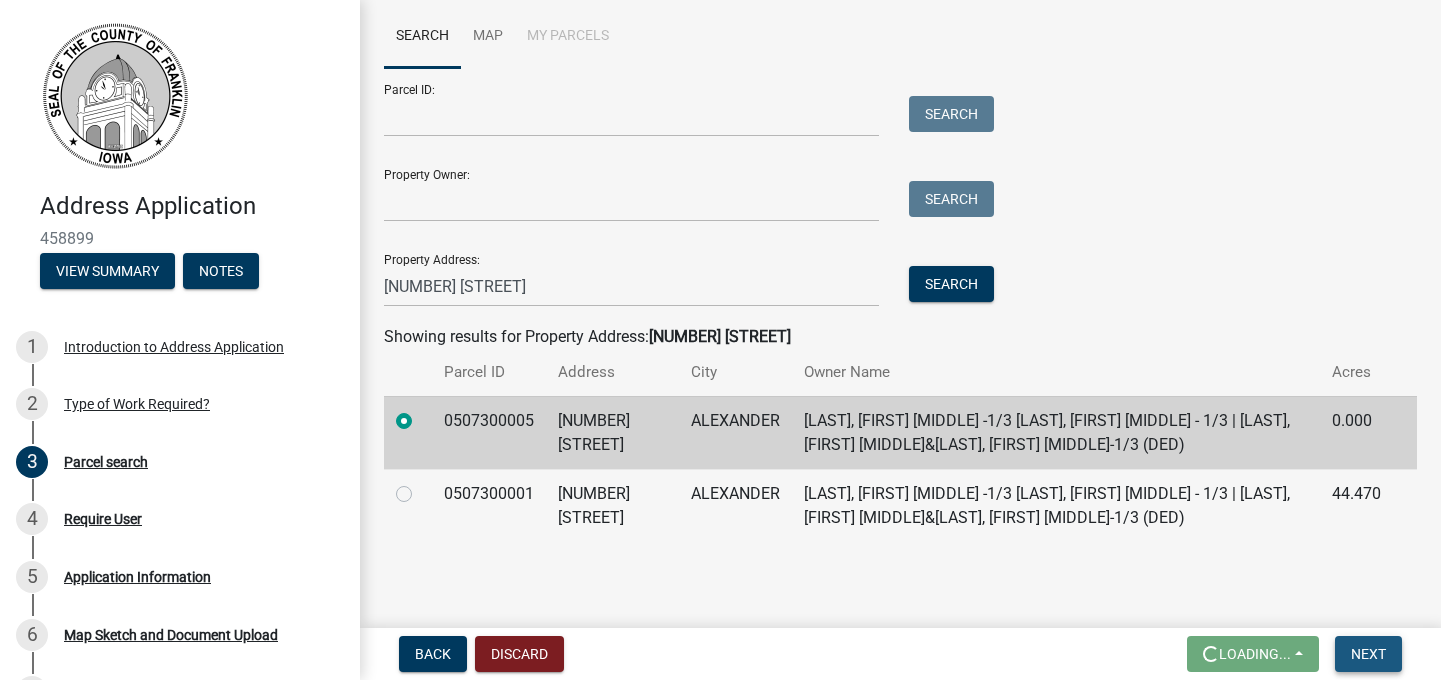 click on "Next" at bounding box center [1368, 654] 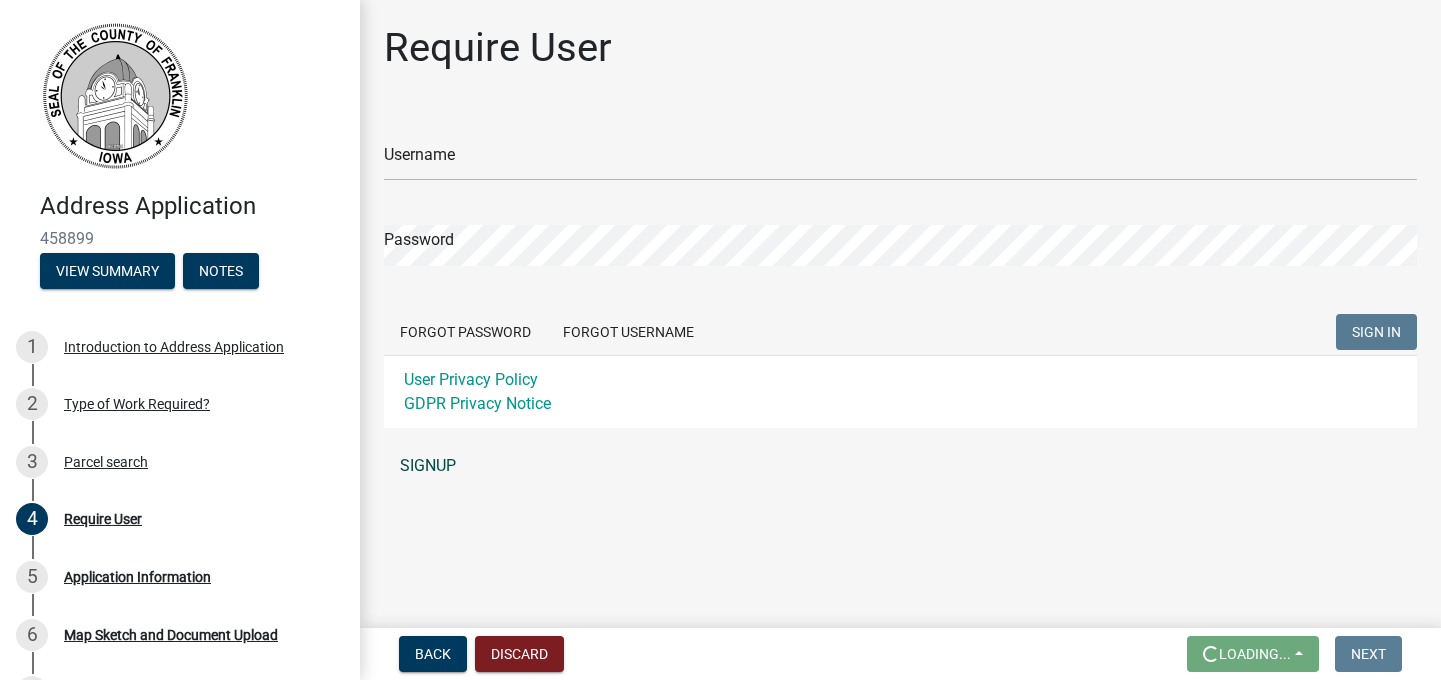 click on "SIGNUP" 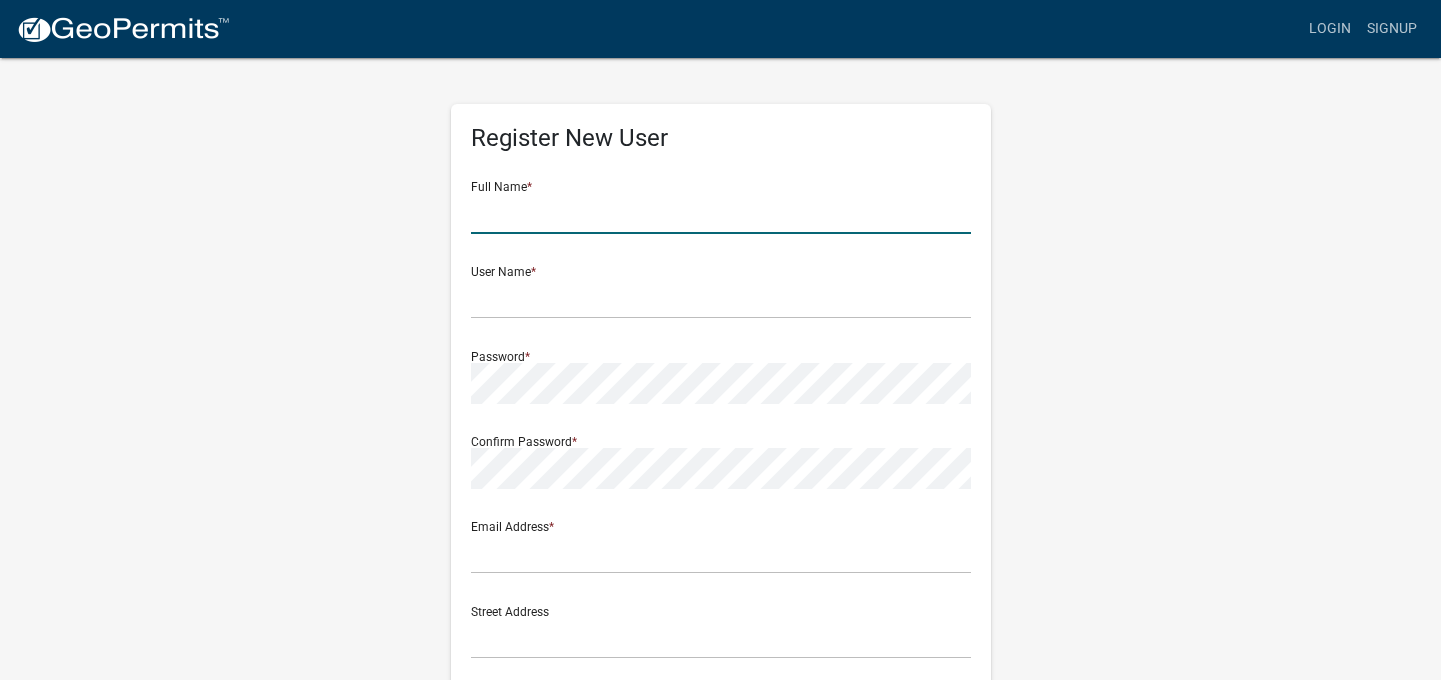 click 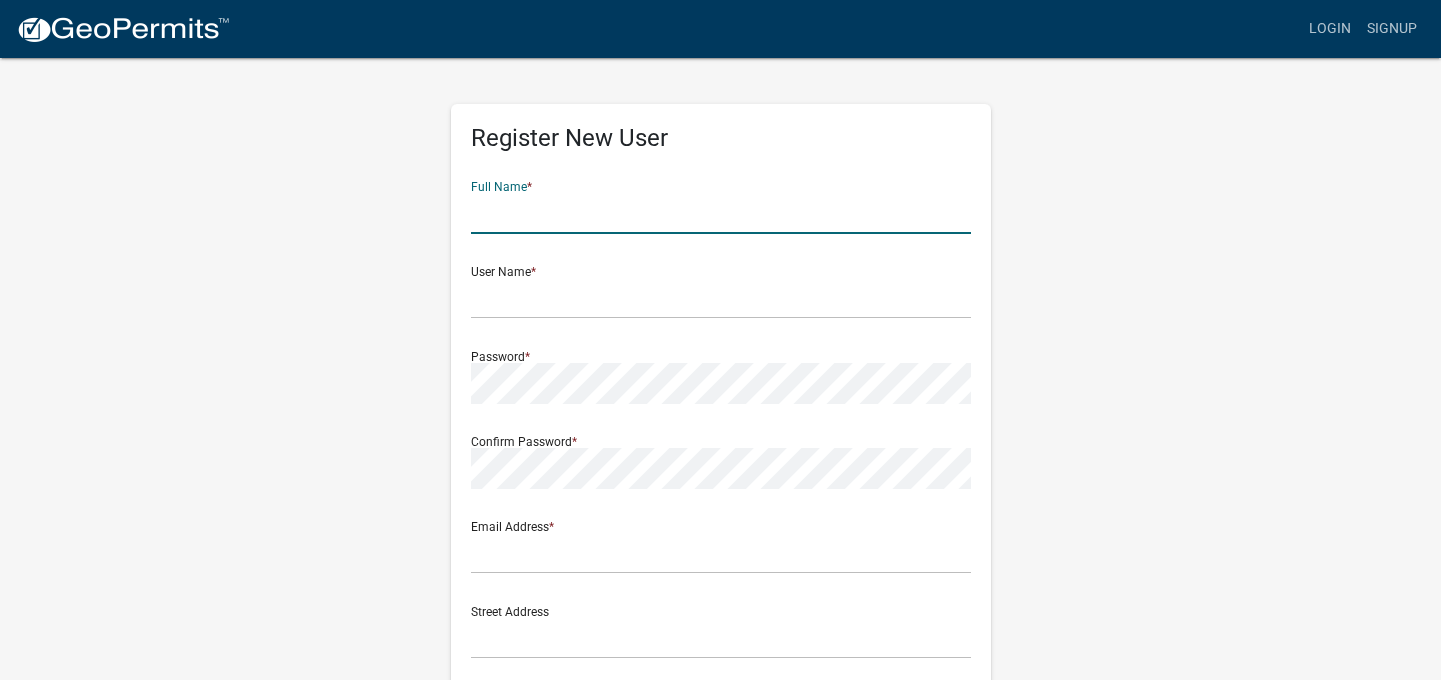 type on "[FIRST] [LAST]" 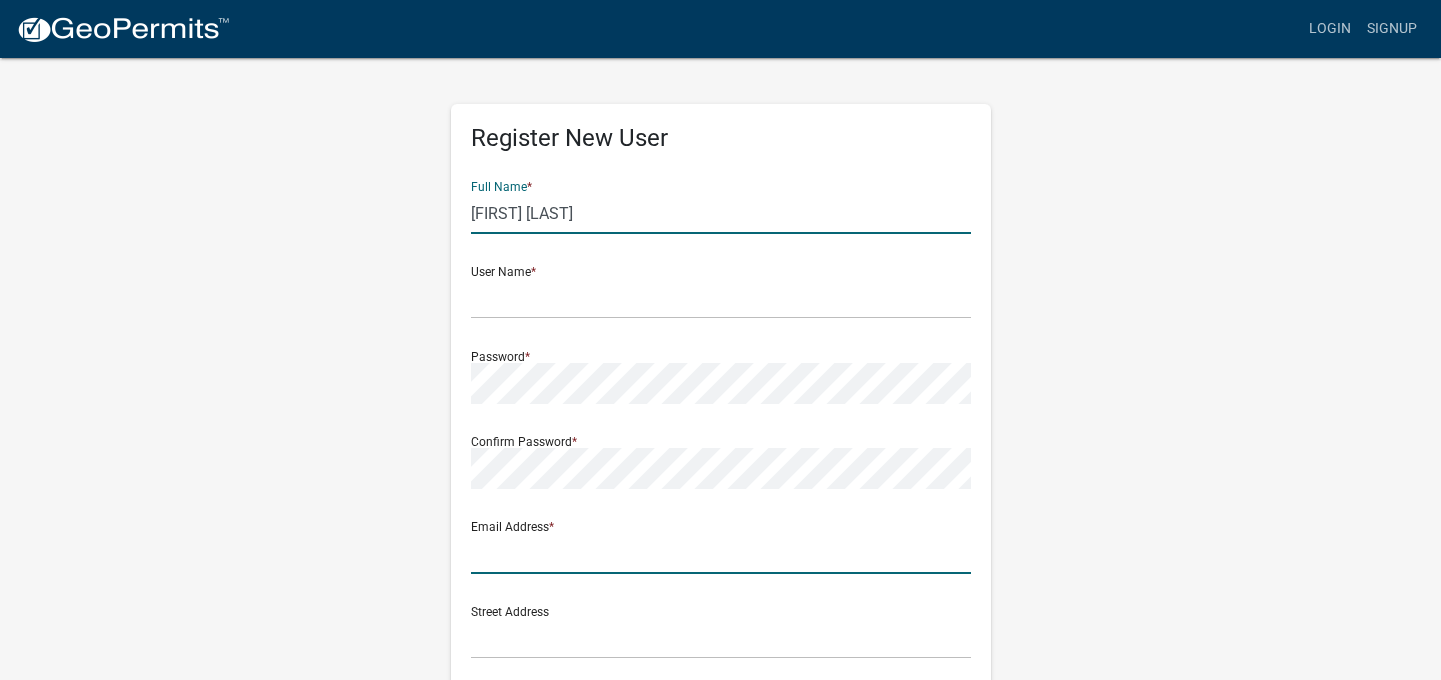 type on "peilc@cal.k12.ia.us" 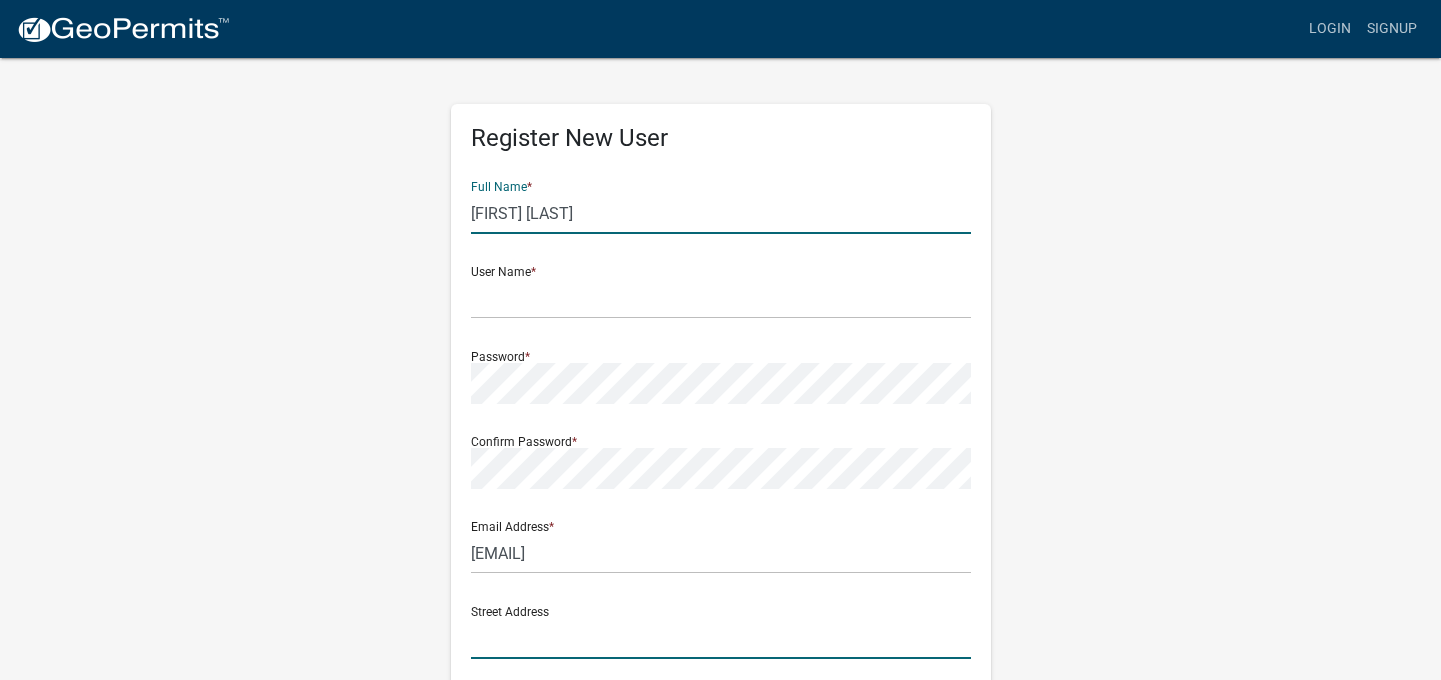 type on "[NUMBER] [STREET]" 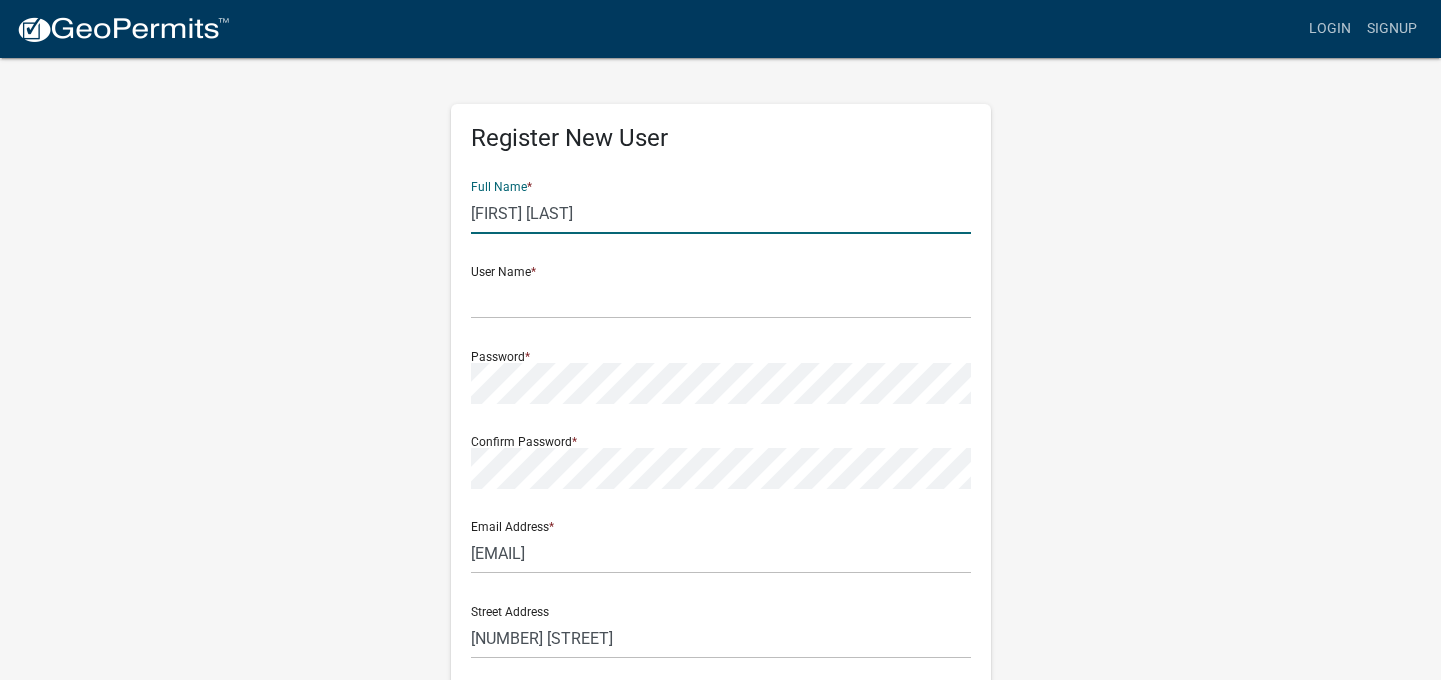 type on "Alexander" 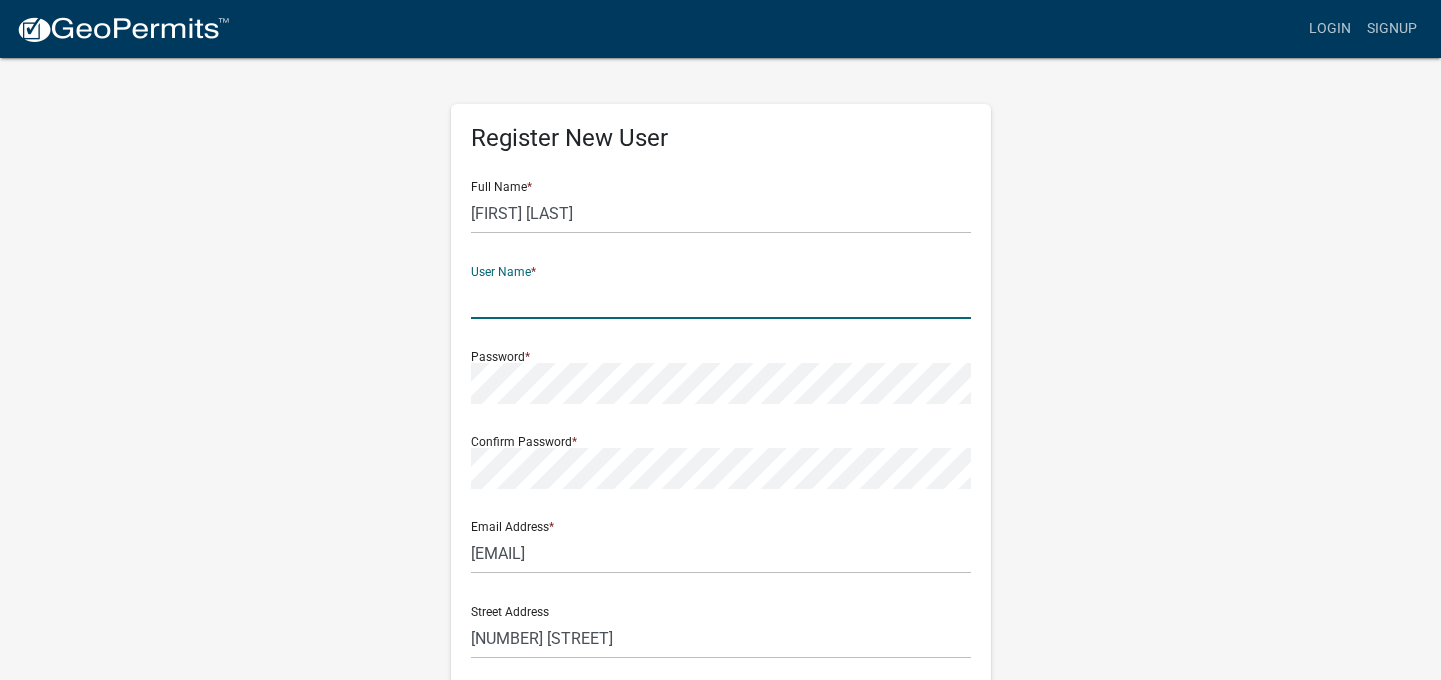 click 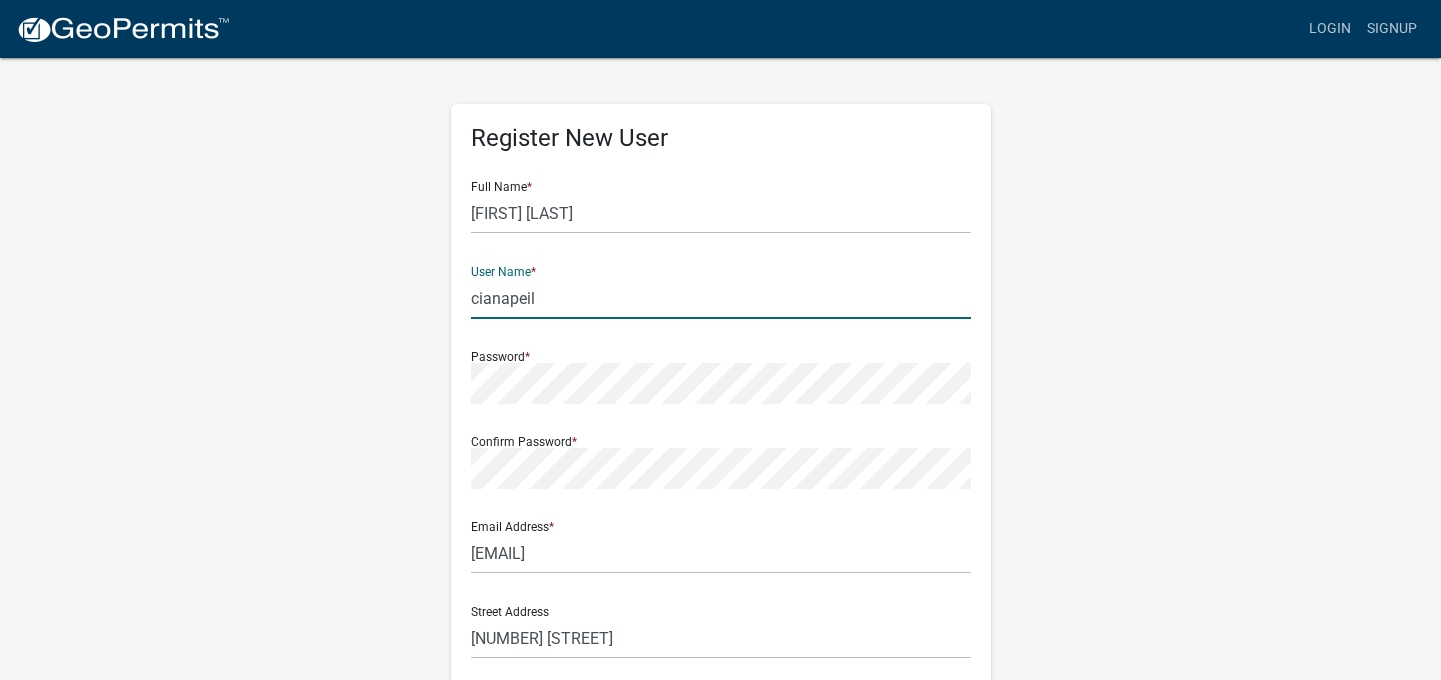 type on "cianapeil" 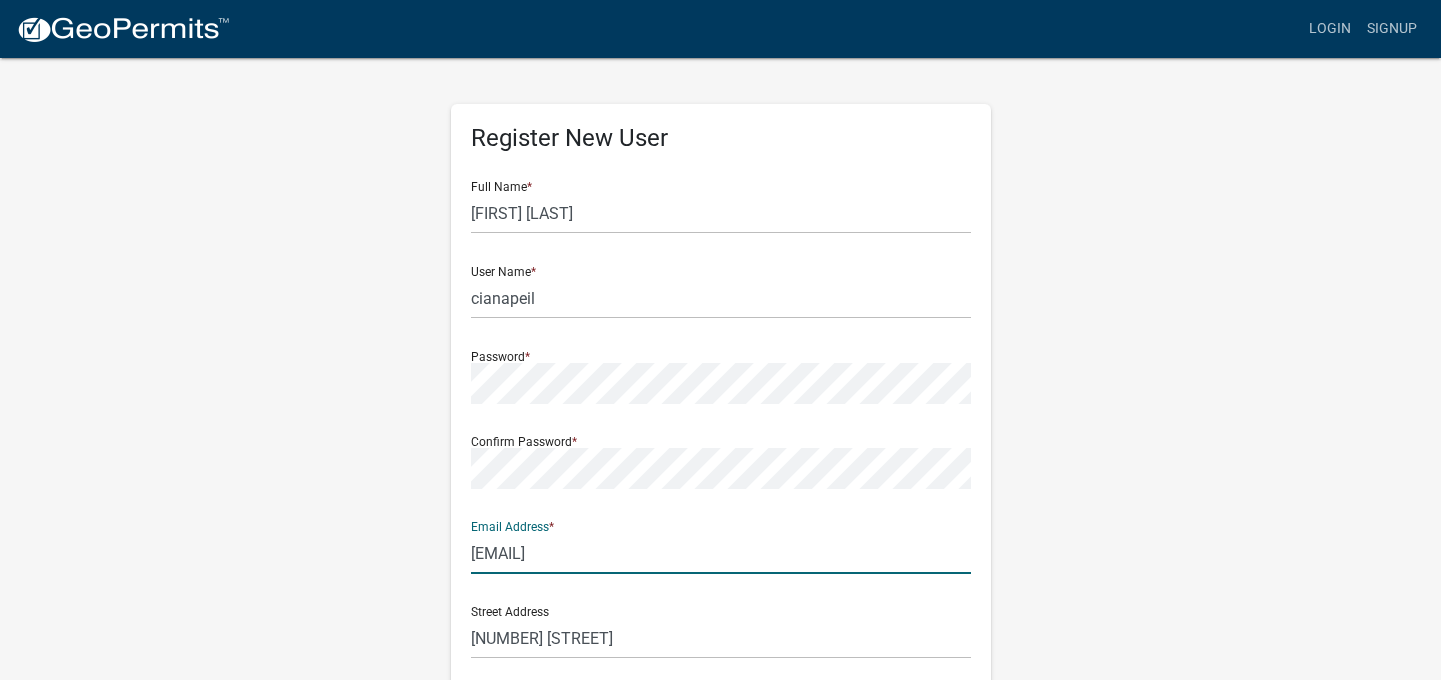drag, startPoint x: 615, startPoint y: 556, endPoint x: 444, endPoint y: 558, distance: 171.01169 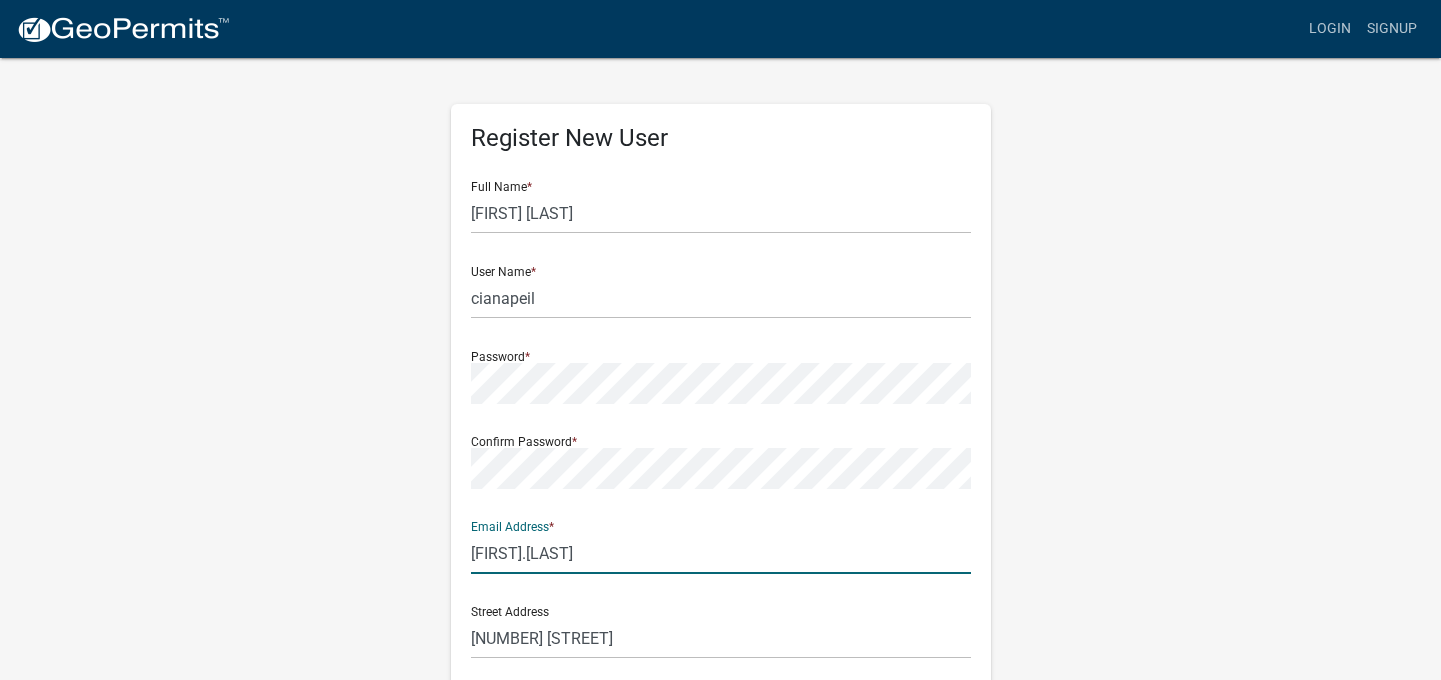 type on "[EMAIL]" 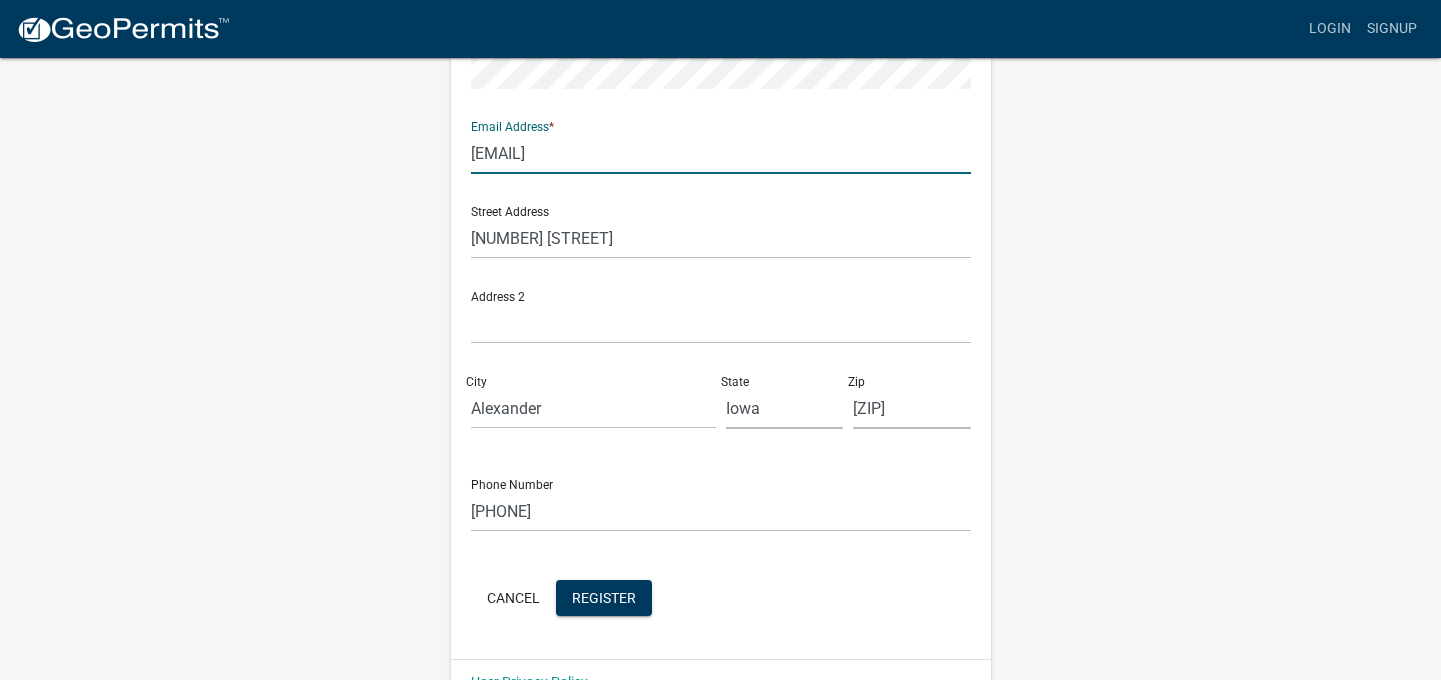 scroll, scrollTop: 402, scrollLeft: 0, axis: vertical 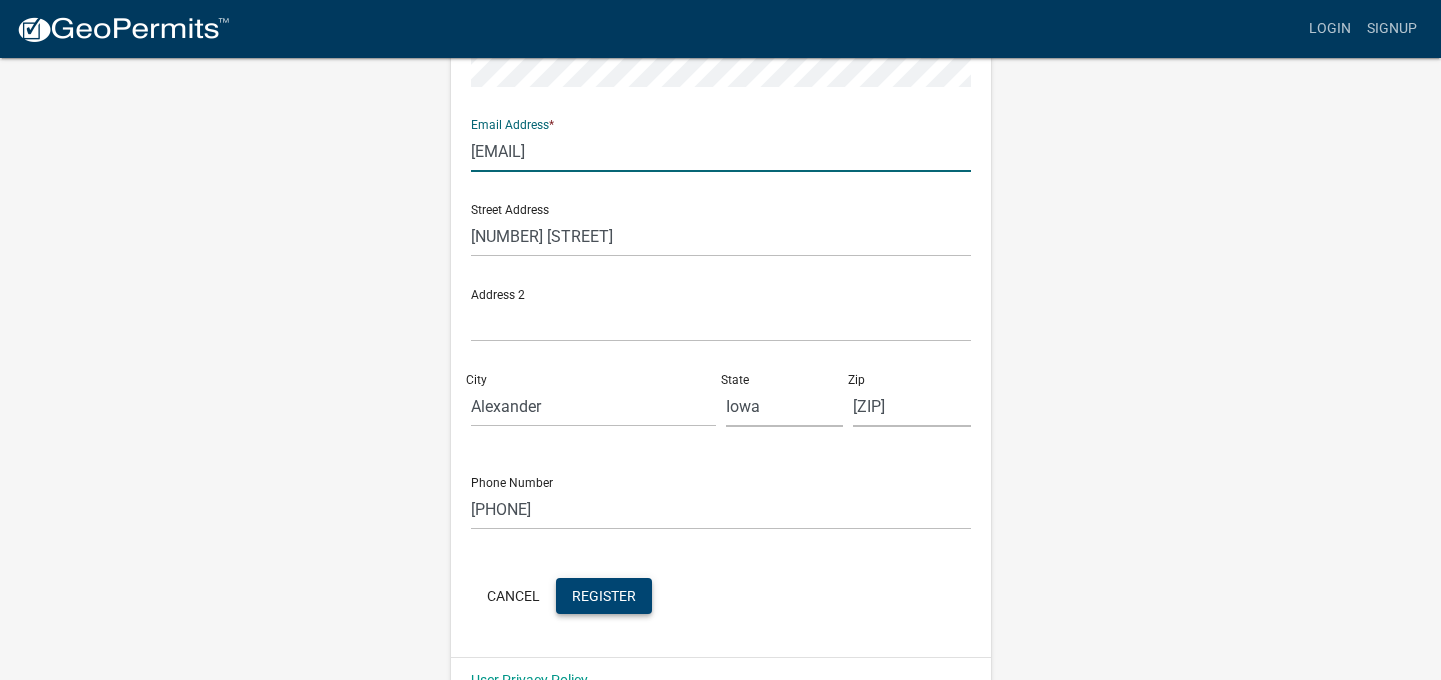 click on "Register" 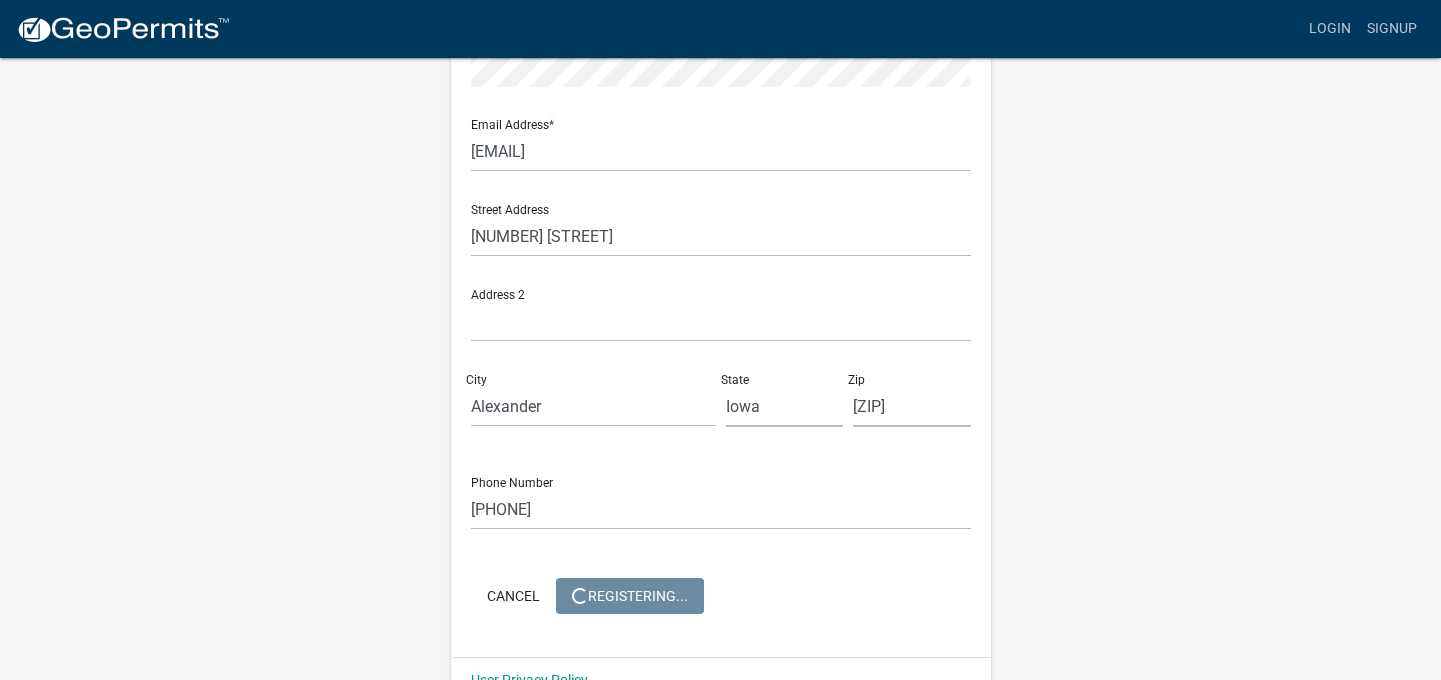 scroll, scrollTop: 0, scrollLeft: 0, axis: both 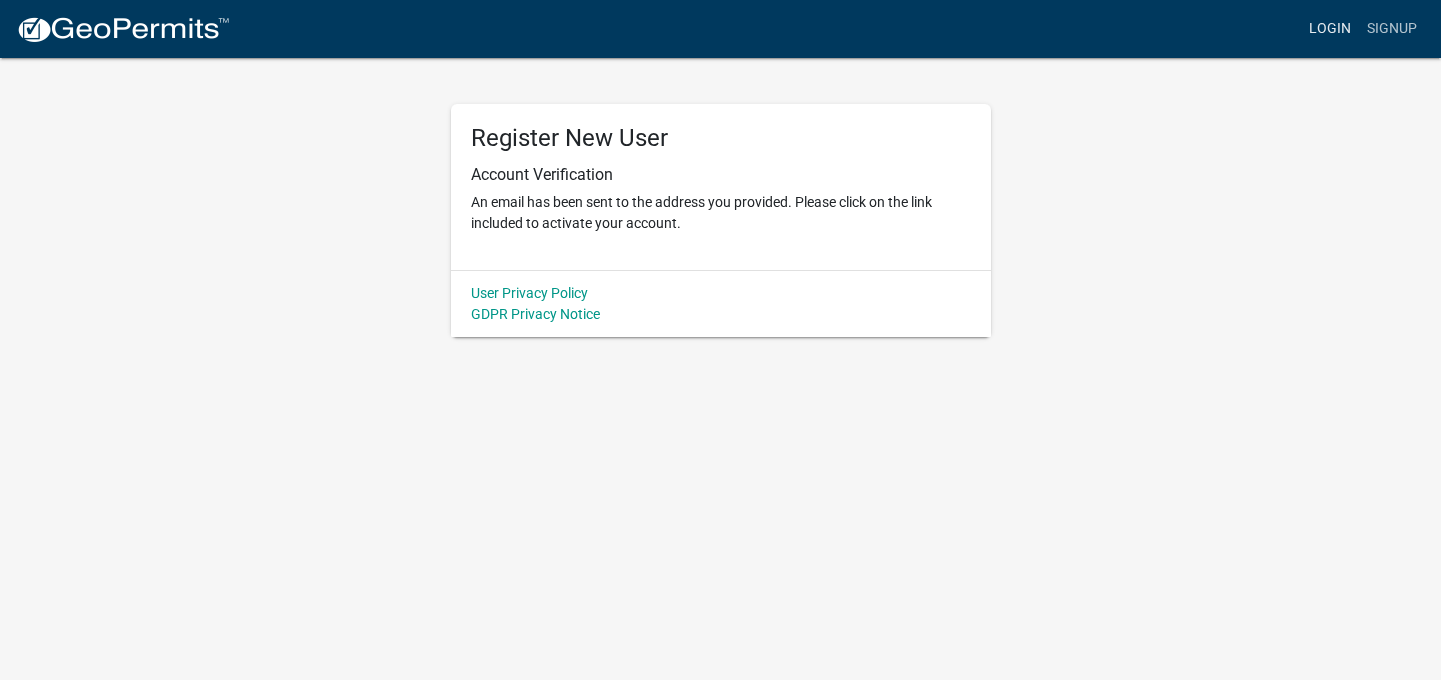 click on "Login" at bounding box center (1330, 29) 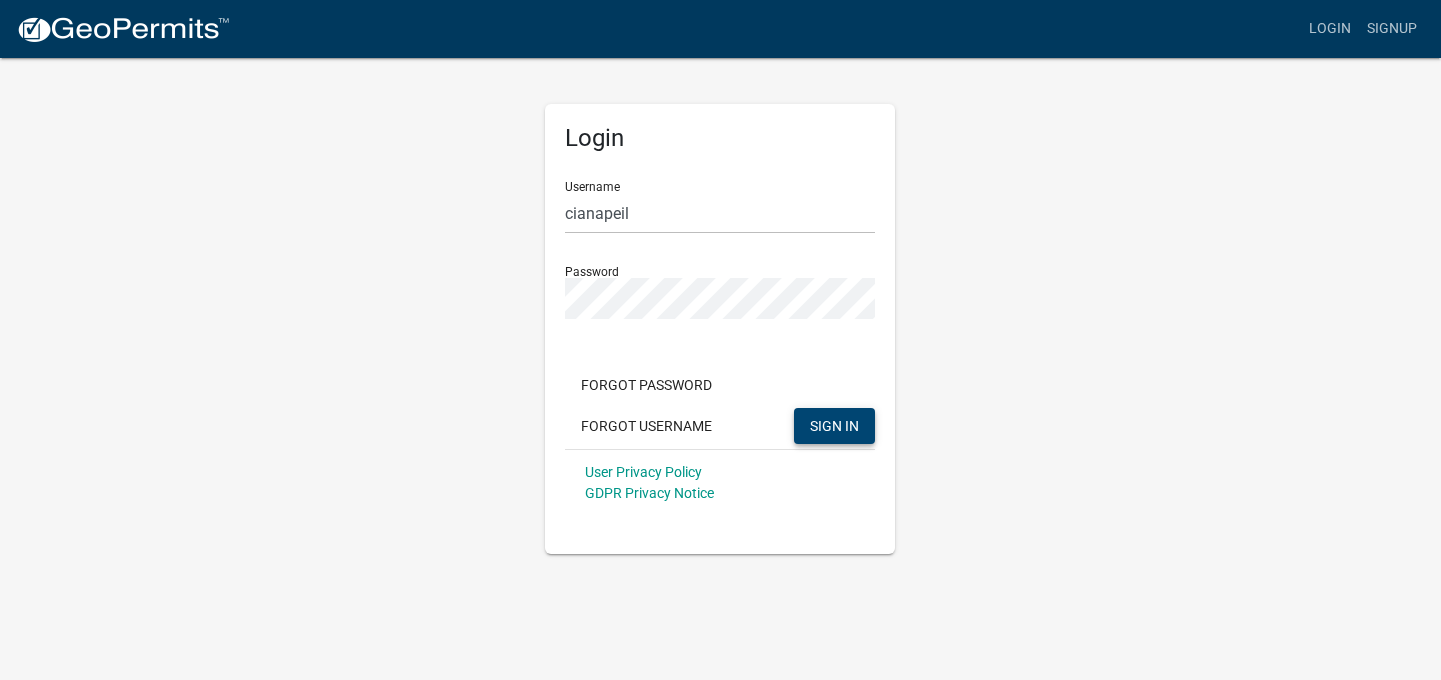 click on "SIGN IN" 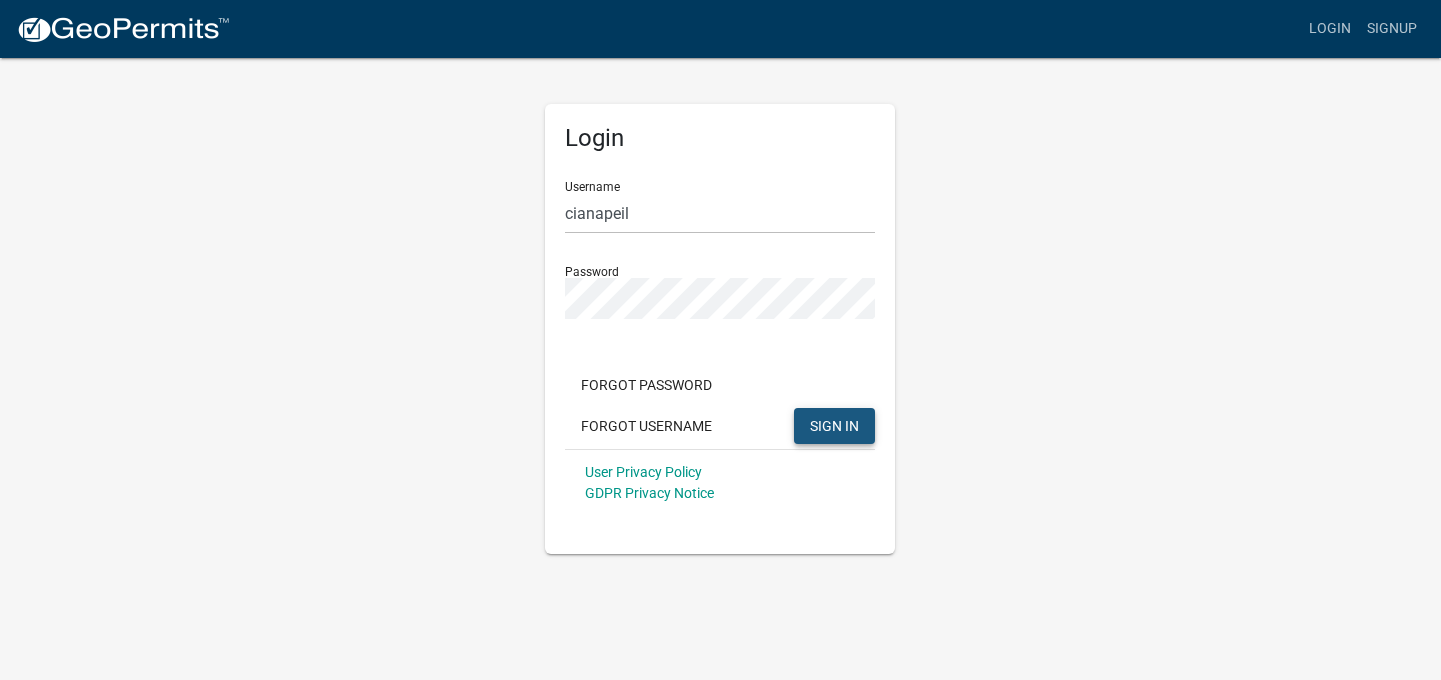 click on "SIGN IN" 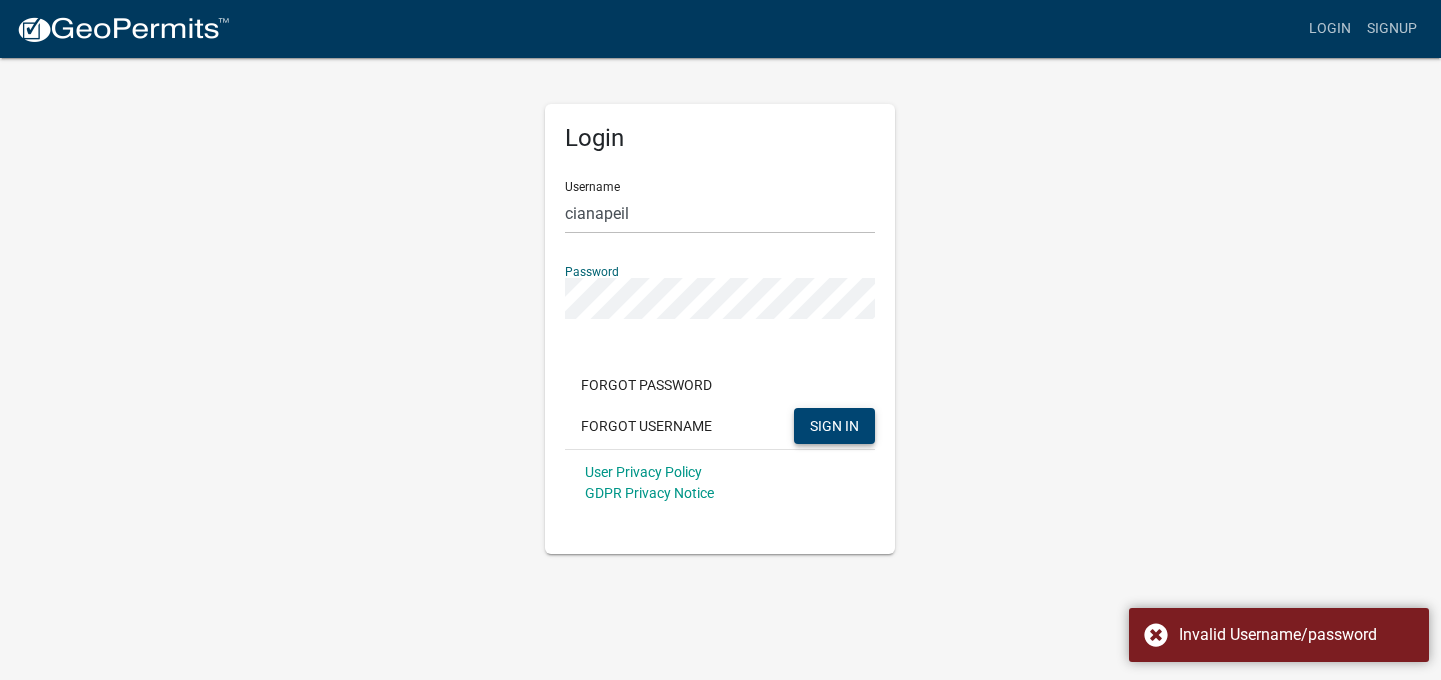 click on "Login Username cianapeil Password  Forgot Password   Forgot Username  SIGN IN User Privacy Policy GDPR Privacy Notice" 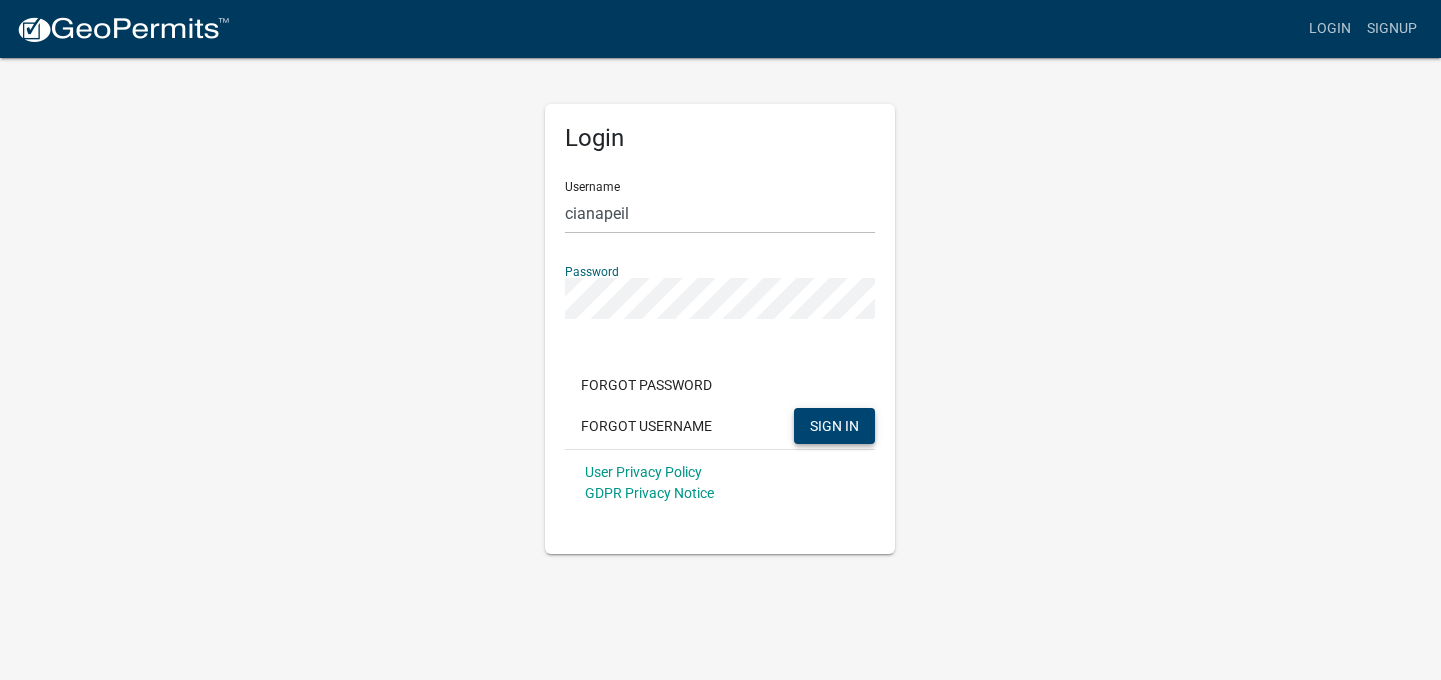 click on "SIGN IN" 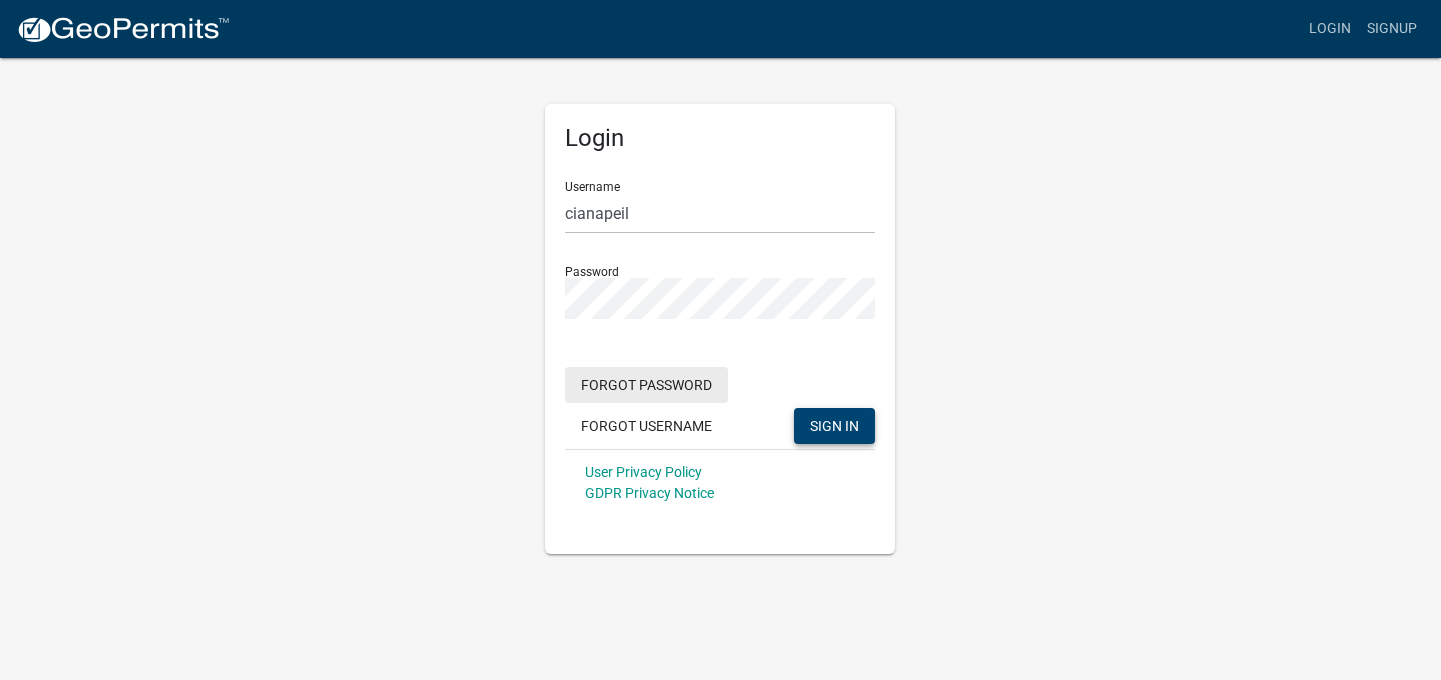 click on "Forgot Password" 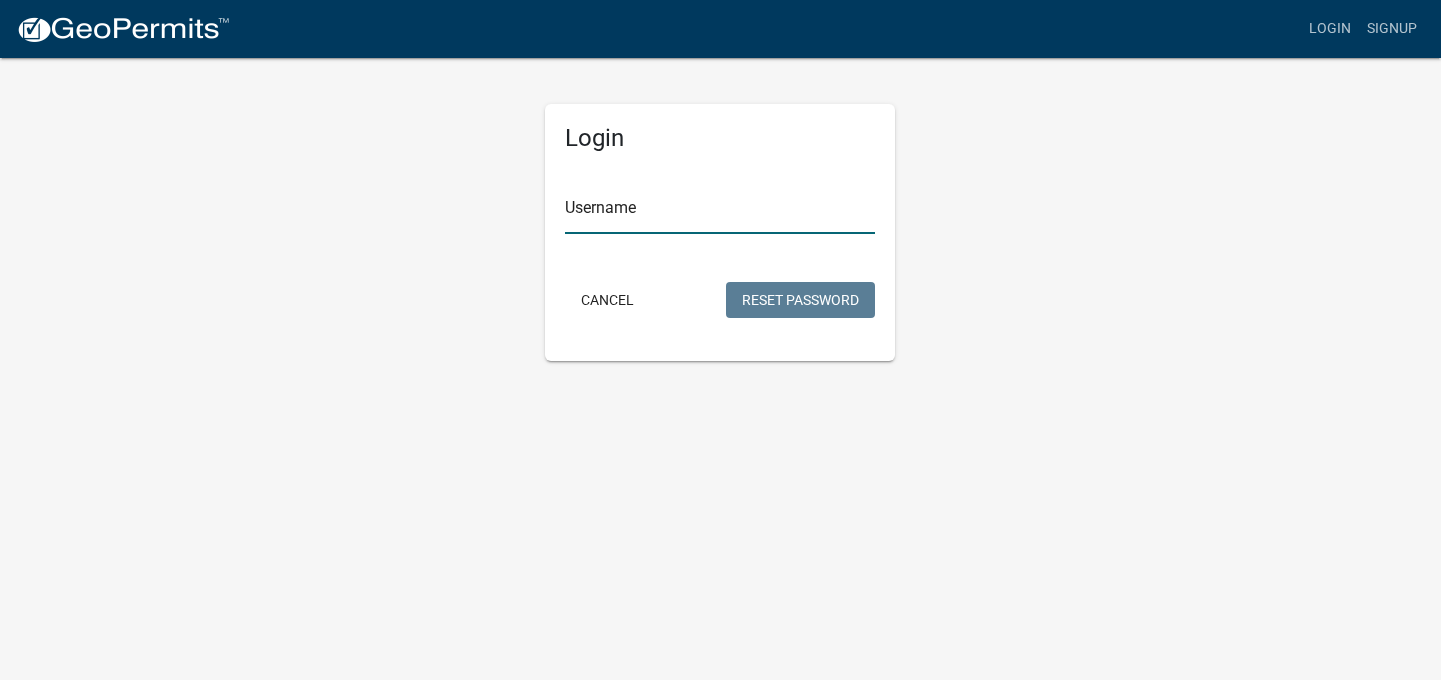 click on "Username" at bounding box center [720, 213] 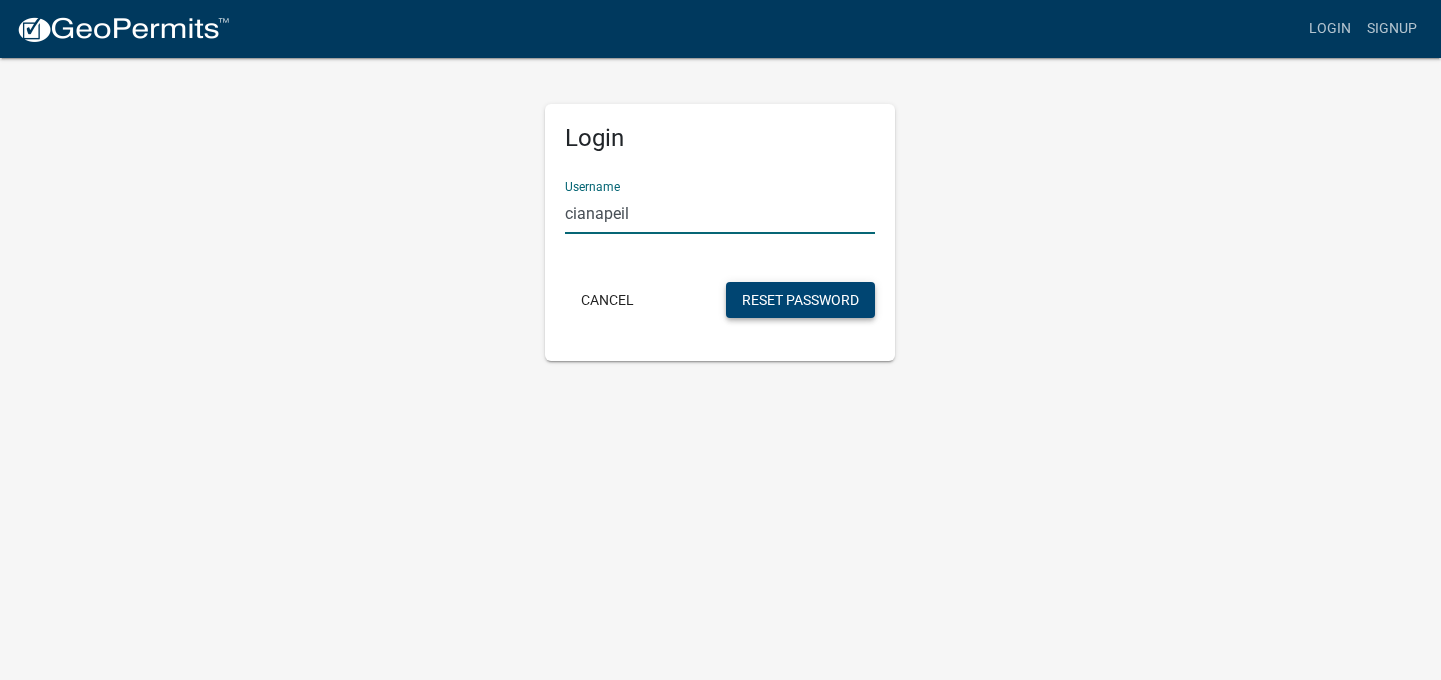 type on "cianapeil" 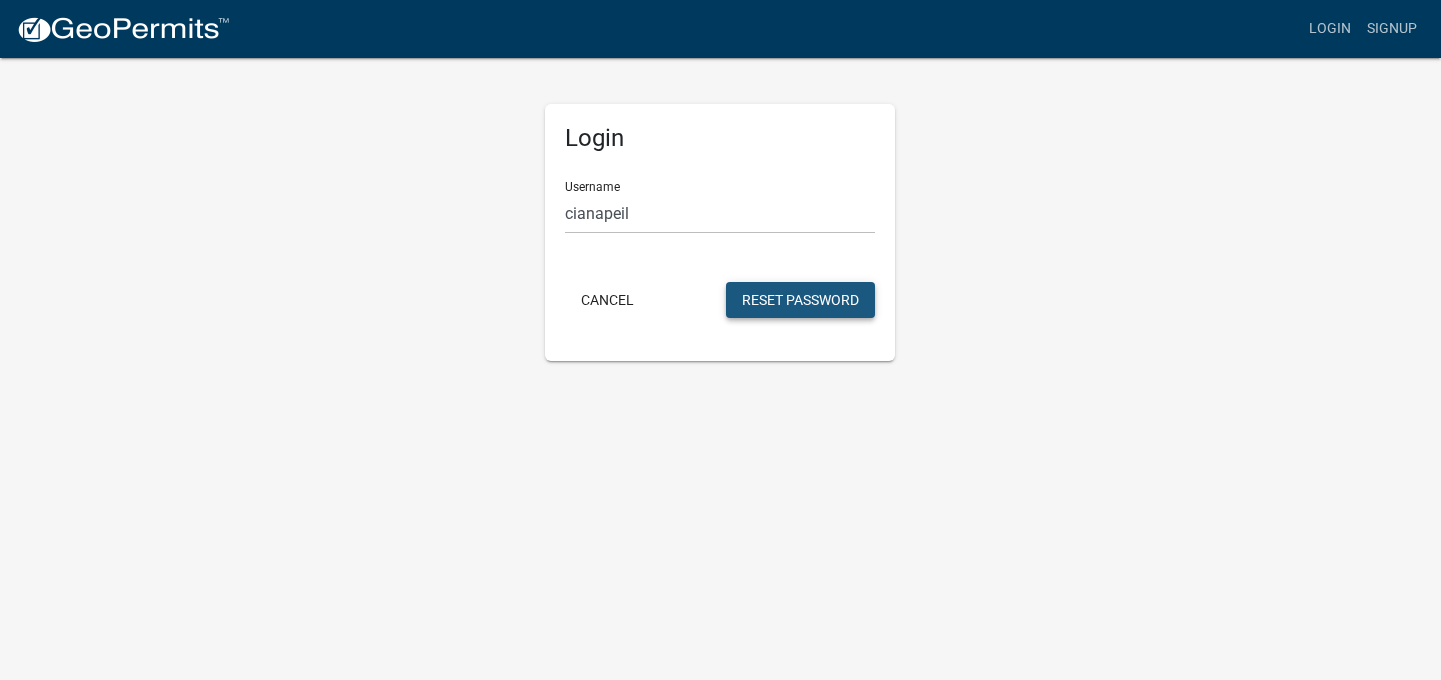 click on "Reset Password" 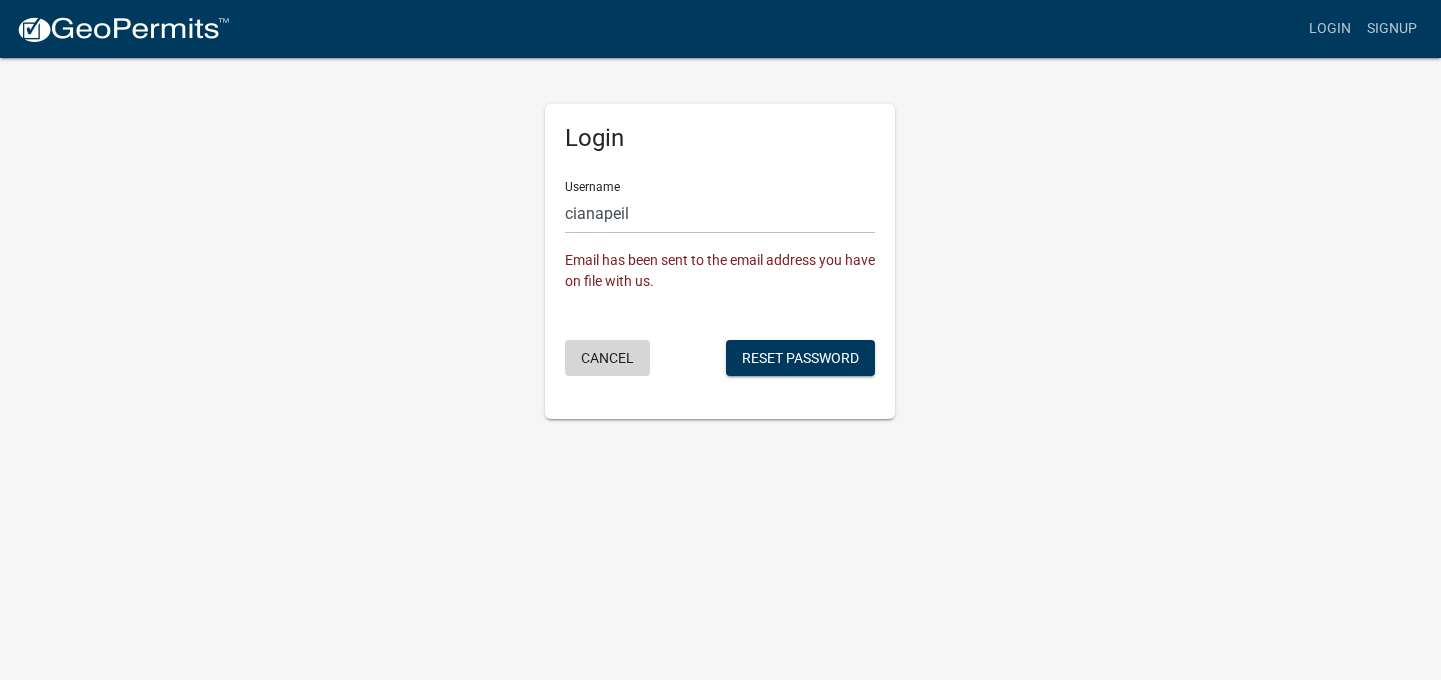 click on "Cancel" 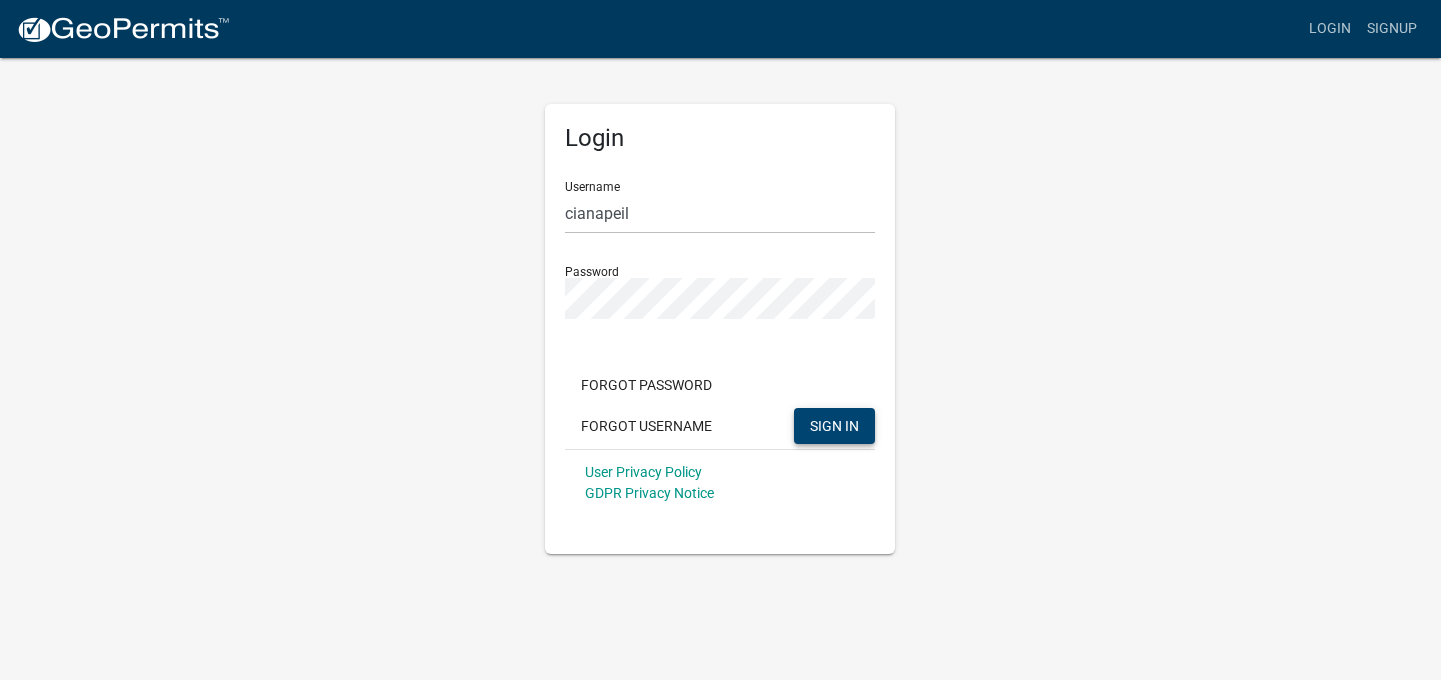click on "SIGN IN" 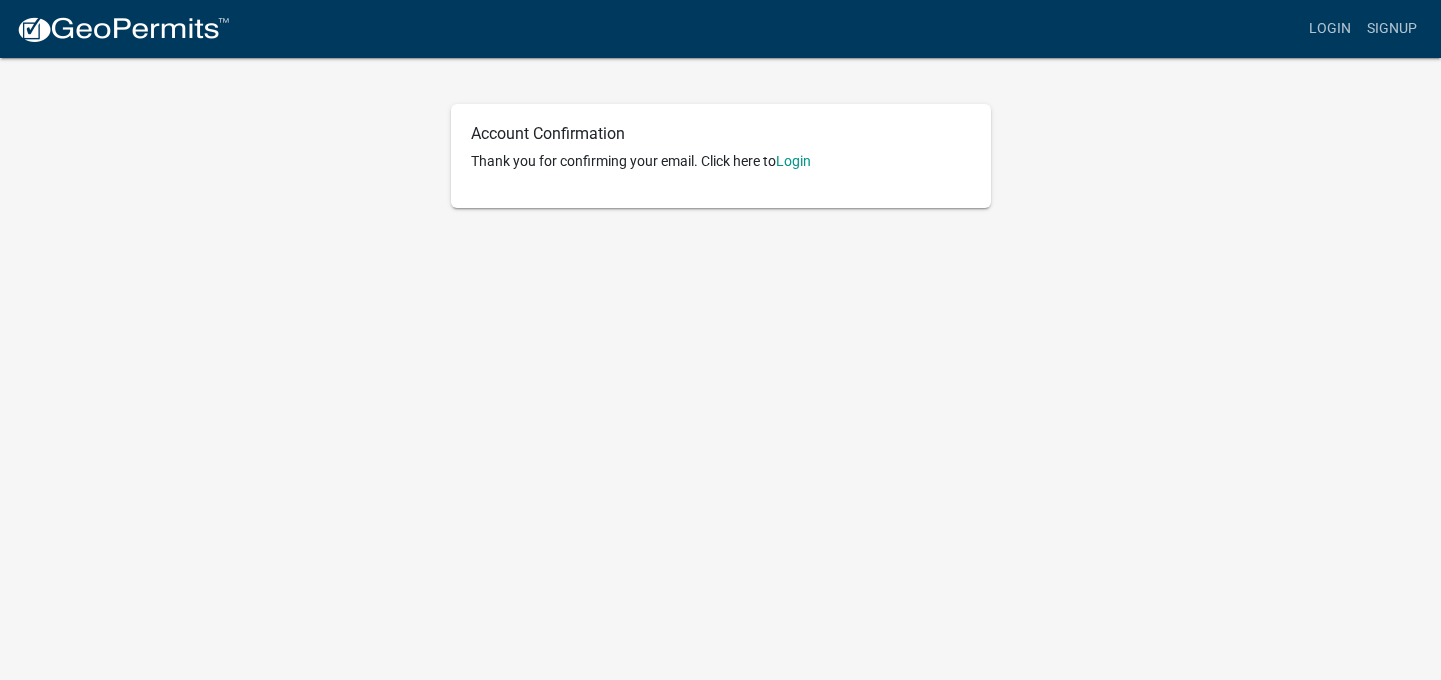 scroll, scrollTop: 0, scrollLeft: 0, axis: both 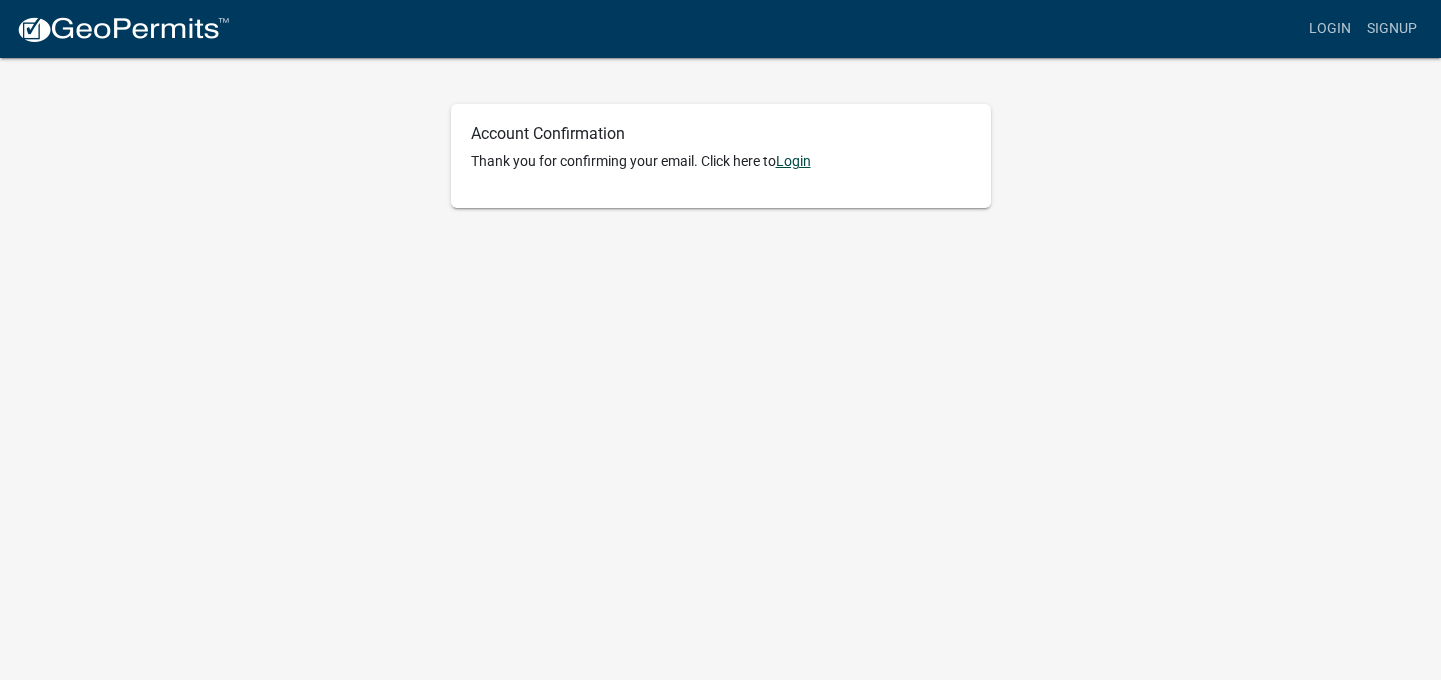 click on "Login" 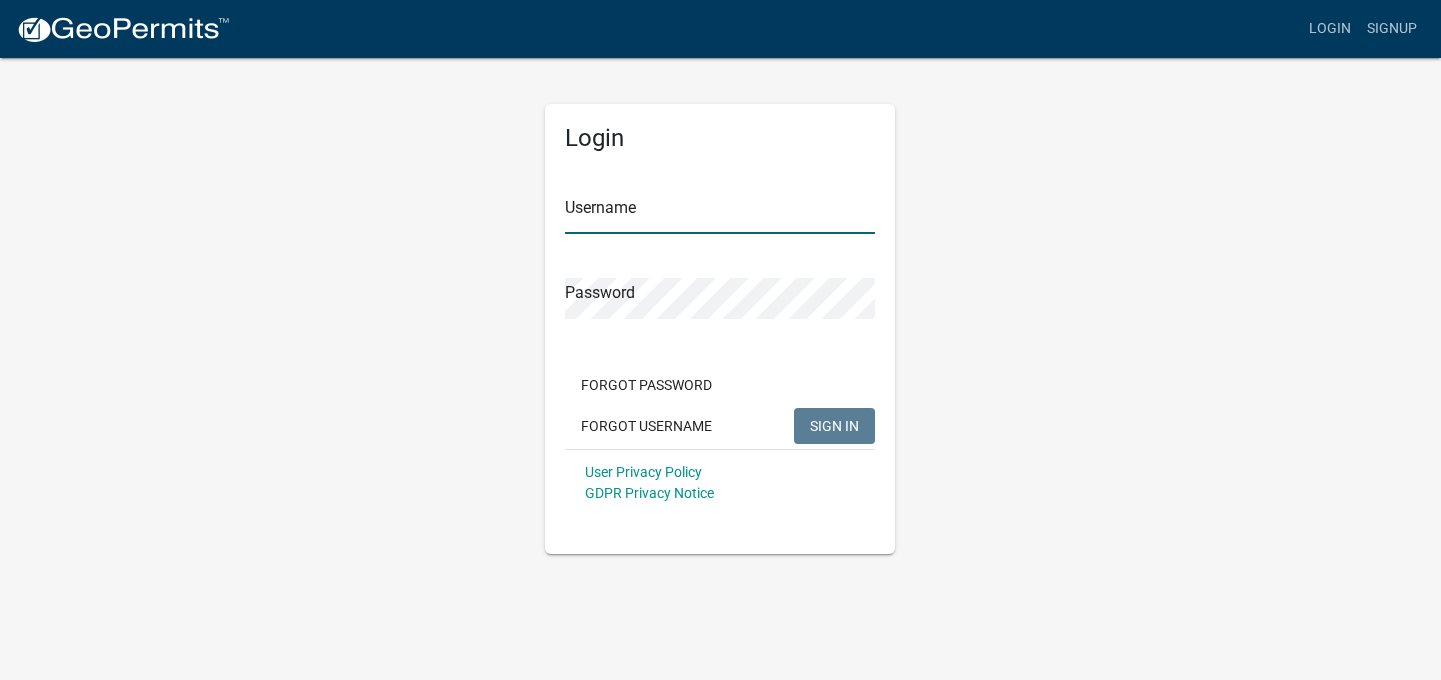 type on "cianapeil" 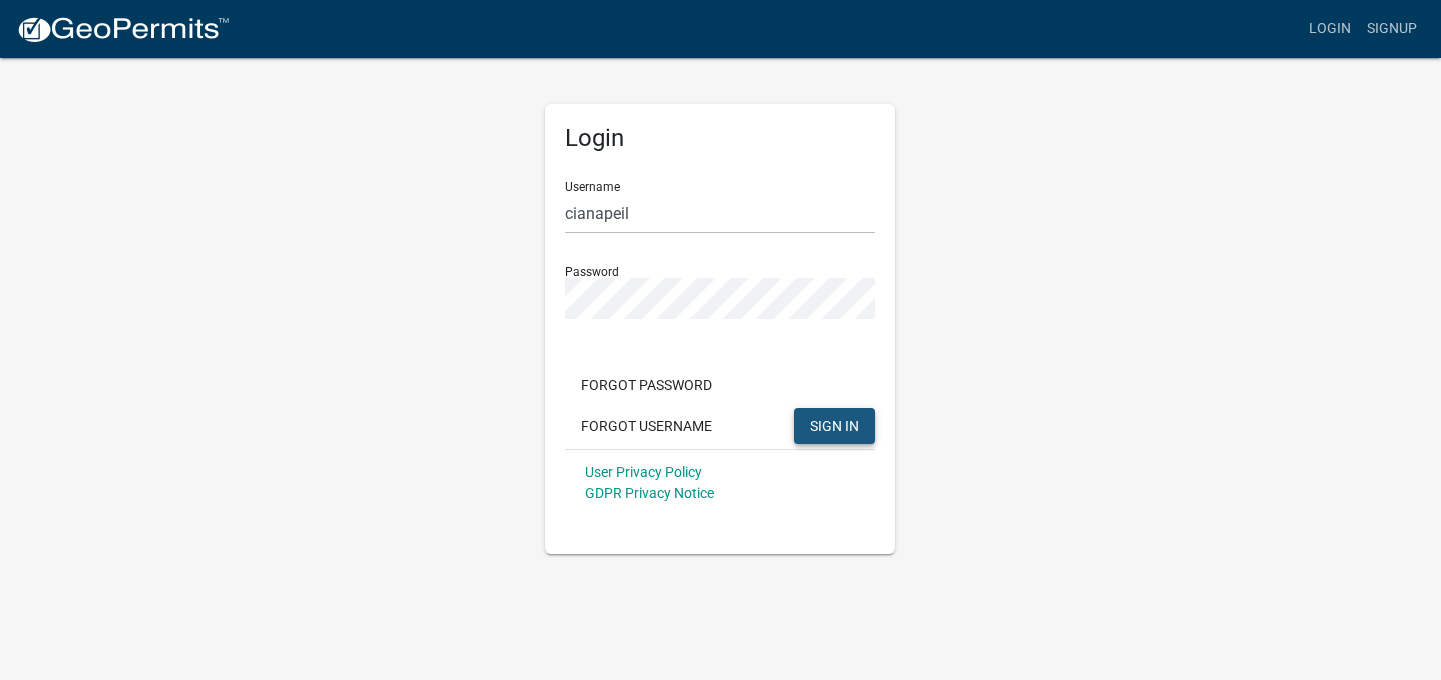 click on "SIGN IN" 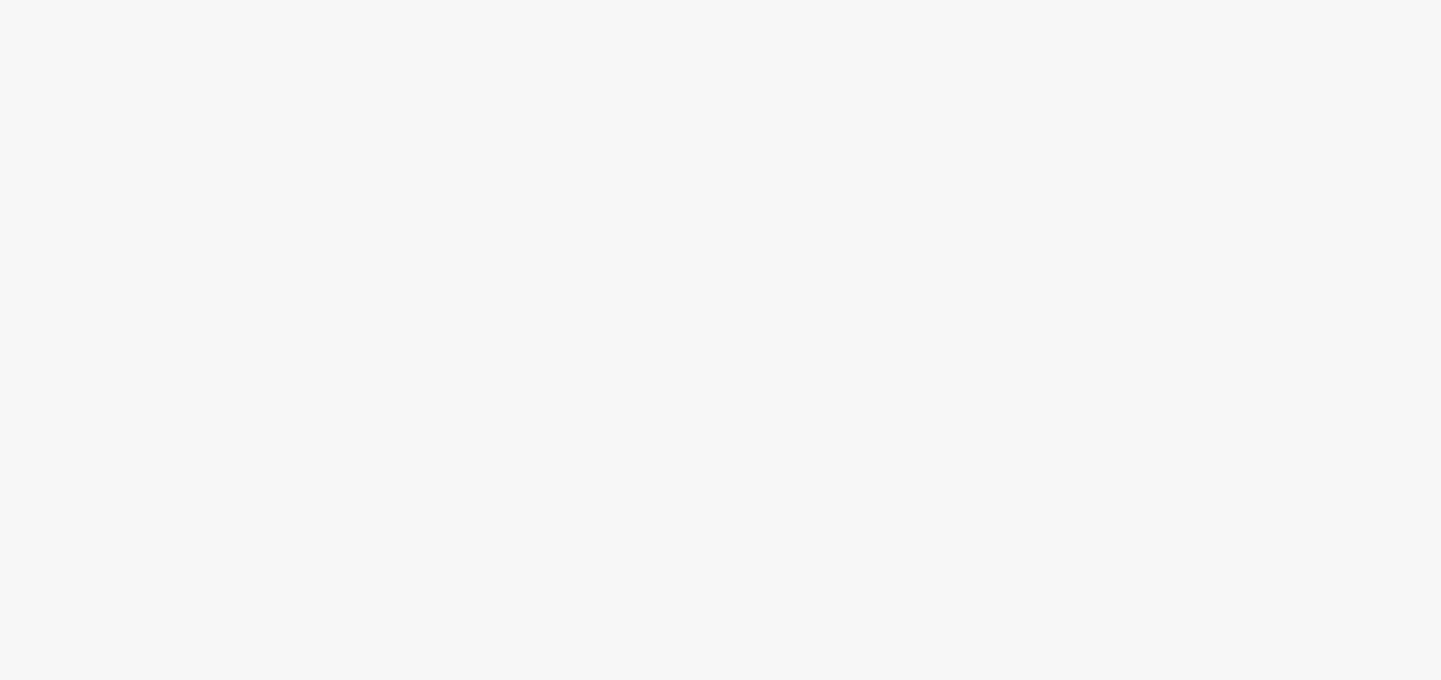scroll, scrollTop: 0, scrollLeft: 0, axis: both 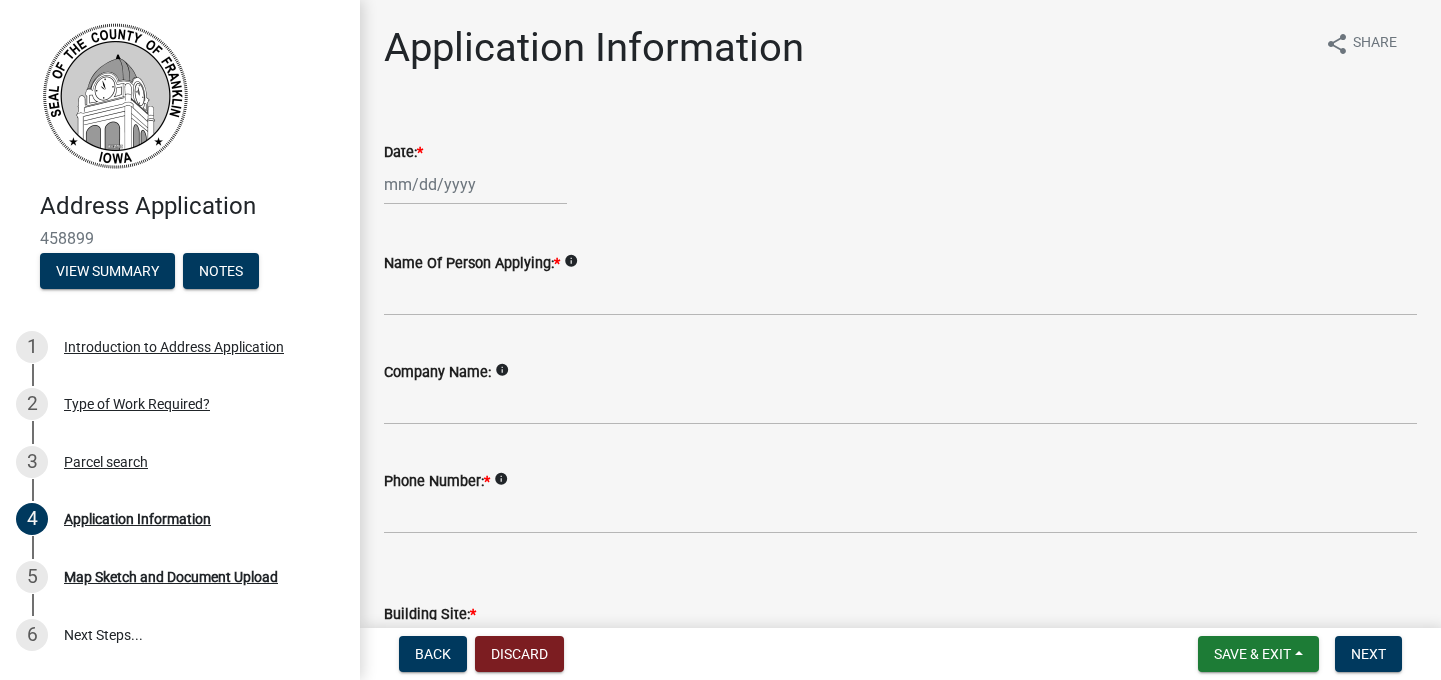 select on "8" 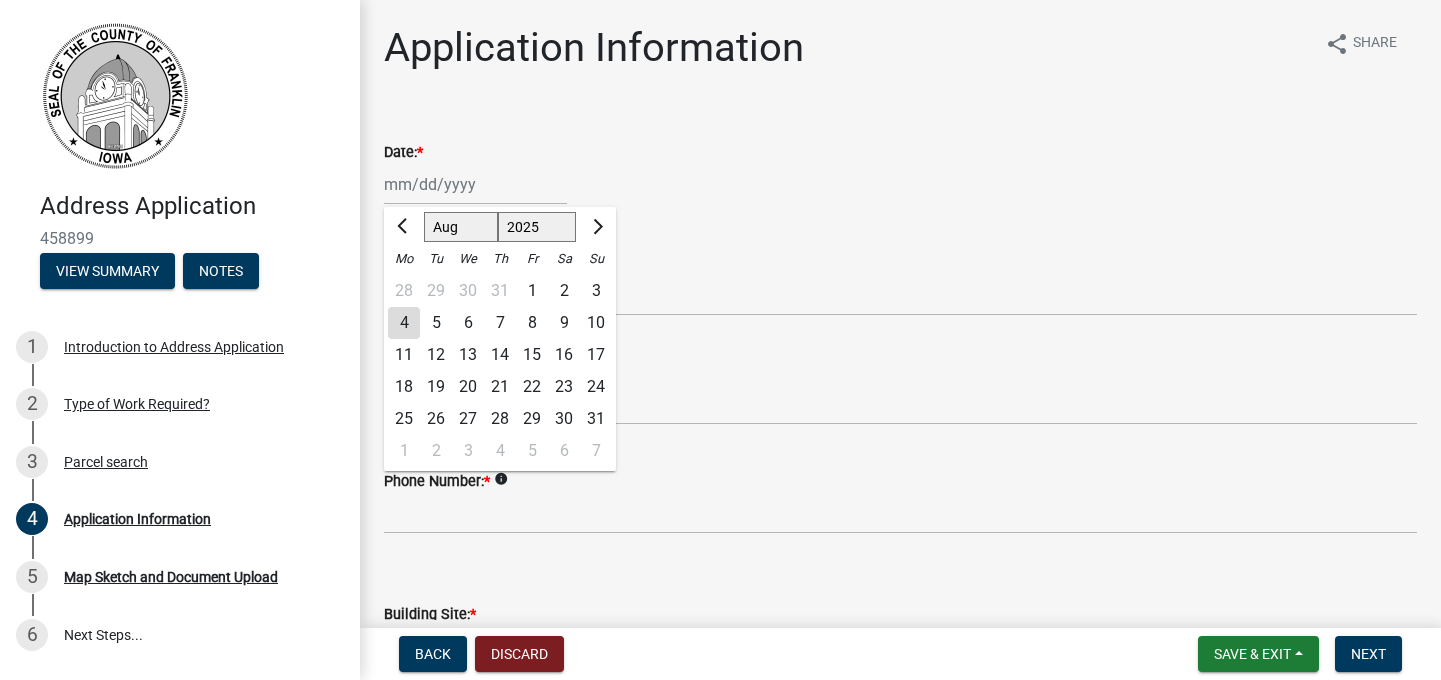 click on "Jan Feb Mar Apr May Jun Jul Aug Sep Oct Nov Dec 1525 1526 1527 1528 1529 1530 1531 1532 1533 1534 1535 1536 1537 1538 1539 1540 1541 1542 1543 1544 1545 1546 1547 1548 1549 1550 1551 1552 1553 1554 1555 1556 1557 1558 1559 1560 1561 1562 1563 1564 1565 1566 1567 1568 1569 1570 1571 1572 1573 1574 1575 1576 1577 1578 1579 1580 1581 1582 1583 1584 1585 1586 1587 1588 1589 1590 1591 1592 1593 1594 1595 1596 1597 1598 1599 1600 1601 1602 1603 1604 1605 1606 1607 1608 1609 1610 1611 1612 1613 1614 1615 1616 1617 1618 1619 1620 1621 1622 1623 1624 1625 1626 1627 1628 1629 1630 1631 1632 1633 1634 1635 1636 1637 1638 1639 1640 1641 1642 1643 1644 1645 1646 1647 1648 1649 1650 1651 1652 1653 1654 1655 1656 1657 1658 1659 1660 1661 1662 1663 1664 1665 1666 1667 1668 1669 1670 1671 1672 1673 1674 1675 1676 1677 1678 1679 1680 1681 1682 1683 1684 1685 1686 1687 1688 1689 1690 1691 1692 1693 1694 1695 1696 1697 1698 1699 1700 1701 1702 1703 1704 1705 1706 1707 1708 1709 1710 1711 1712 1713 1714 1715 1716 1717 1718 1719 1" 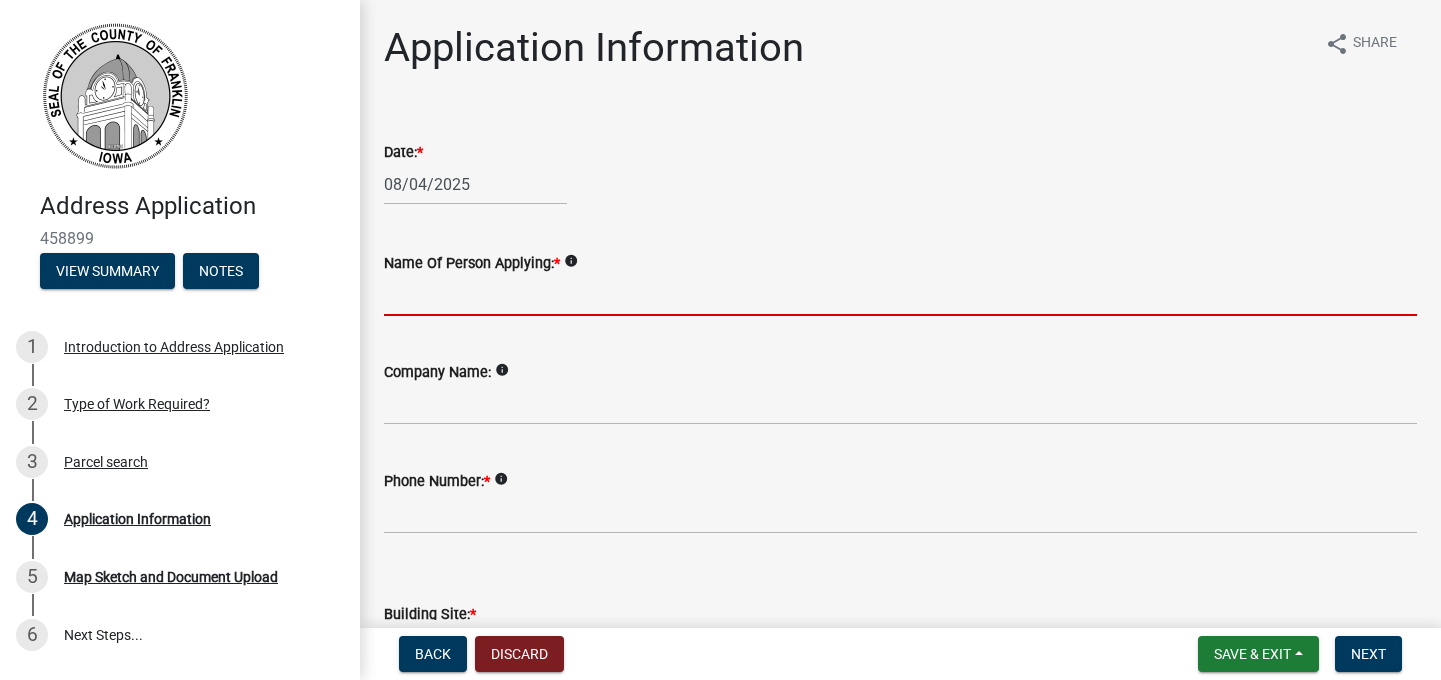 click on "Name Of Person Applying:  *" at bounding box center [900, 295] 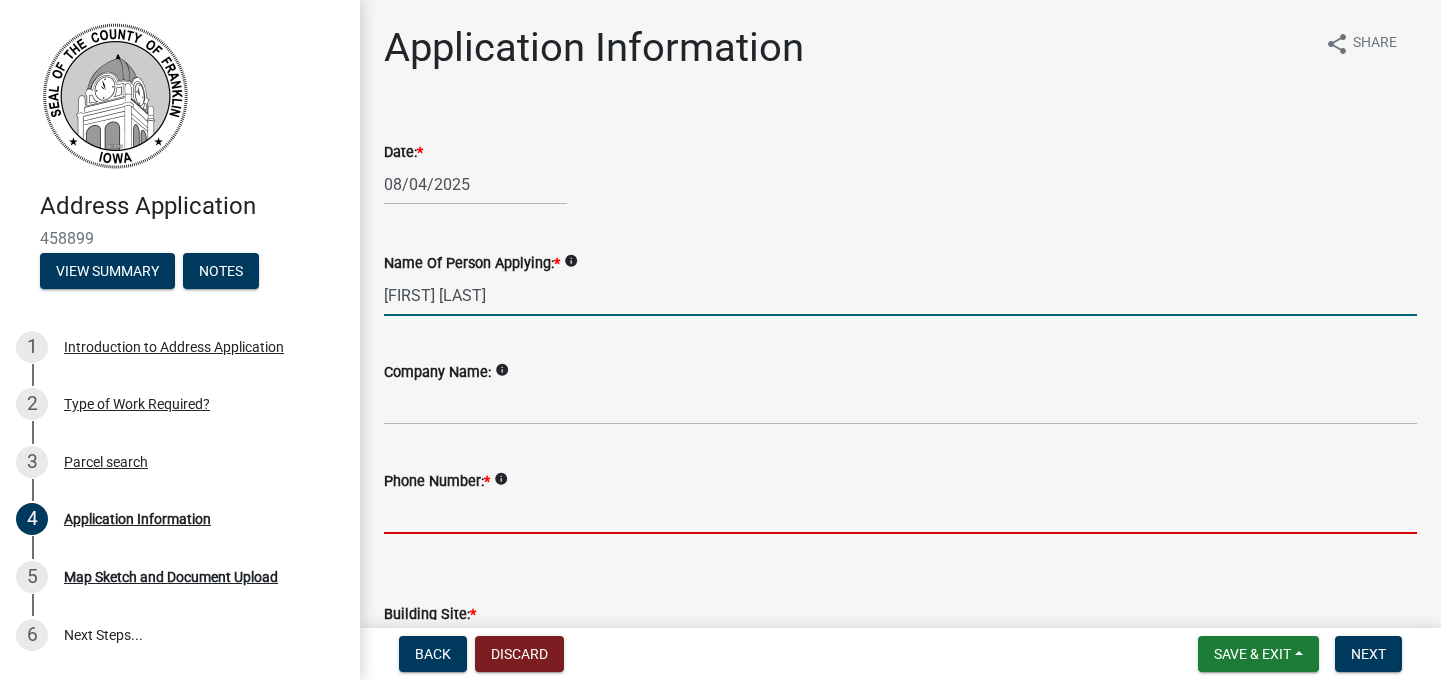 type on "5155710573" 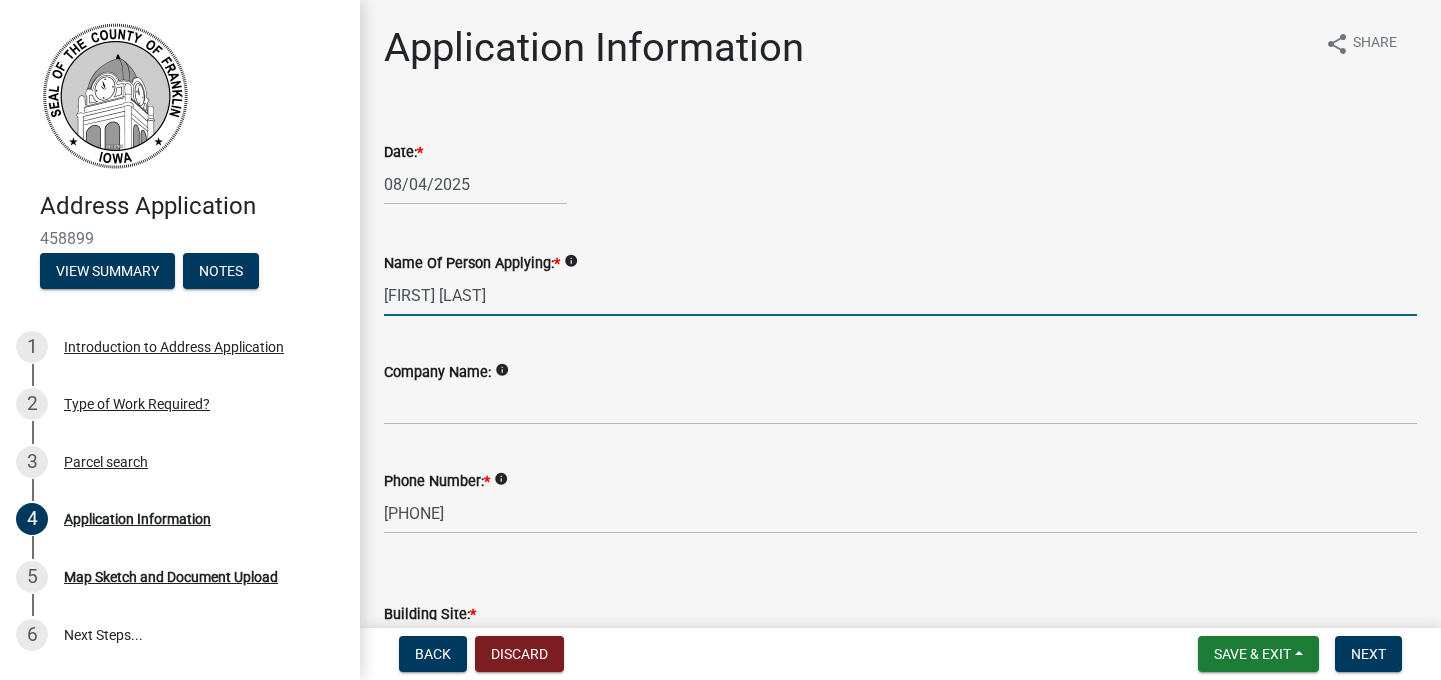 select on "5e983586-e90a-4c70-875b-4650f22fe226" 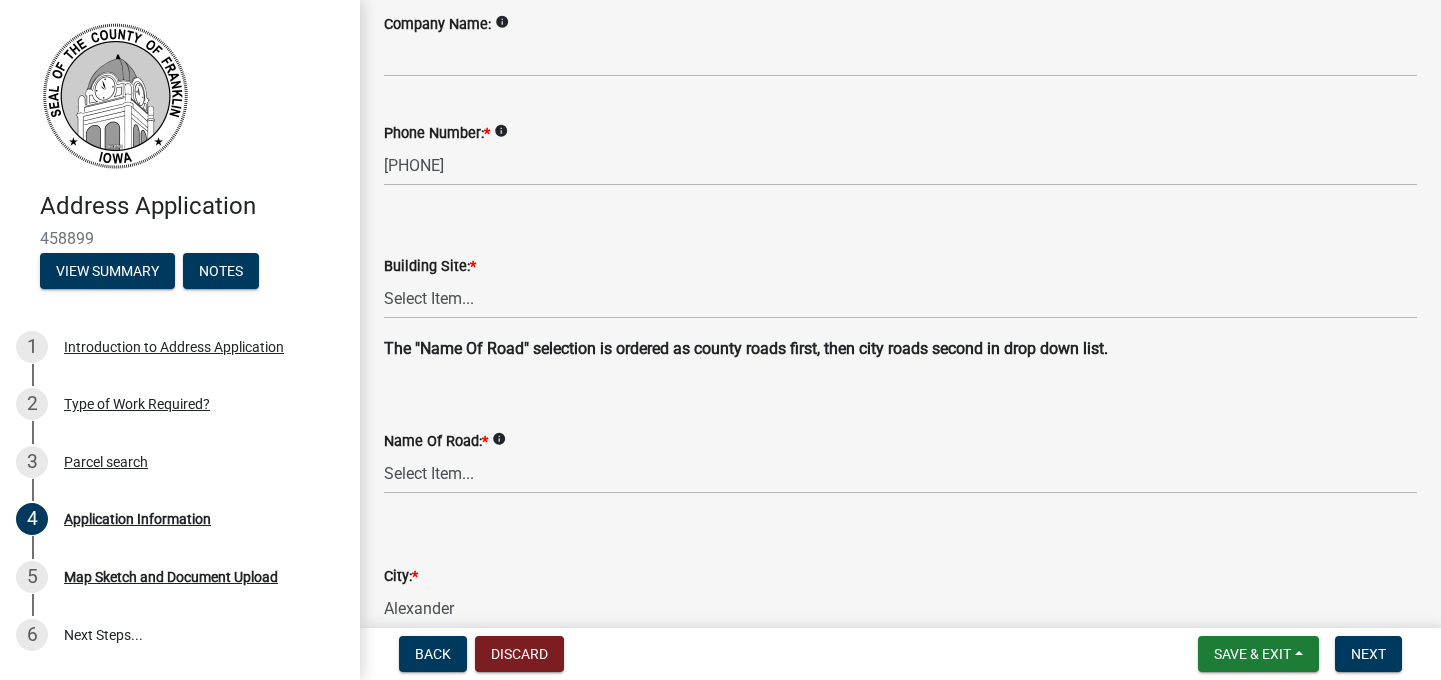 scroll, scrollTop: 359, scrollLeft: 0, axis: vertical 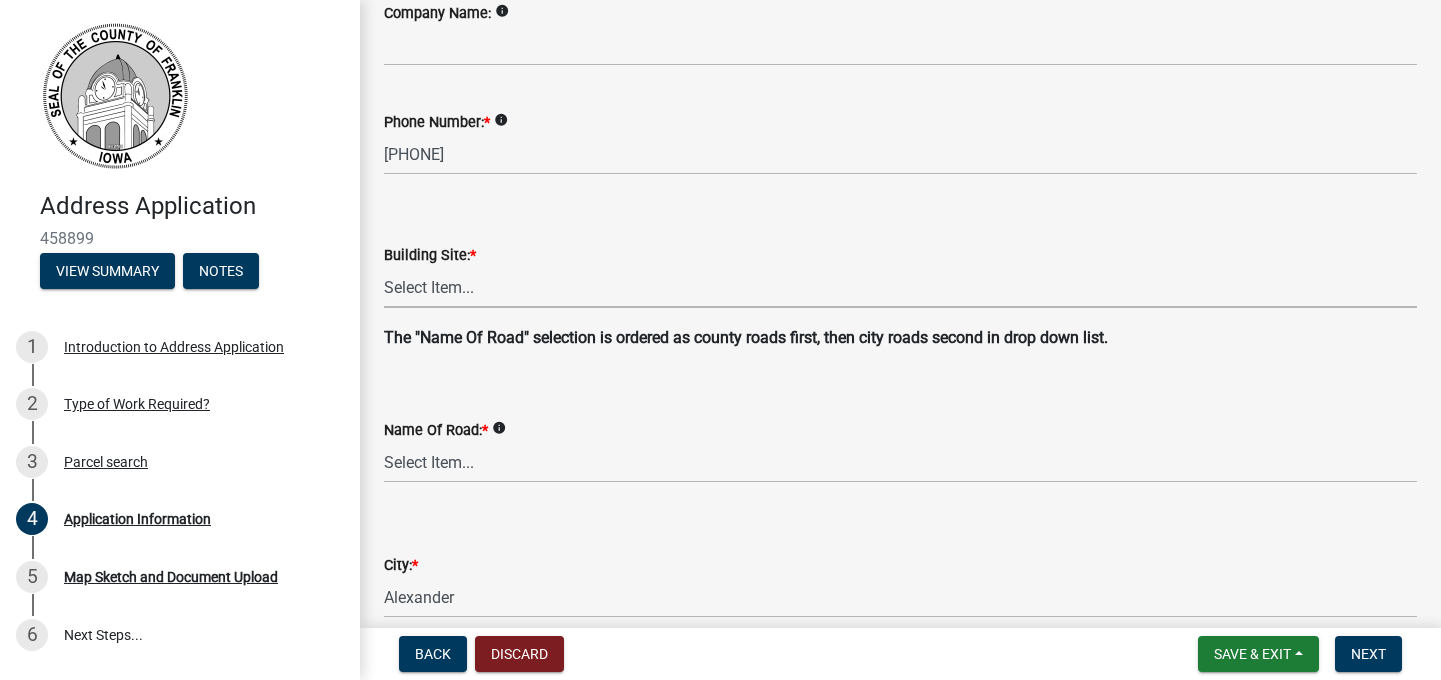 click on "Select Item...   Agricultural   Airport   Aquatic Center   Ball Field   Campground_state   Cemetery   Chicken Confinement   Church   City   City Hall   City Park   Comm_multi_res   Commercial   Condominium   County   Day Care   Duplex   E911   EMS   Fire Station   Garage   Golf Course   Hog Confinement   Hospital   Industrial   Mini_storage   Multi_residential   Park Shelter   Parking Lot   Recreational   Residential   Retired   School   Shed   Siren   Solor Panal Farm   State   Substation   Tower   Turbine   USPS   Vacant Lot   Well" at bounding box center (900, 287) 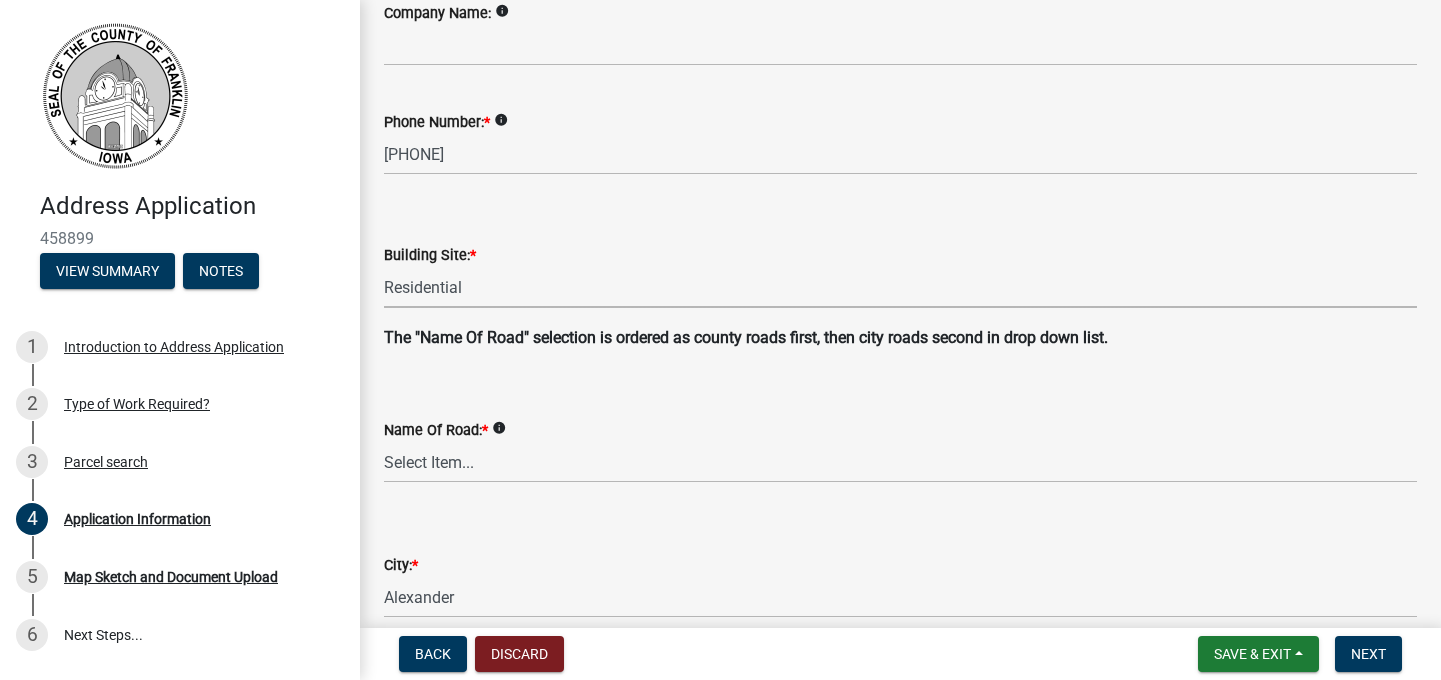 select on "0fc1edce-515e-4fbb-ada8-d82eaaf7e3f3" 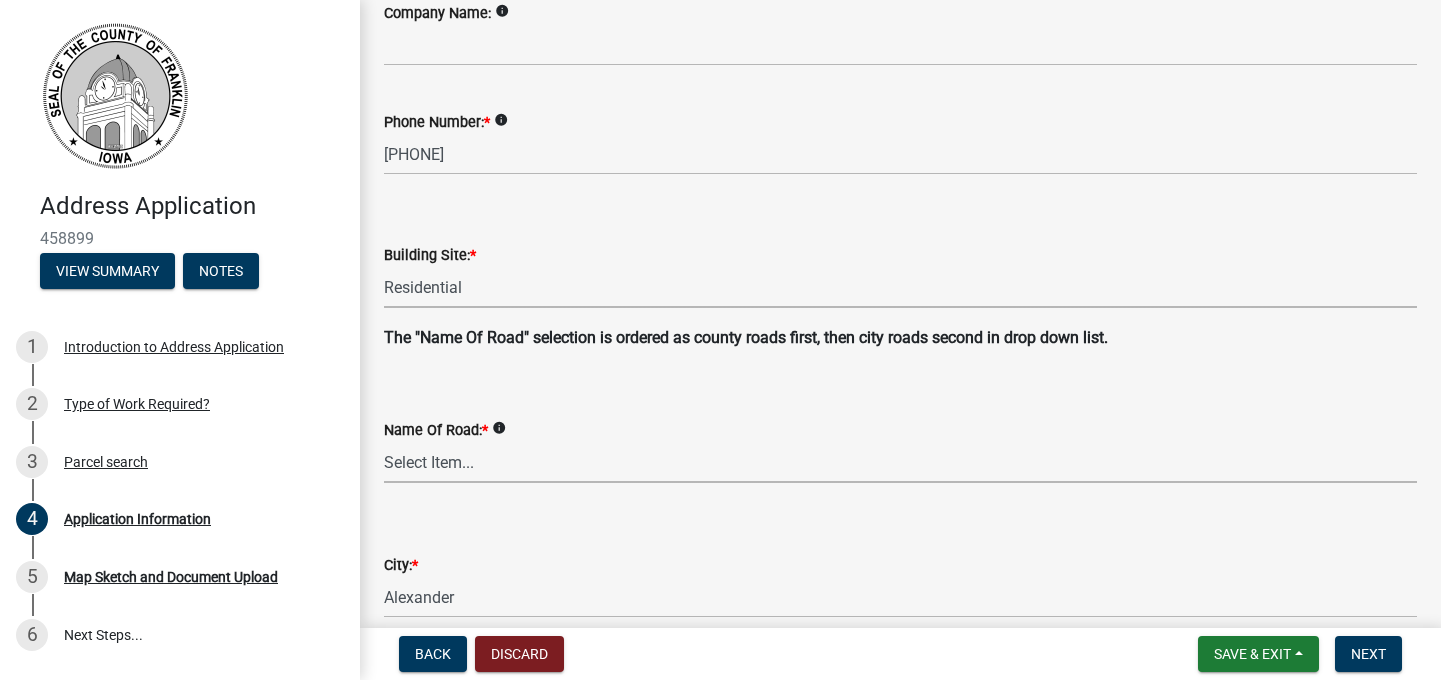 click on "Select Item...   100th St   105th St   110th St   115th St   120th St   125th St   130th St   135th St   140th St   150th St   155th St   160th St   165th St   170th St   175th St   180th St   190th St   195th St   200th St   210th St   215th St   220th St   225th St   230th St   235th St   240th St   245th St   250th St   255th St   25th St   30th St   35th St   40th St   45th St   50th St   55th St   60th St   65th St   70th St   75th St   80th St   85th St   90th St   95th St   Apricot Ave   Ash Ave   Balsam Ave   Bluebell Ave   Cardinal Ave   Cerro Gordo St   Dogwood Ave   Dove Ave   Eagle Ave   Faulkner Ln   Finch Ave   Fir Ave   Franklin Ave   Grouse Ave   Gull Ave   Hardin Rd   Heather Ave   Highway 3   Highway 65   Indigo Ave   Ironwood Ave   Jonquil Ave   Juniper Ave   Killdeer Ave   Lark Ave   Lemon Ave   Mallard Ave   Mallory Dr   Nettle Ave   Nuthatch Ave   Oakland Dr   Olive Ave   Quail Ave   Quince Ave   Rail Ave   Raven Ave   Spruce Ave   Swallow Ave   Teal Ave   Thrush Ave   Timber Ave" at bounding box center (900, 462) 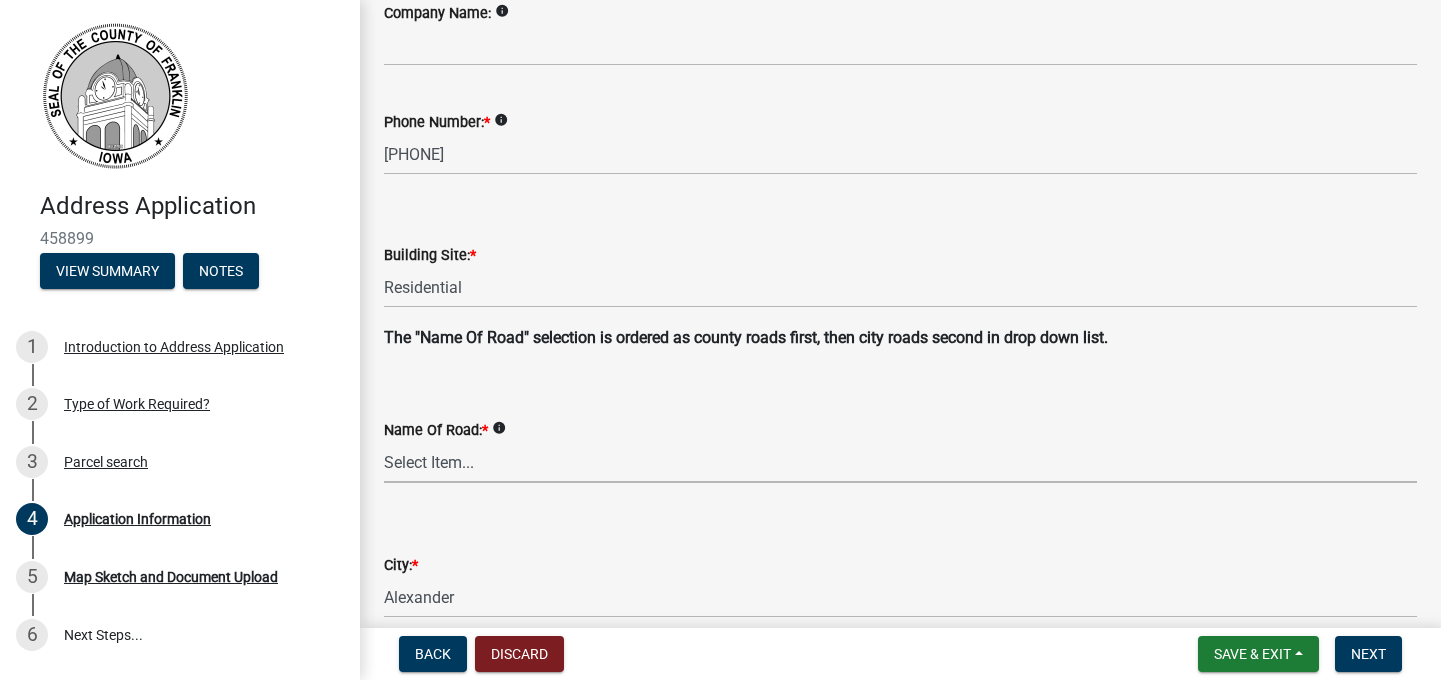 click on "Select Item...   100th St   105th St   110th St   115th St   120th St   125th St   130th St   135th St   140th St   150th St   155th St   160th St   165th St   170th St   175th St   180th St   190th St   195th St   200th St   210th St   215th St   220th St   225th St   230th St   235th St   240th St   245th St   250th St   255th St   25th St   30th St   35th St   40th St   45th St   50th St   55th St   60th St   65th St   70th St   75th St   80th St   85th St   90th St   95th St   Apricot Ave   Ash Ave   Balsam Ave   Bluebell Ave   Cardinal Ave   Cerro Gordo St   Dogwood Ave   Dove Ave   Eagle Ave   Faulkner Ln   Finch Ave   Fir Ave   Franklin Ave   Grouse Ave   Gull Ave   Hardin Rd   Heather Ave   Highway 3   Highway 65   Indigo Ave   Ironwood Ave   Jonquil Ave   Juniper Ave   Killdeer Ave   Lark Ave   Lemon Ave   Mallard Ave   Mallory Dr   Nettle Ave   Nuthatch Ave   Oakland Dr   Olive Ave   Quail Ave   Quince Ave   Rail Ave   Raven Ave   Spruce Ave   Swallow Ave   Teal Ave   Thrush Ave   Timber Ave" at bounding box center (900, 462) 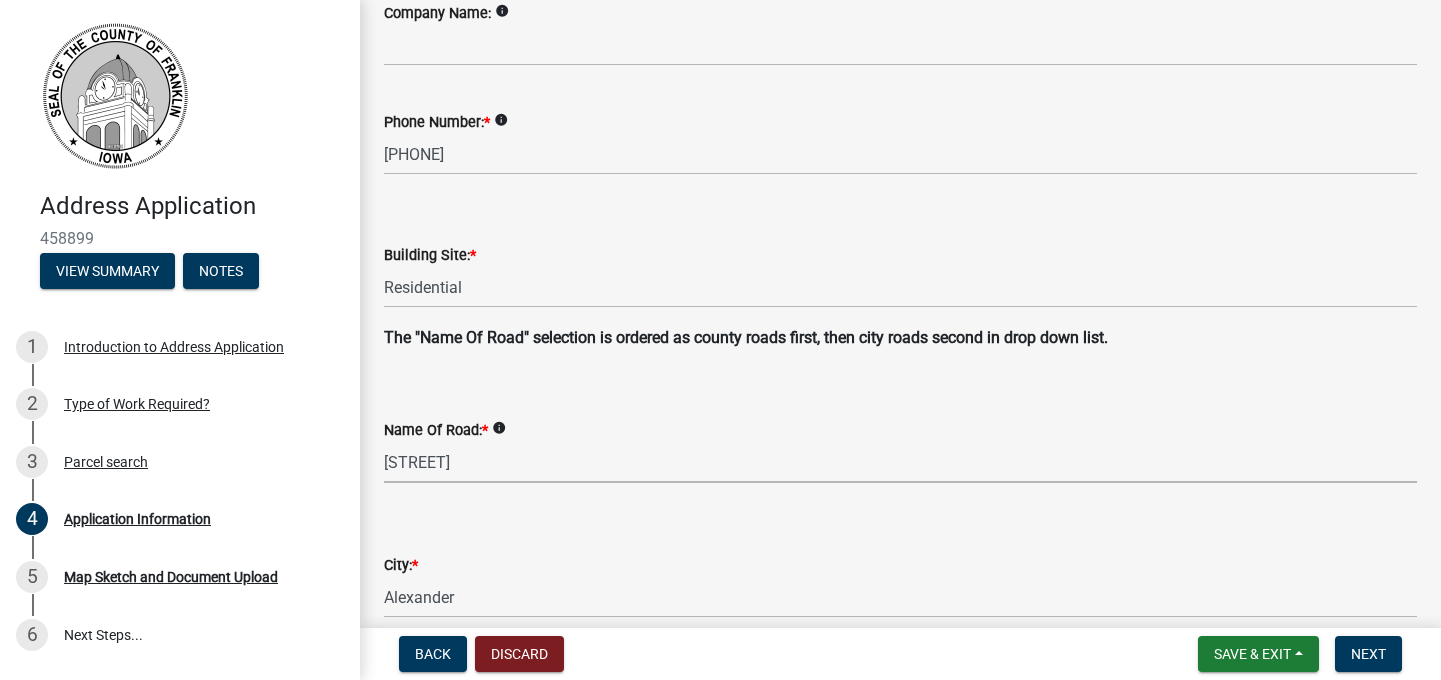 select on "fdfd1819-3044-4f00-b4ff-2fa3dda90352" 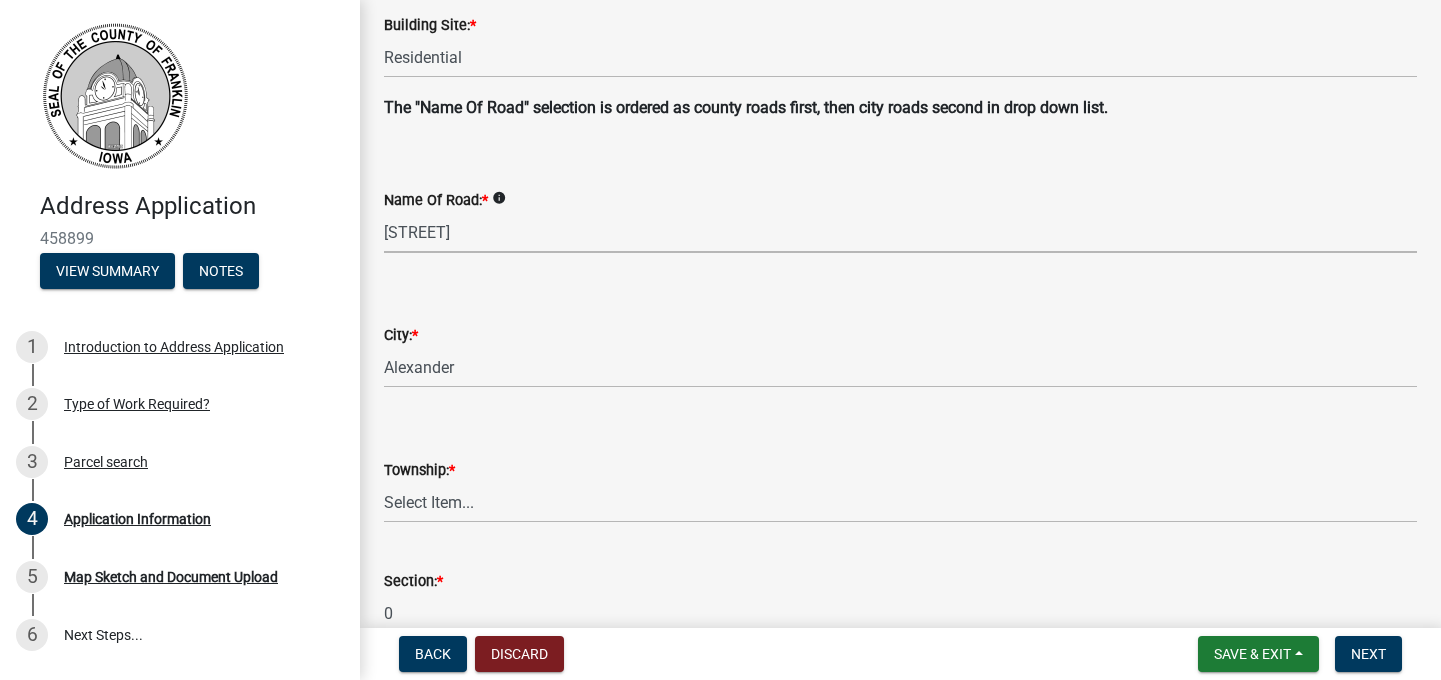 scroll, scrollTop: 629, scrollLeft: 0, axis: vertical 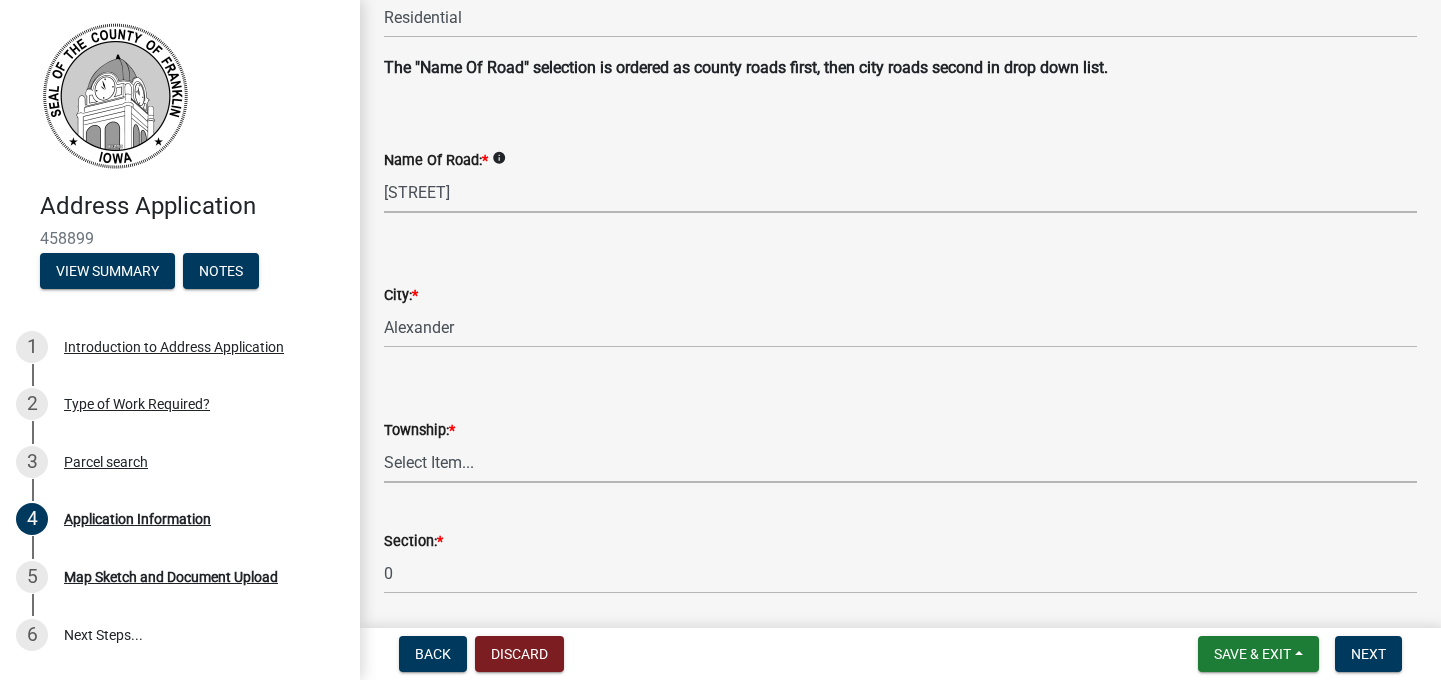 click on "Select Item...   GENEVA   GRANT   HAMILTON   INGHAM   LEE   MARION   MORGAN   MOTT   OAKLAND   OSCEOLA   REEVE   RICHLAND   ROSS   SCOTT   WEST FORK   WISNER   UNKNOWN" at bounding box center (900, 462) 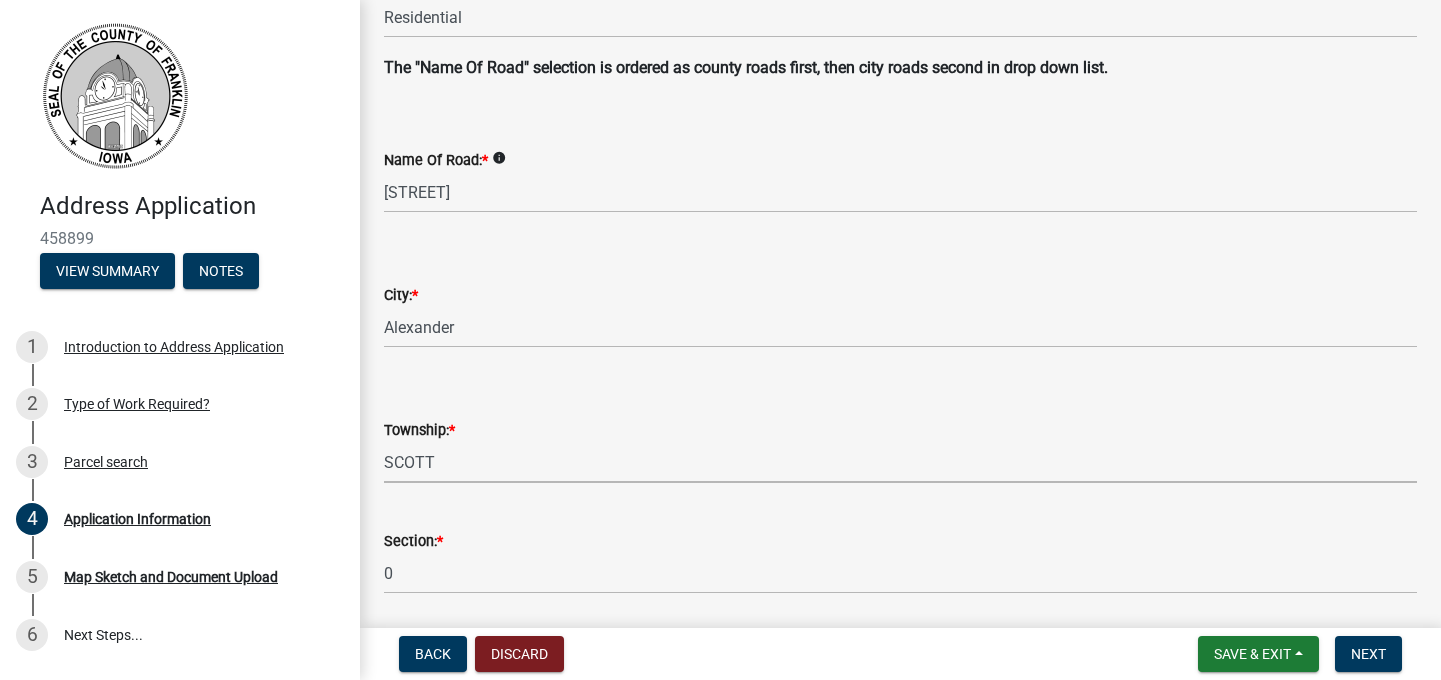 select on "5e2b1ccb-17d9-4e71-bce0-4cda9bd8f731" 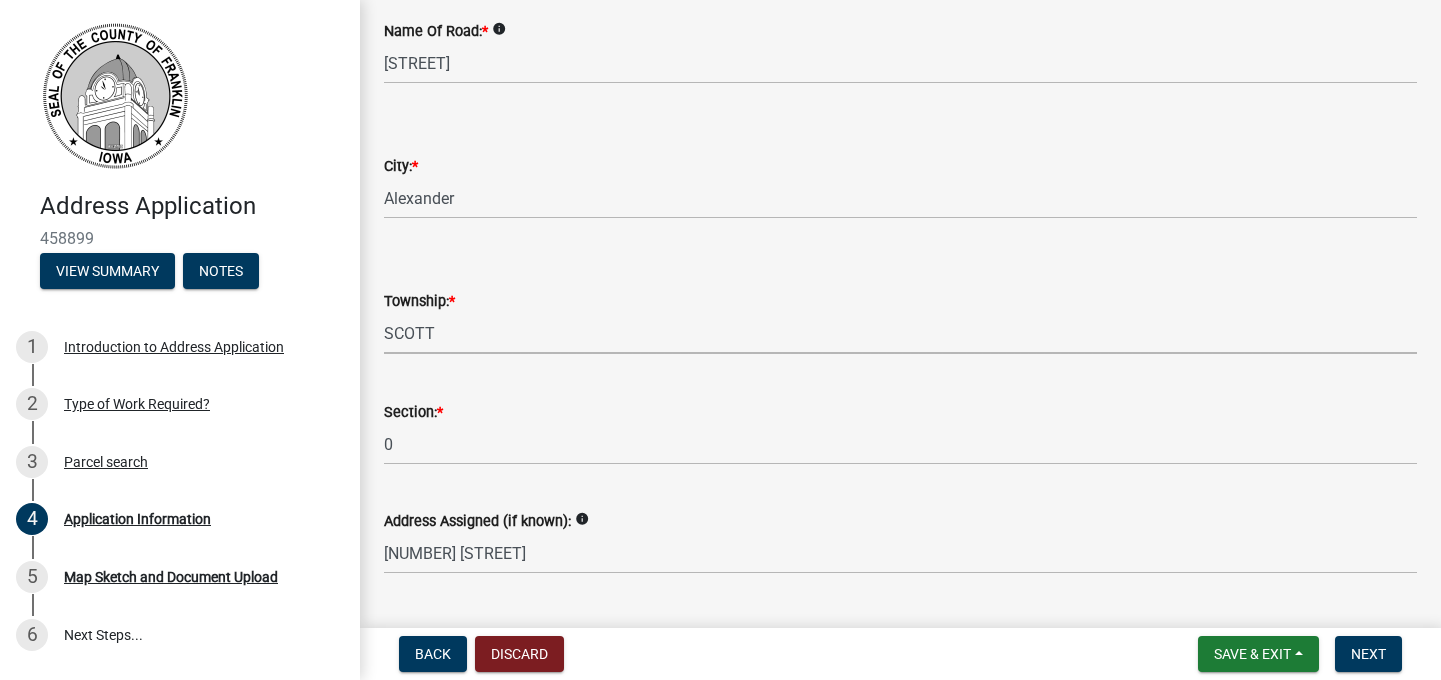 scroll, scrollTop: 759, scrollLeft: 0, axis: vertical 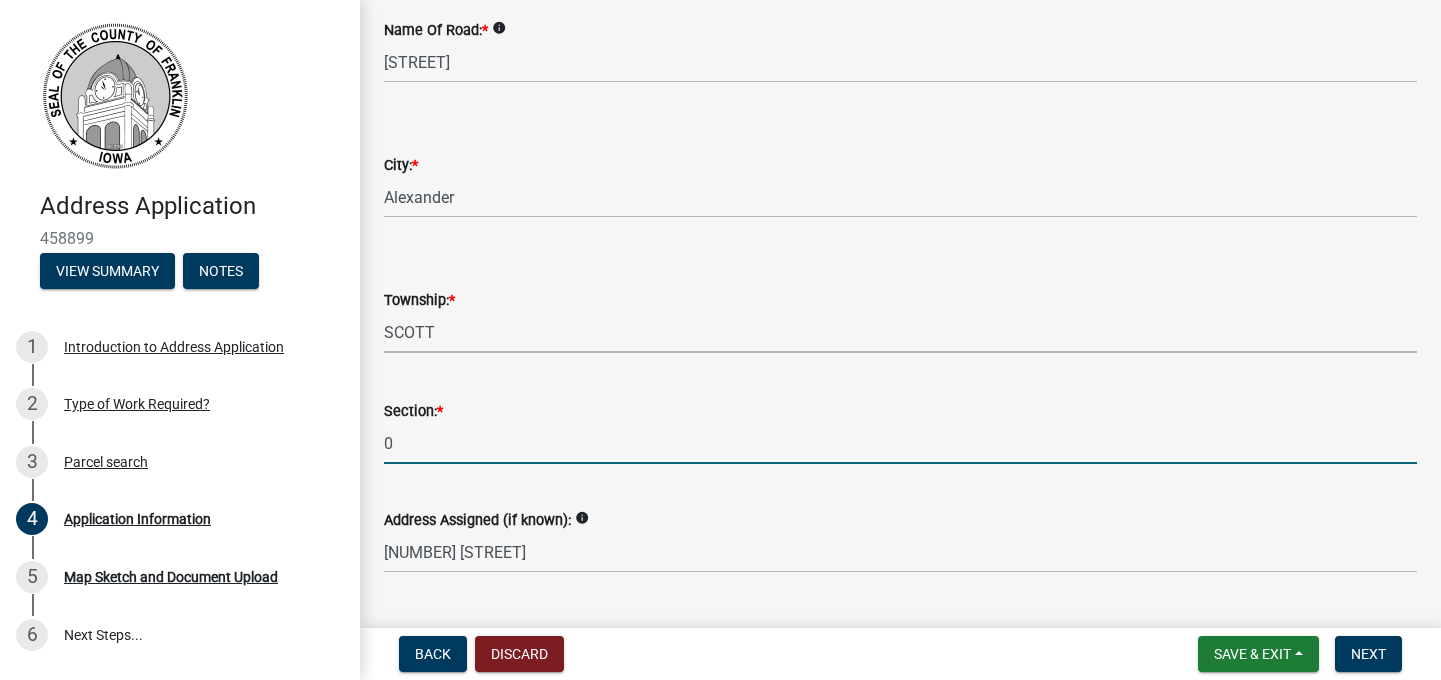 click on "0" at bounding box center [900, 443] 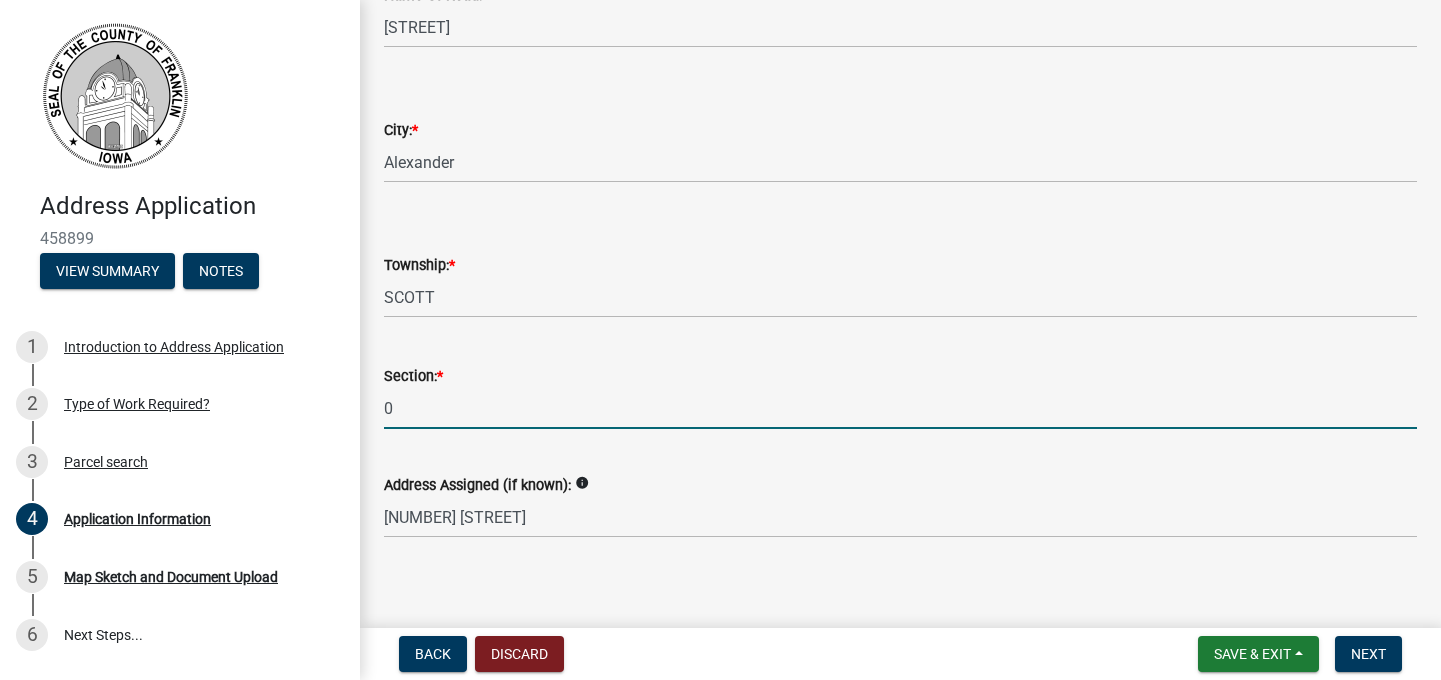 scroll, scrollTop: 806, scrollLeft: 0, axis: vertical 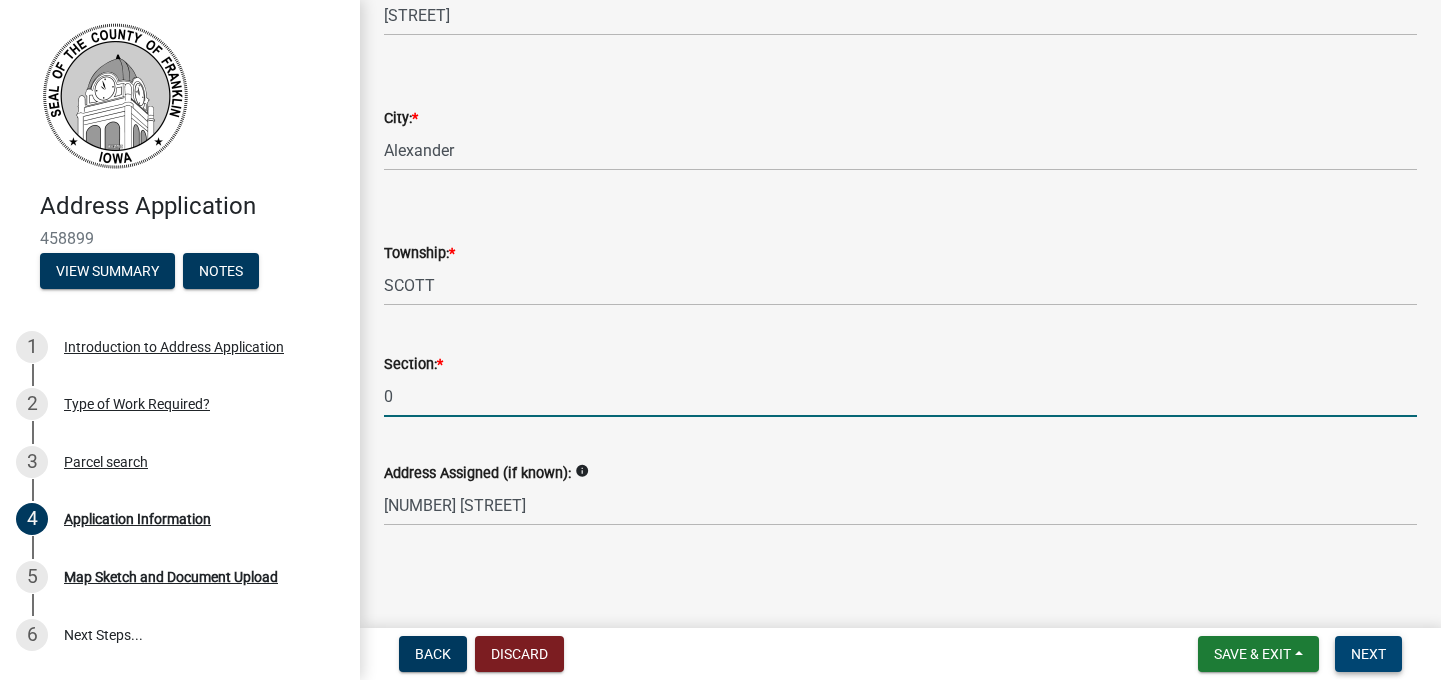 click on "Next" at bounding box center (1368, 654) 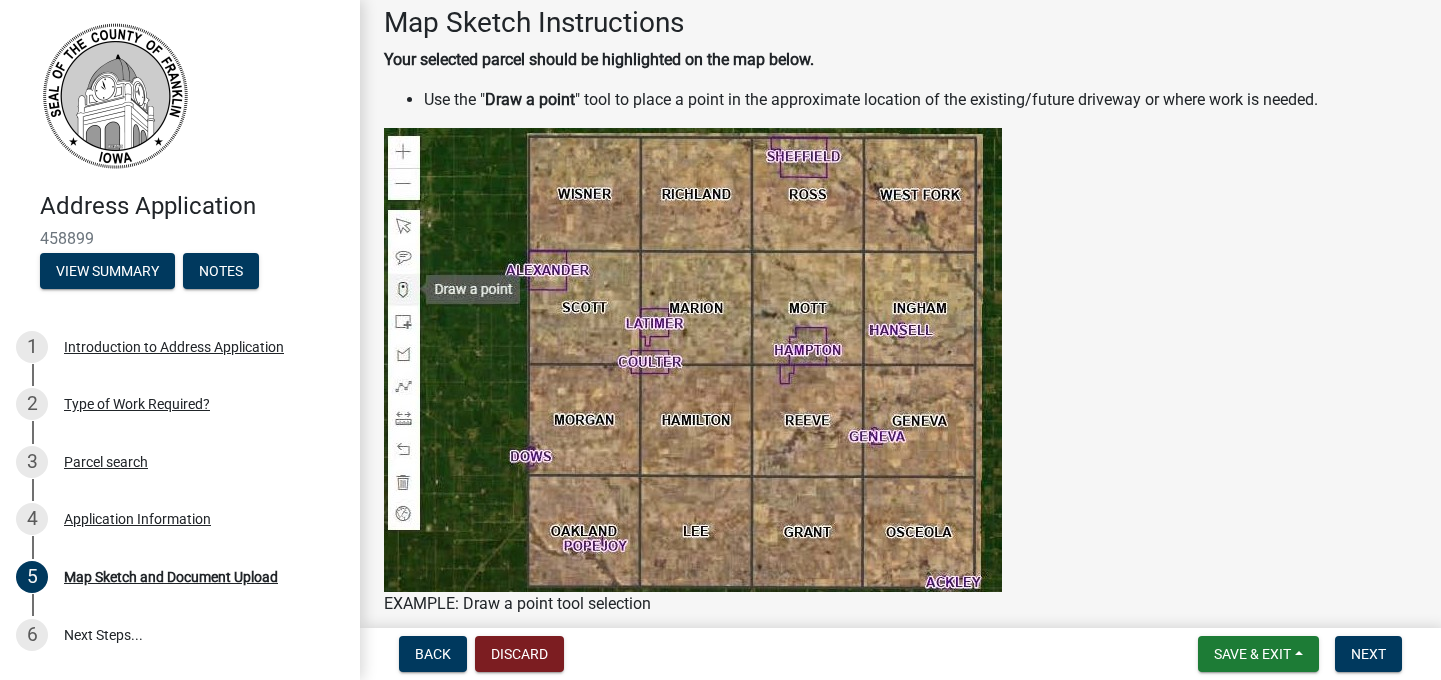 scroll, scrollTop: 222, scrollLeft: 0, axis: vertical 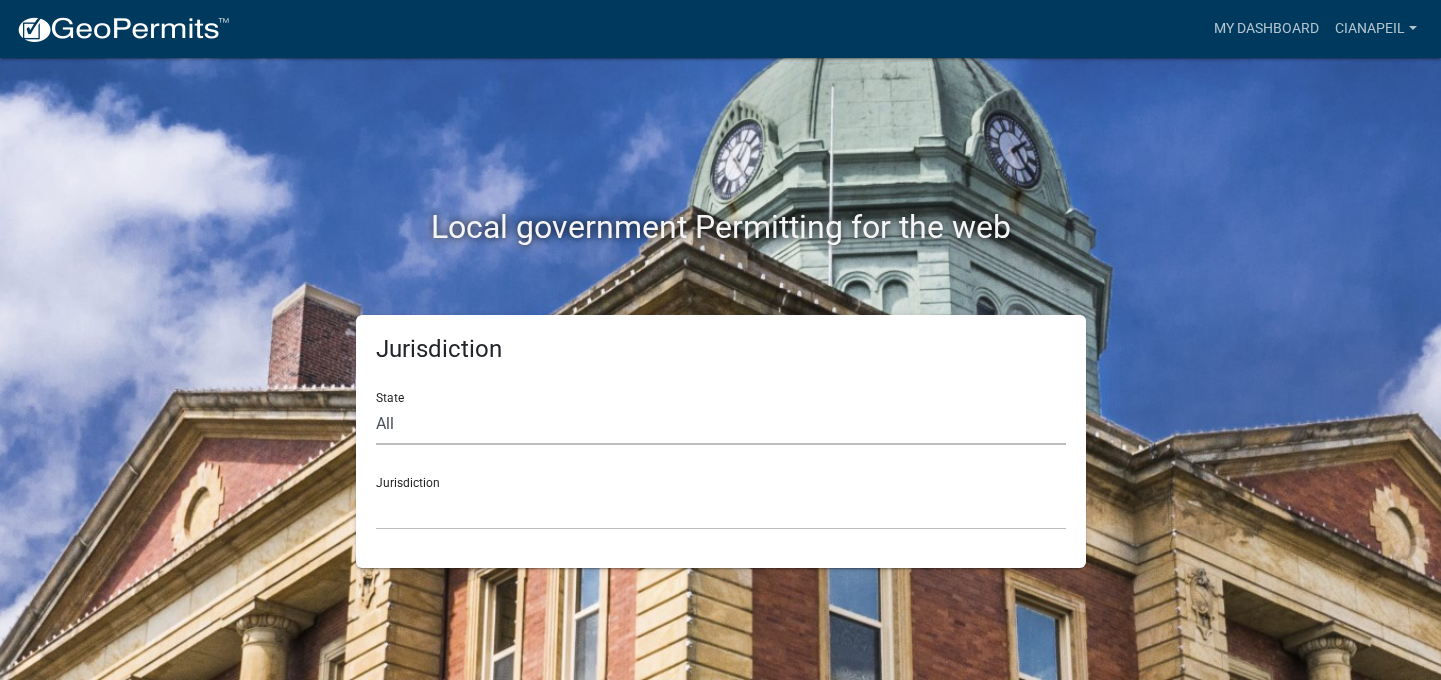 click on "All  Colorado   Georgia   Indiana   Iowa   Kansas   Minnesota   Ohio   South Carolina   Wisconsin" 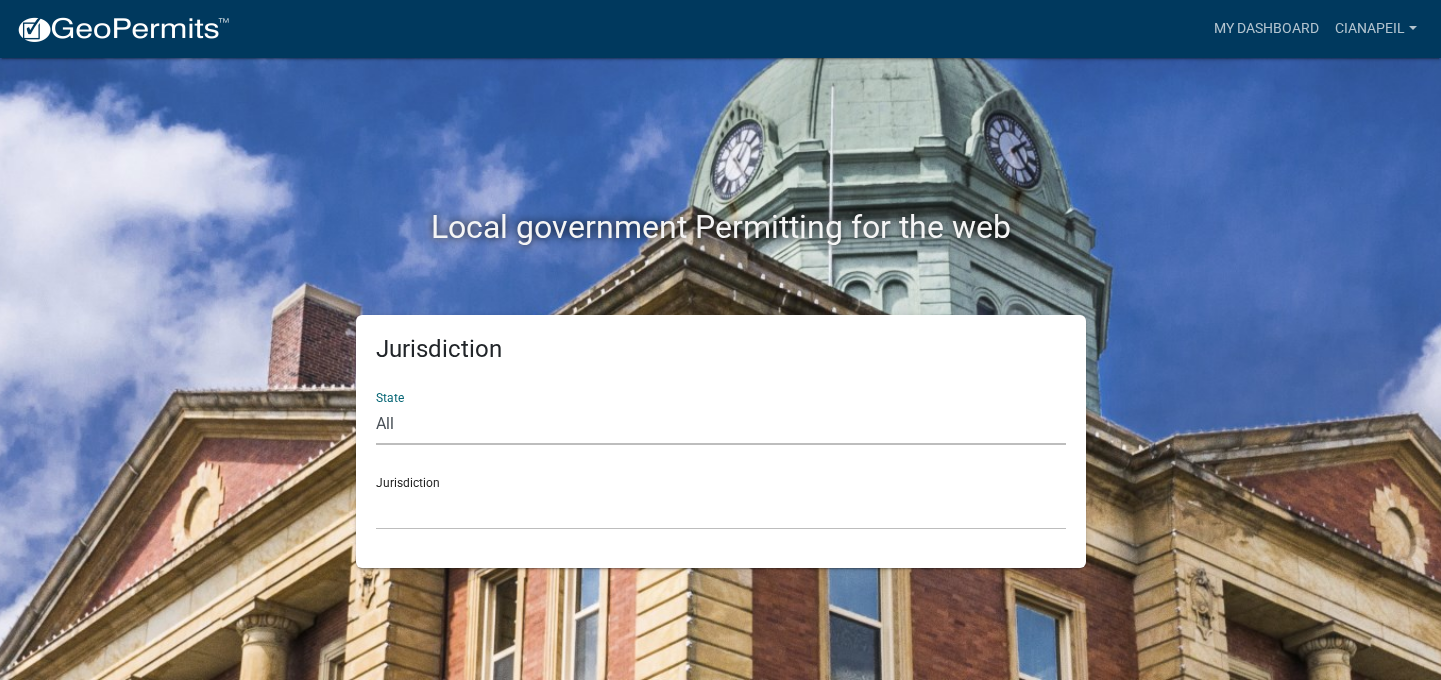 select on "Iowa" 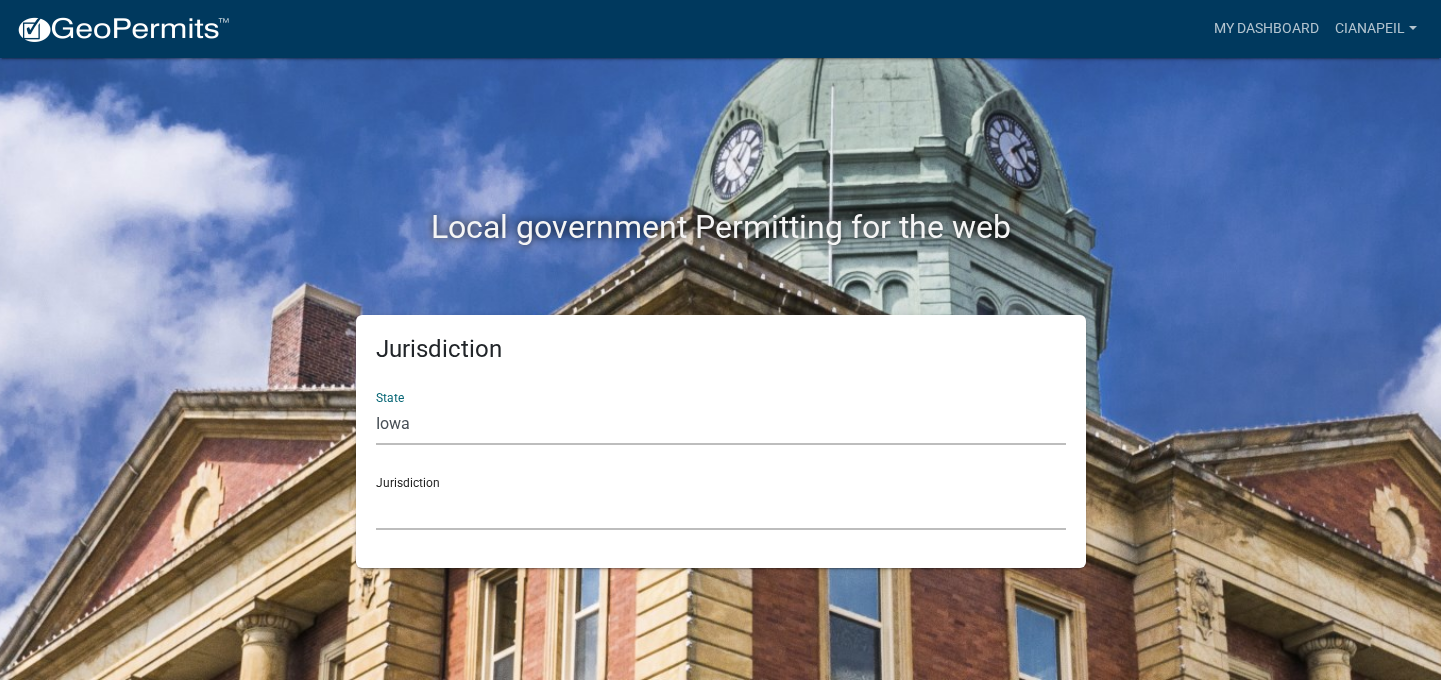 click on "Boone County, Iowa Butler County, Iowa Cerro Gordo County, Iowa City of Harlan, Iowa City of Indianola, Iowa City of Newton, Iowa Clayton County, Iowa Dickinson County, Iowa Franklin County, Iowa Grundy County, Iowa Hardin County, Iowa Henry County, Iowa Humboldt County, Iowa Jackson County, Iowa Jasper County, Iowa Johnson County, Iowa Madison County, Iowa Mahaska County, Iowa Marion County, Iowa Marshall County, Iowa Poweshiek County, IA Sioux County, Iowa Wapello County, Iowa Warren County, Iowa Wright County, Iowa" 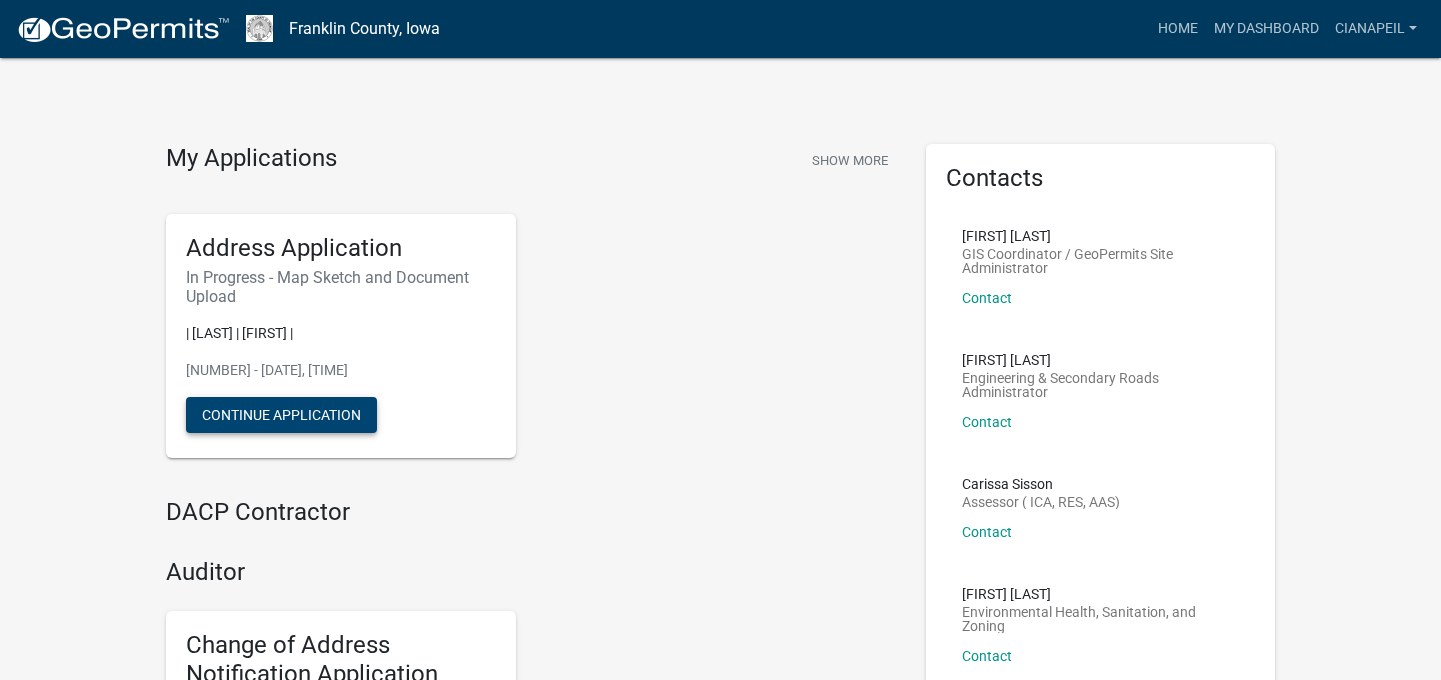 click on "Continue Application" 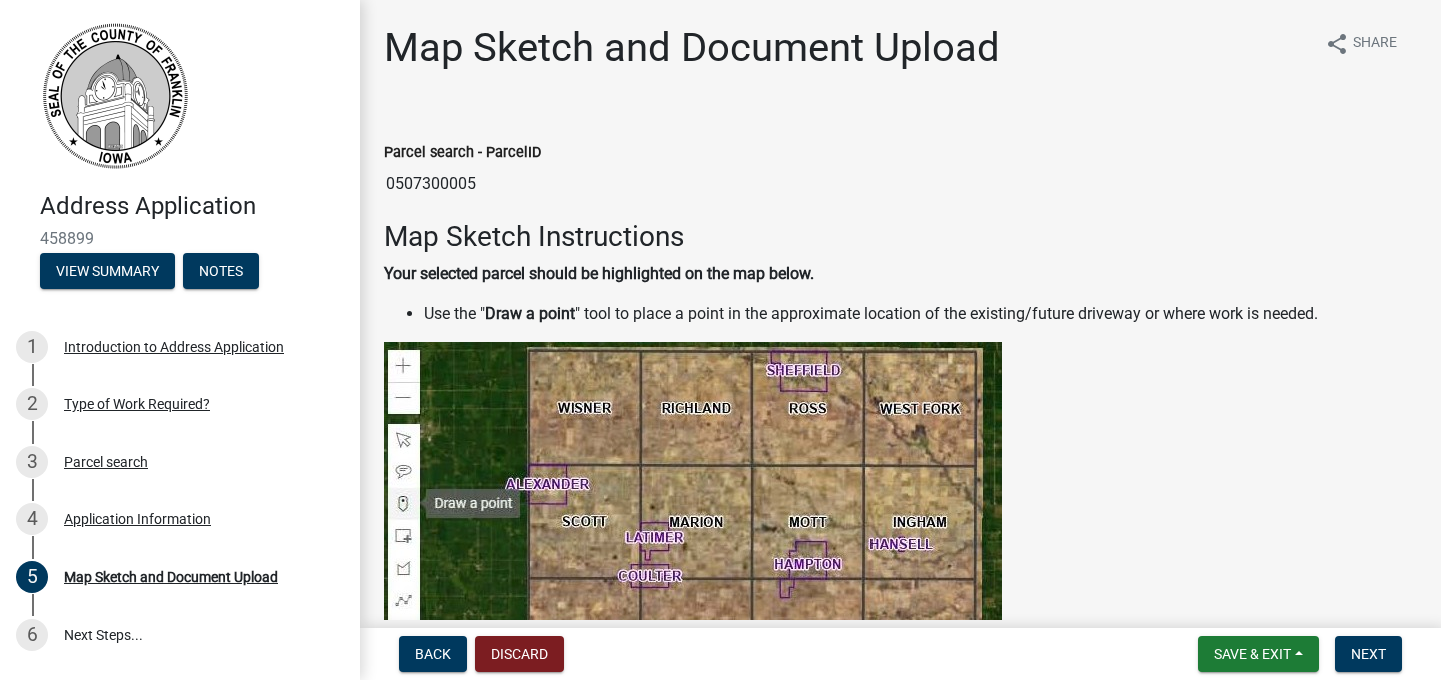 click 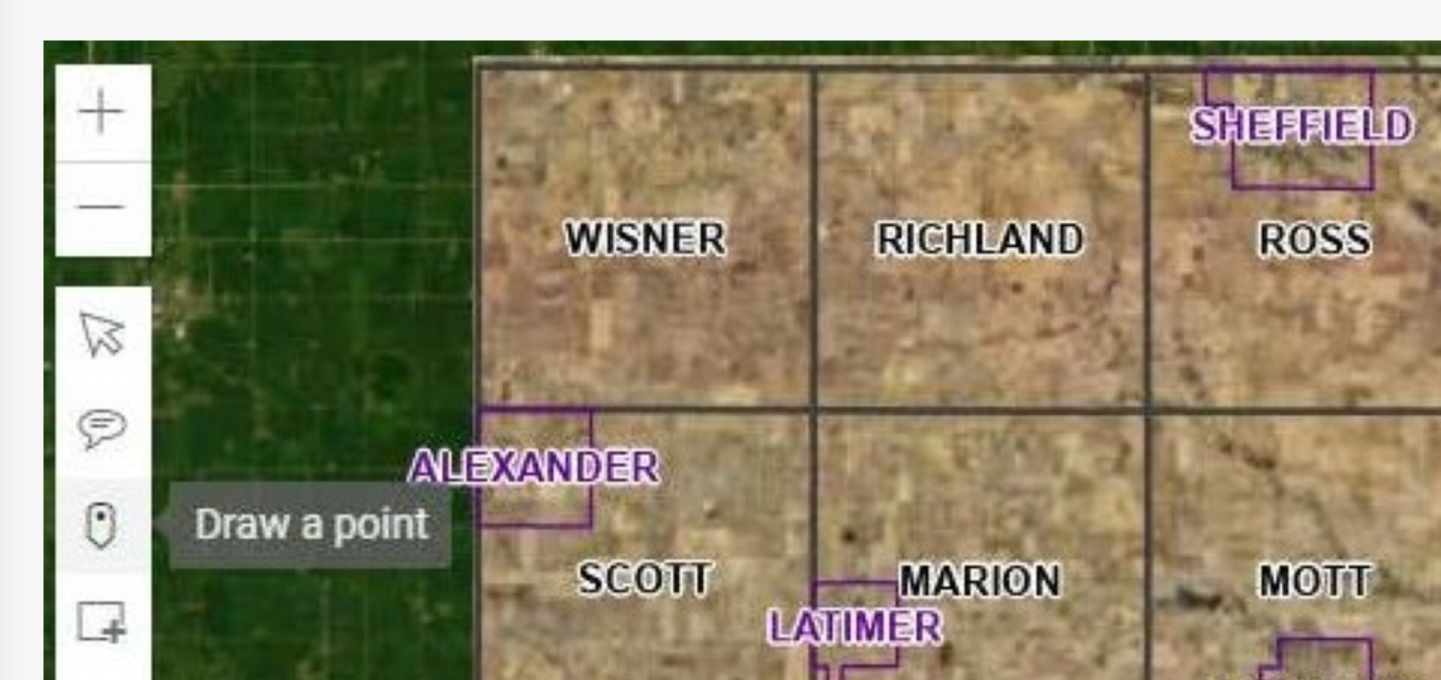 click 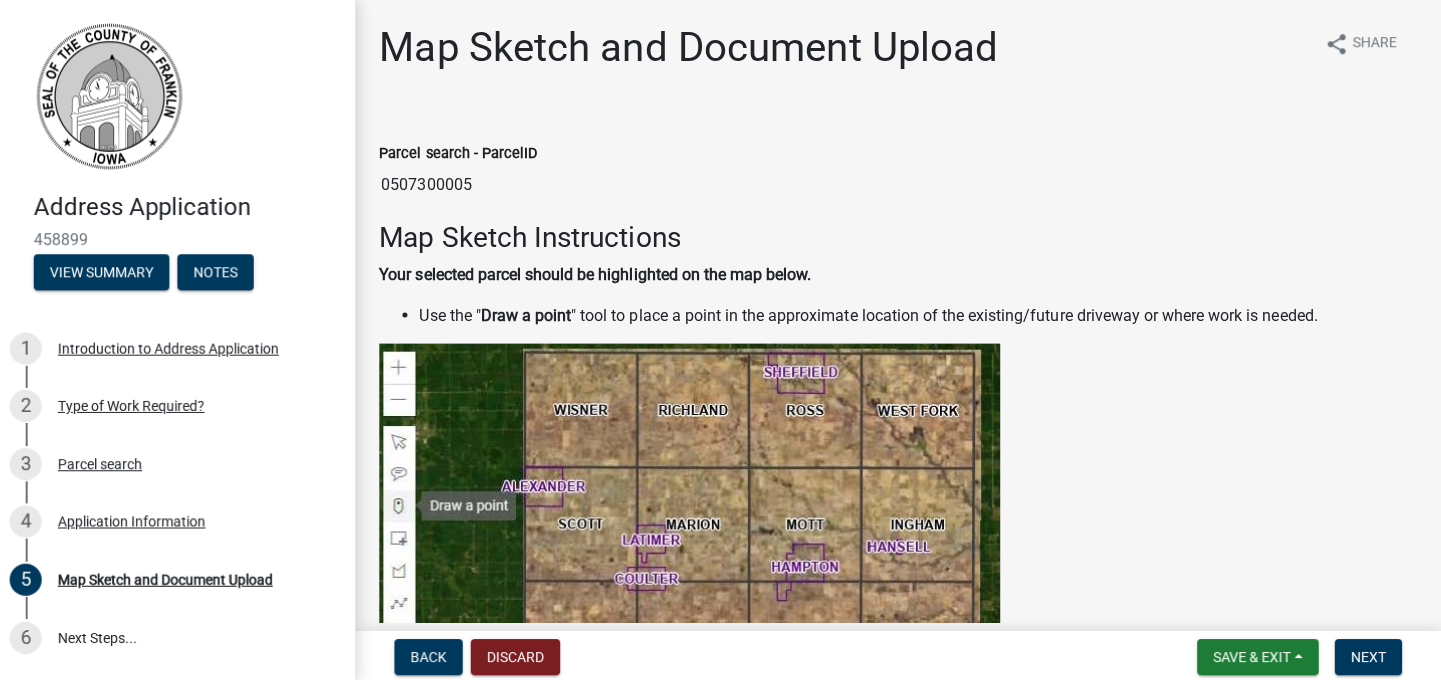scroll, scrollTop: 0, scrollLeft: 0, axis: both 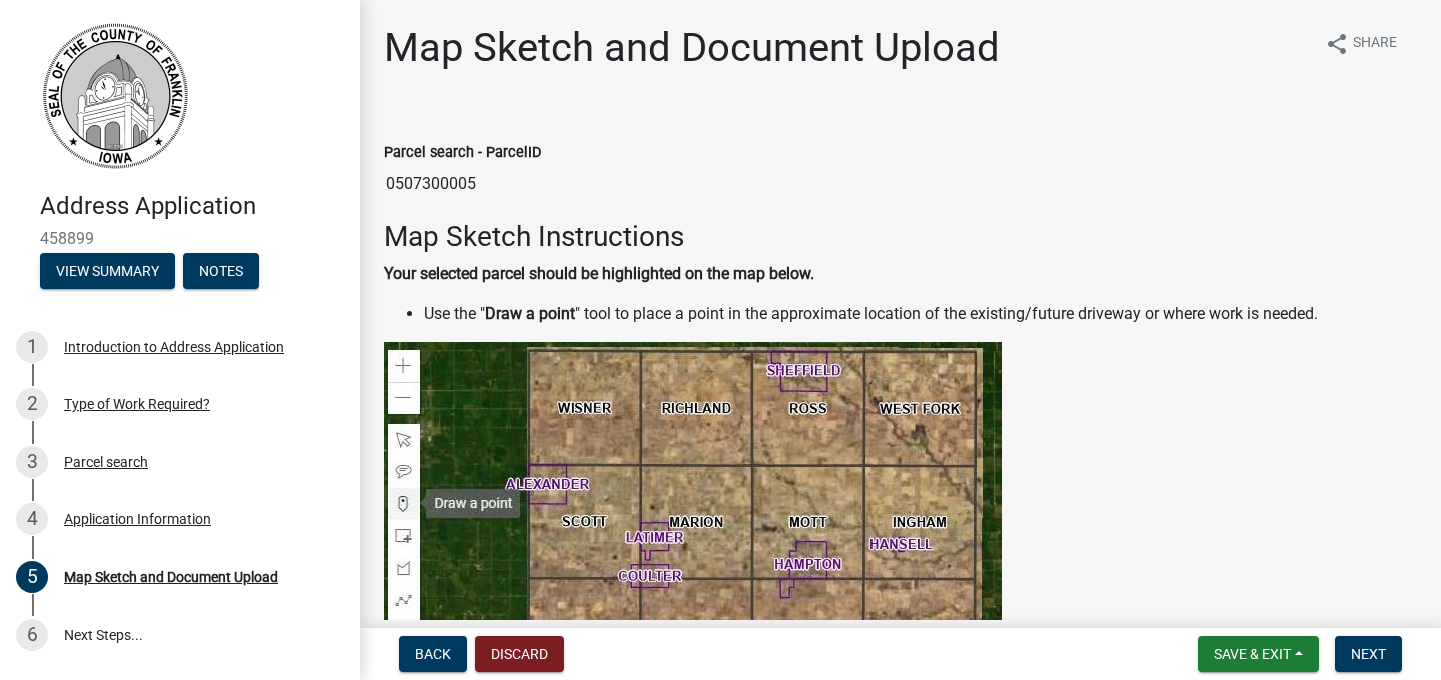 click 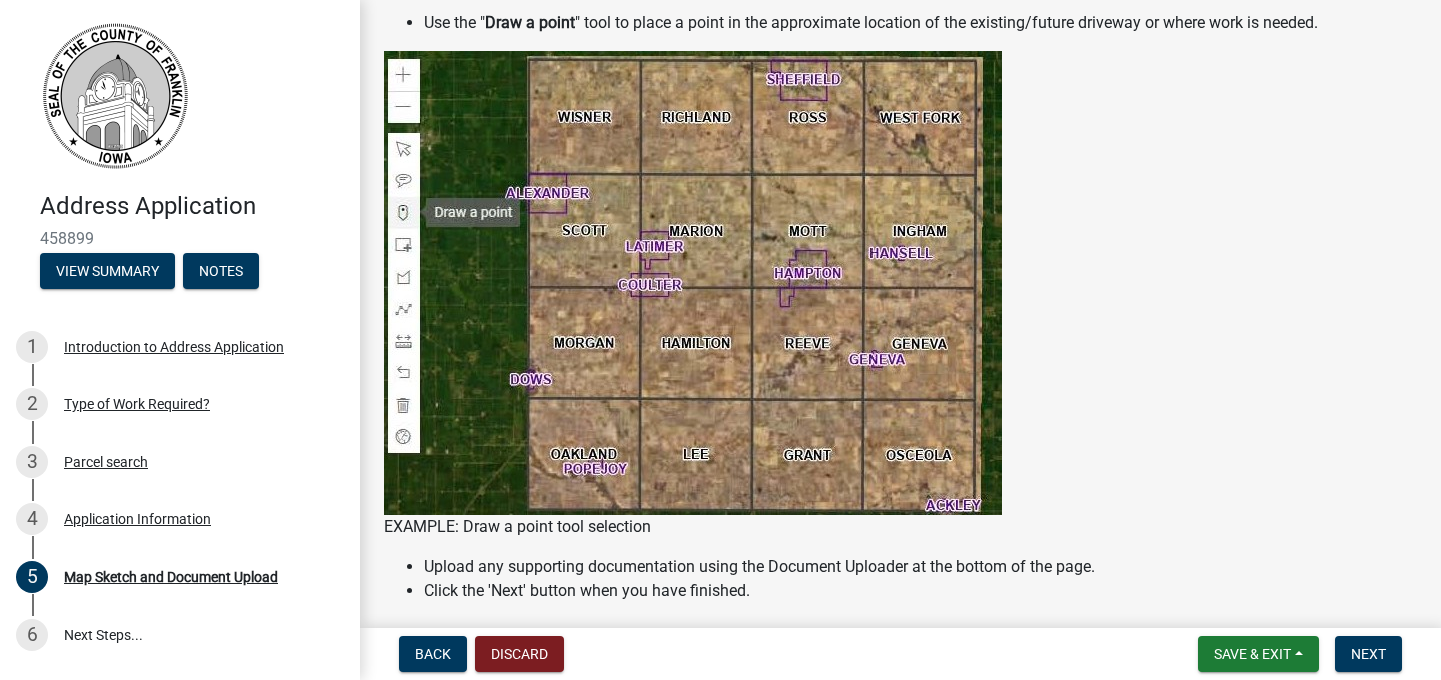 scroll, scrollTop: 286, scrollLeft: 0, axis: vertical 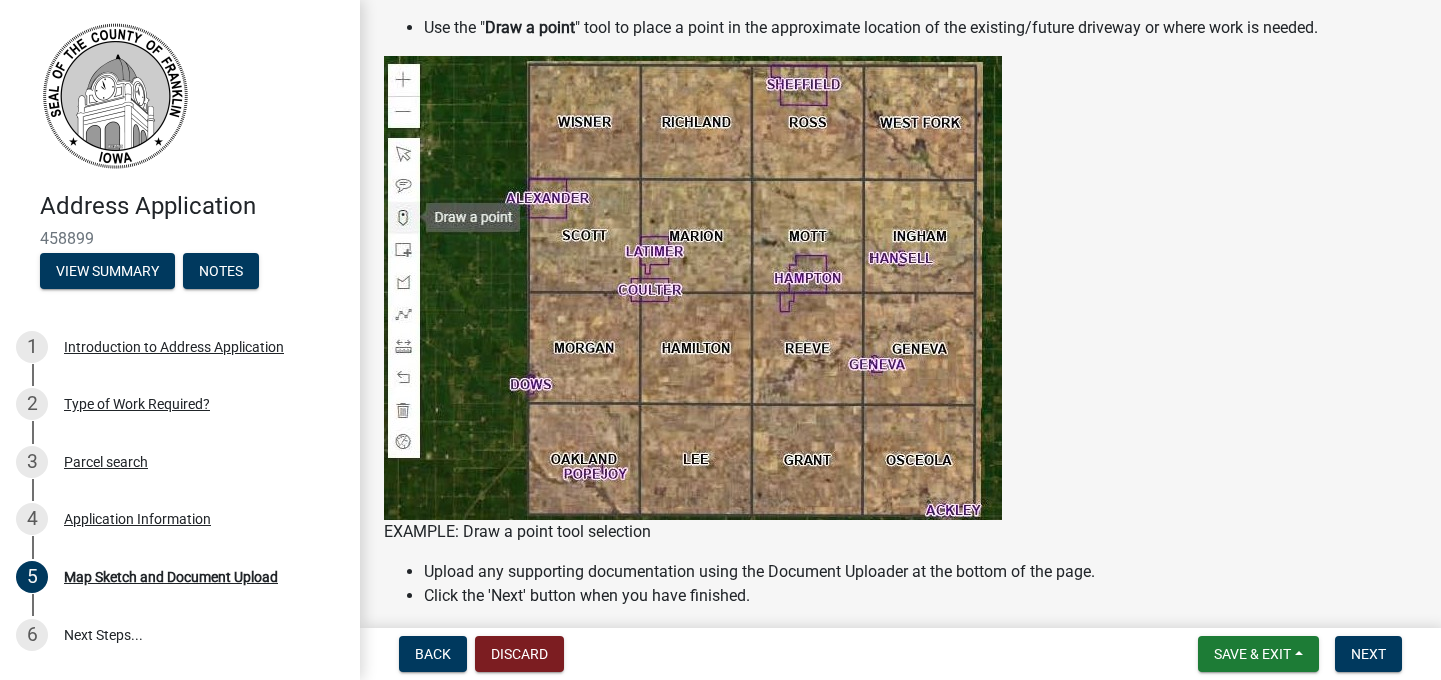 click 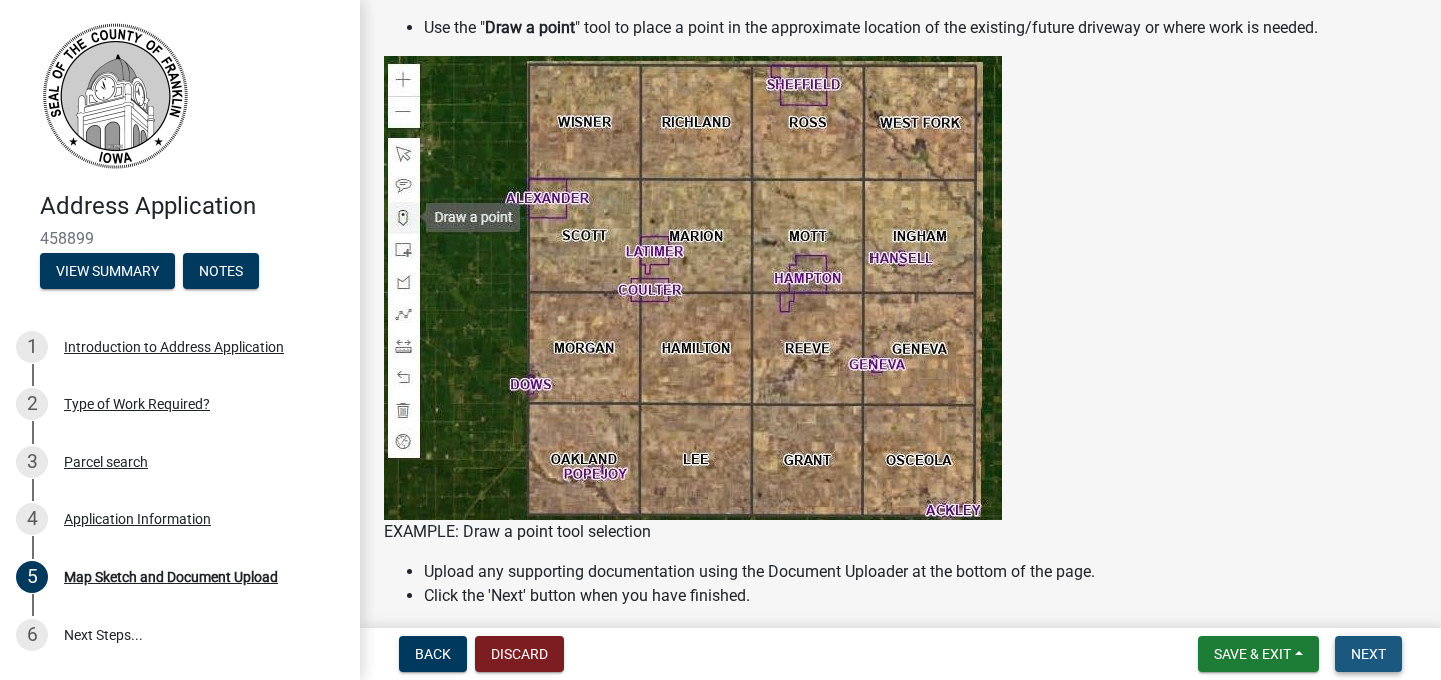 click on "Next" at bounding box center [1368, 654] 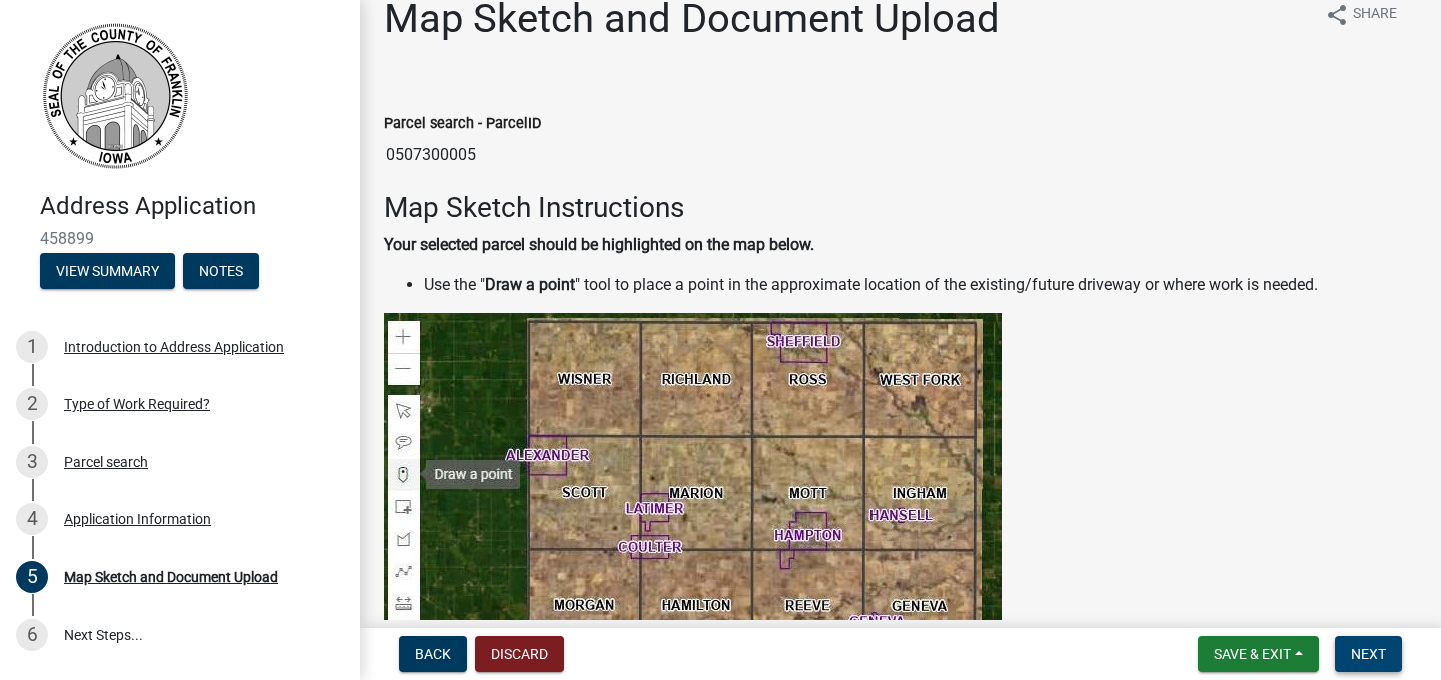 scroll, scrollTop: 0, scrollLeft: 0, axis: both 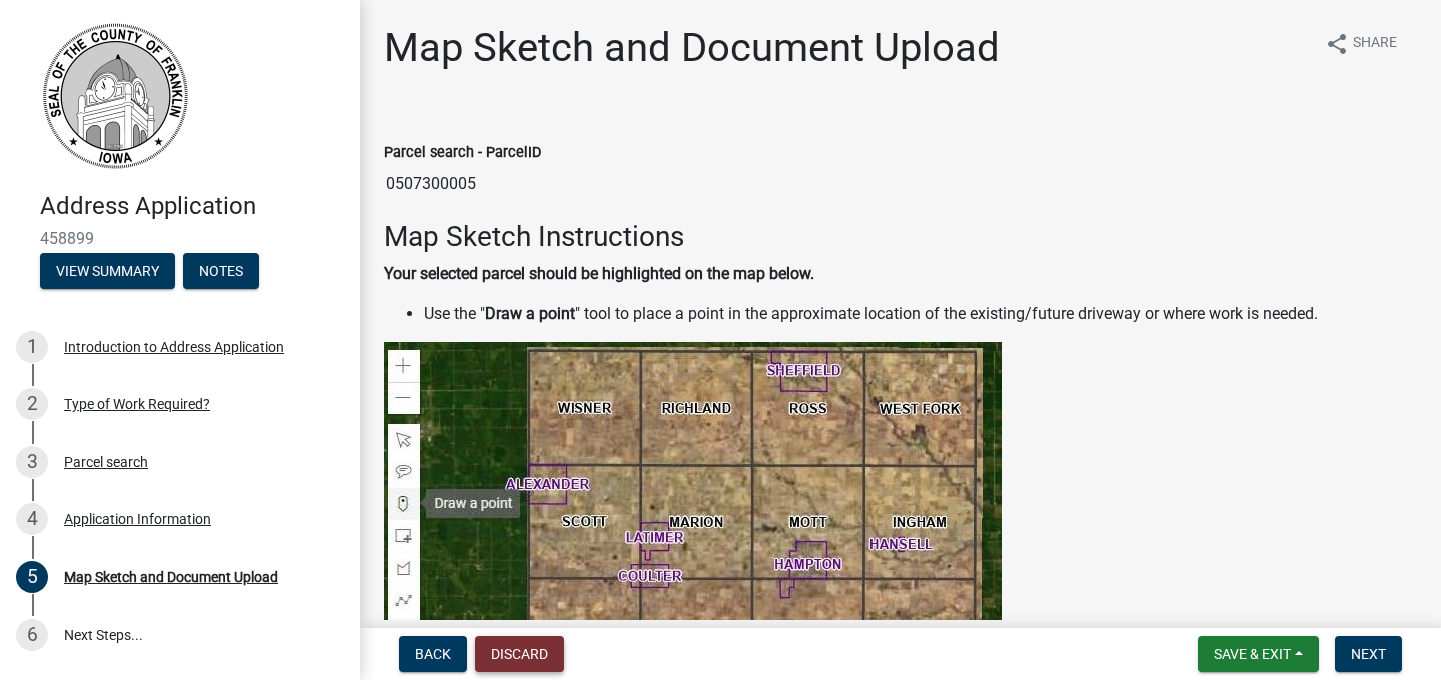 click on "Discard" at bounding box center [519, 654] 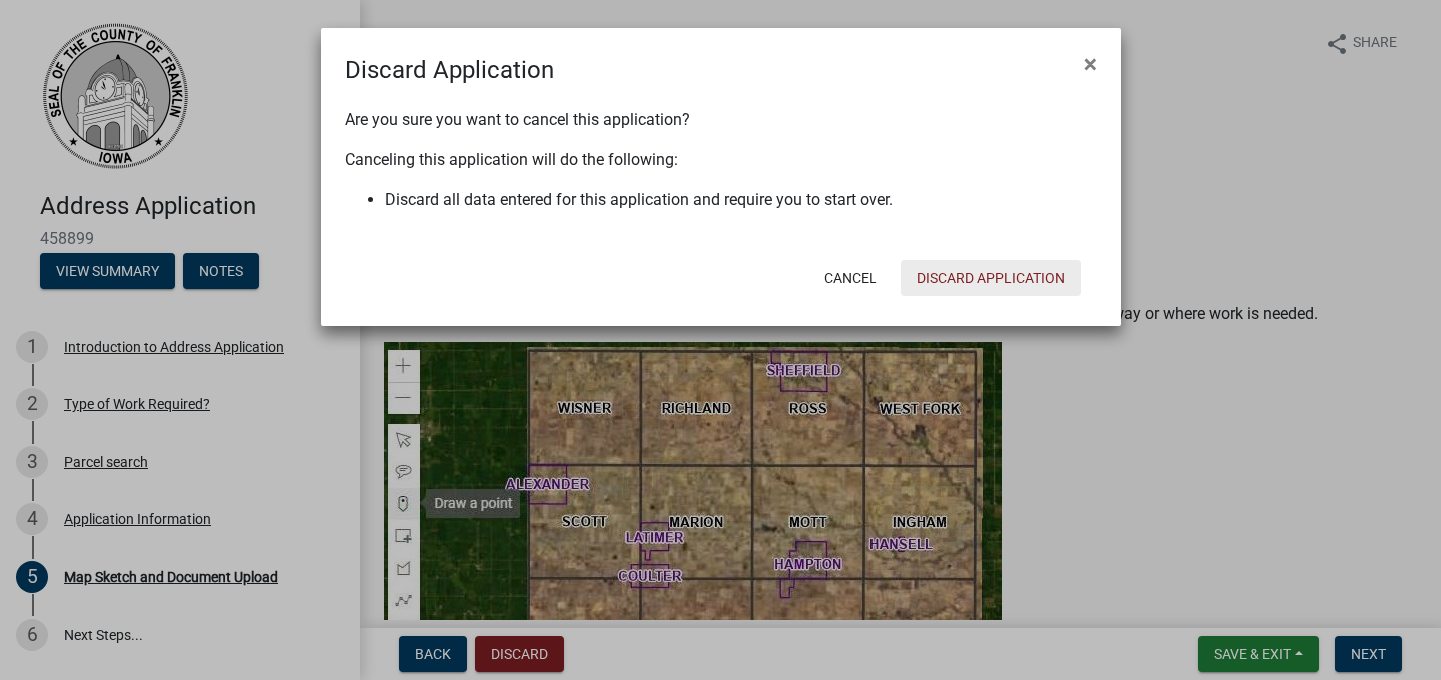 click on "Discard Application" 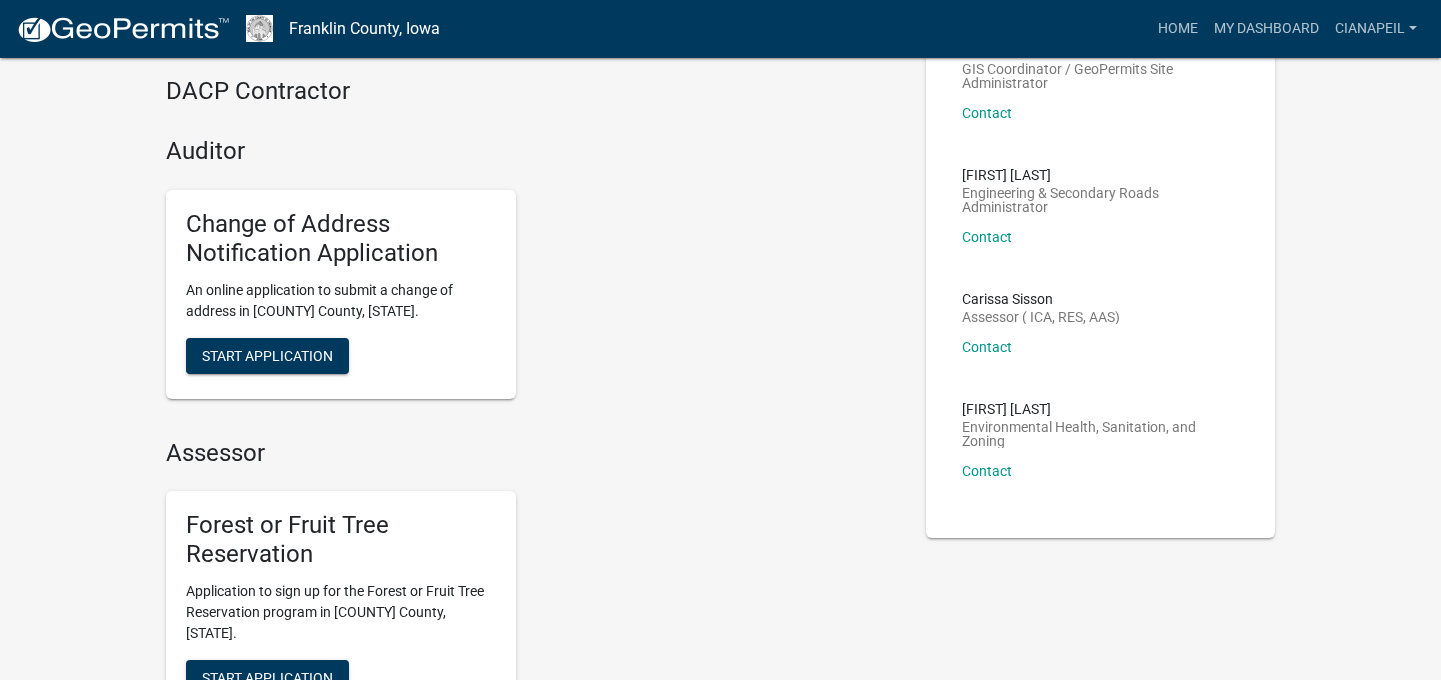 scroll, scrollTop: 0, scrollLeft: 0, axis: both 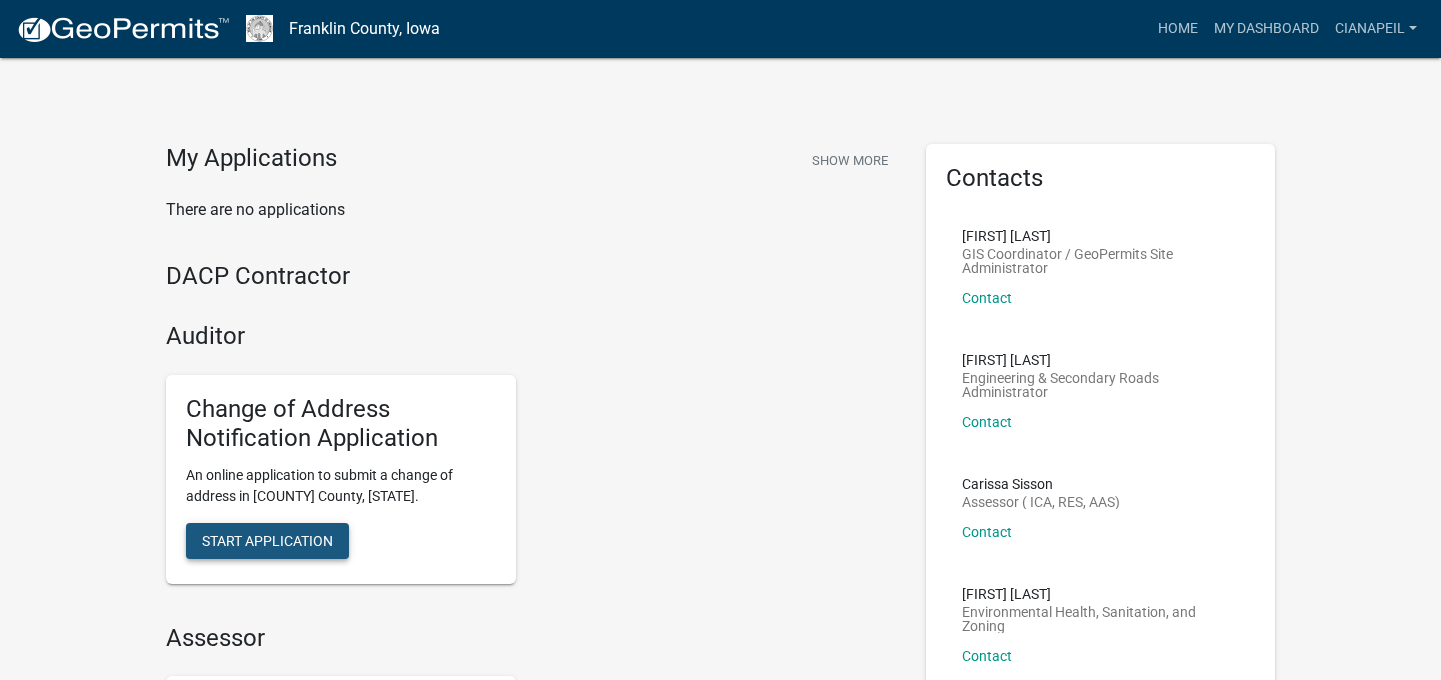 click on "Start Application" at bounding box center (267, 540) 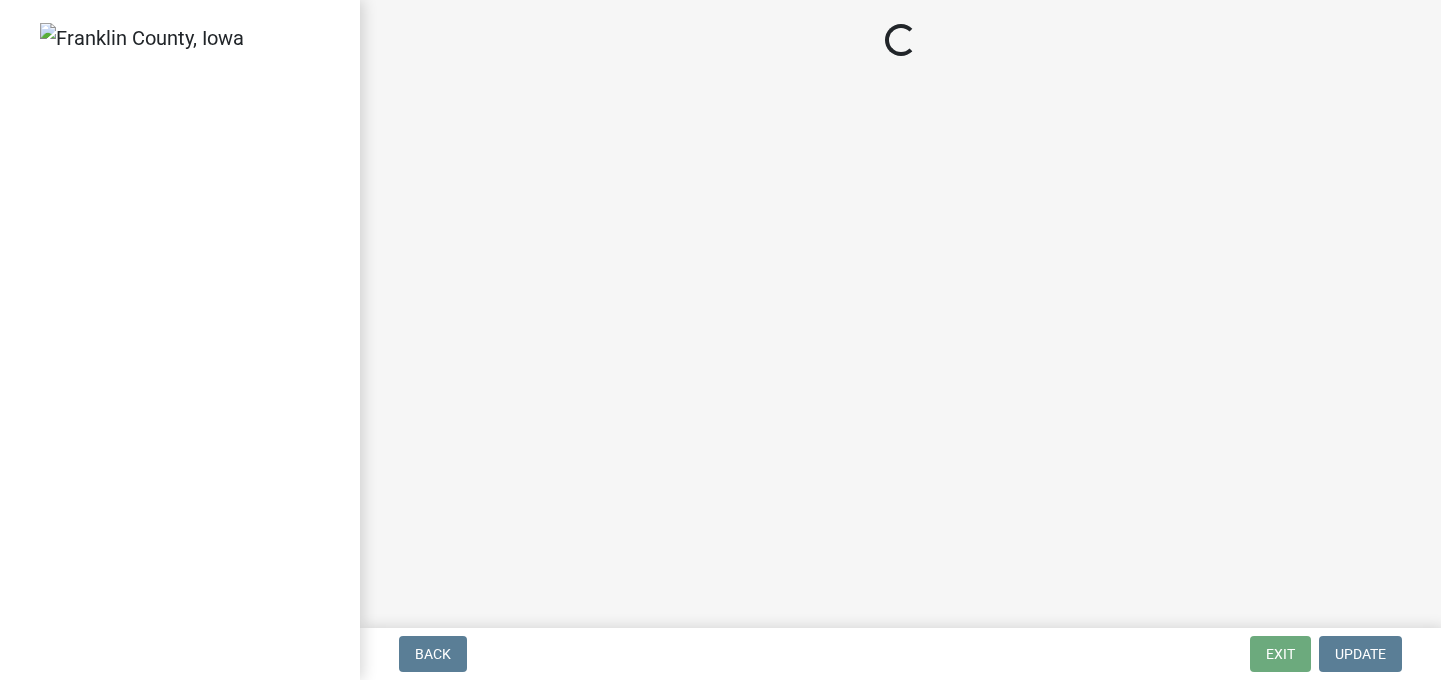 scroll, scrollTop: 0, scrollLeft: 0, axis: both 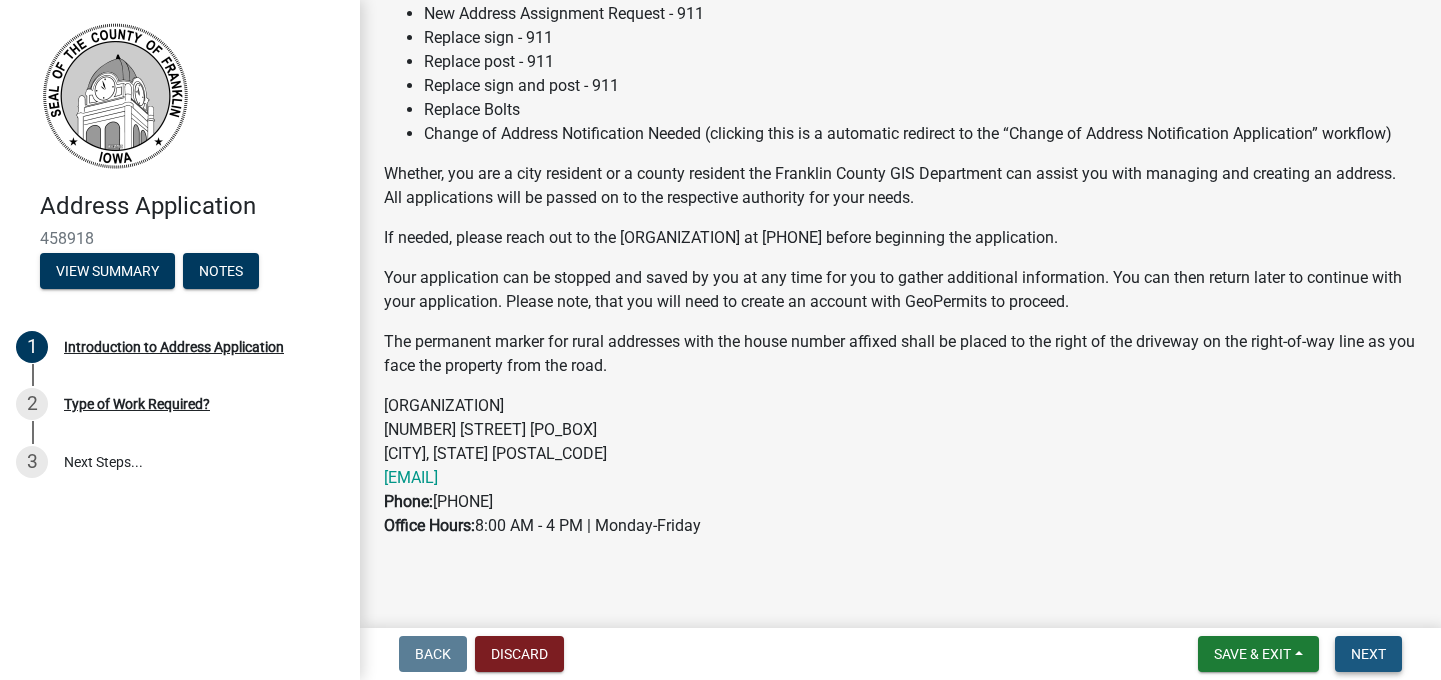 click on "Next" at bounding box center (1368, 654) 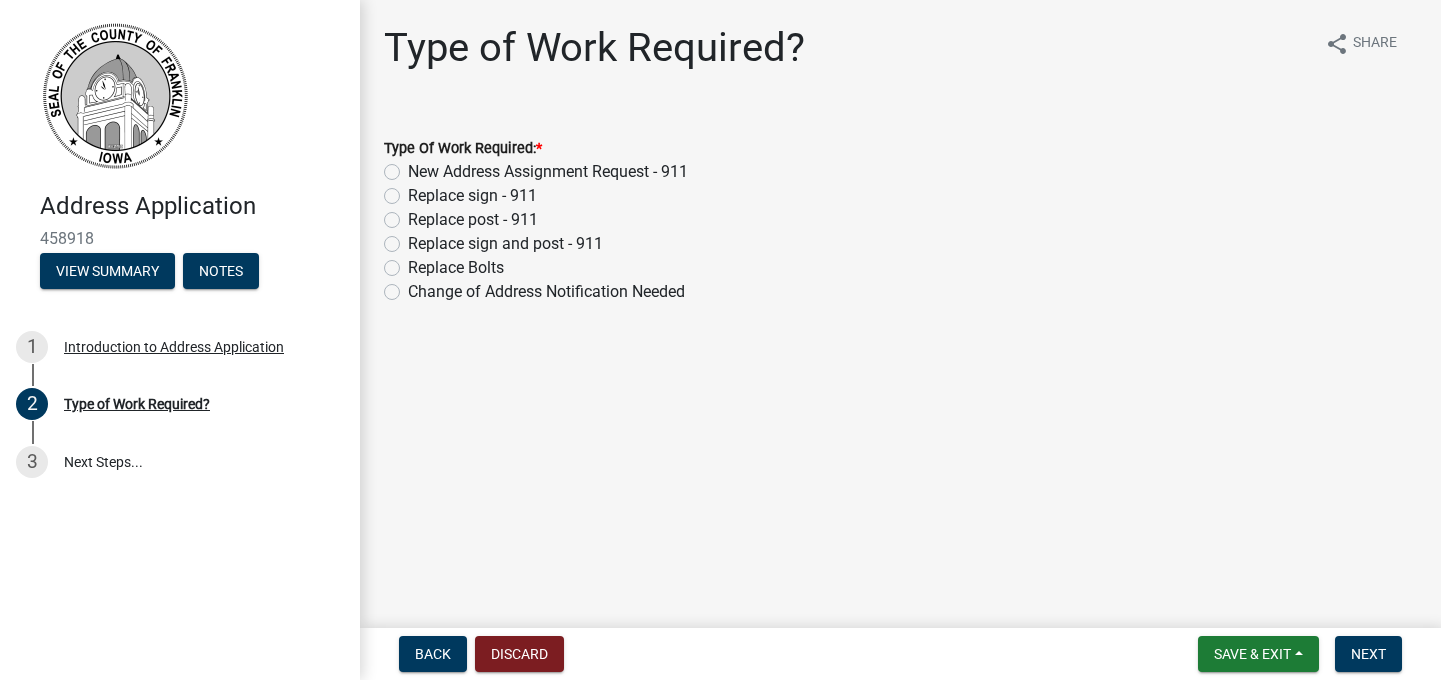 click on "Replace sign - 911" 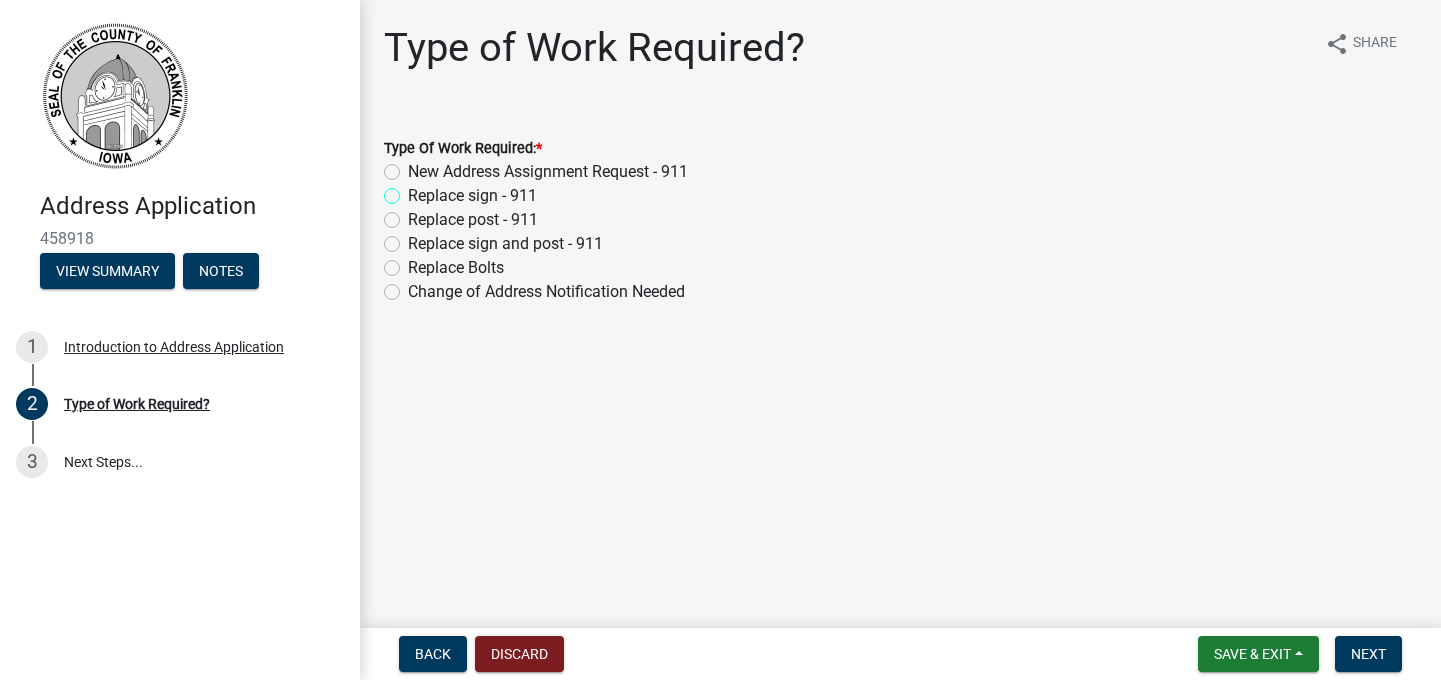 click on "Replace sign - 911" at bounding box center (414, 190) 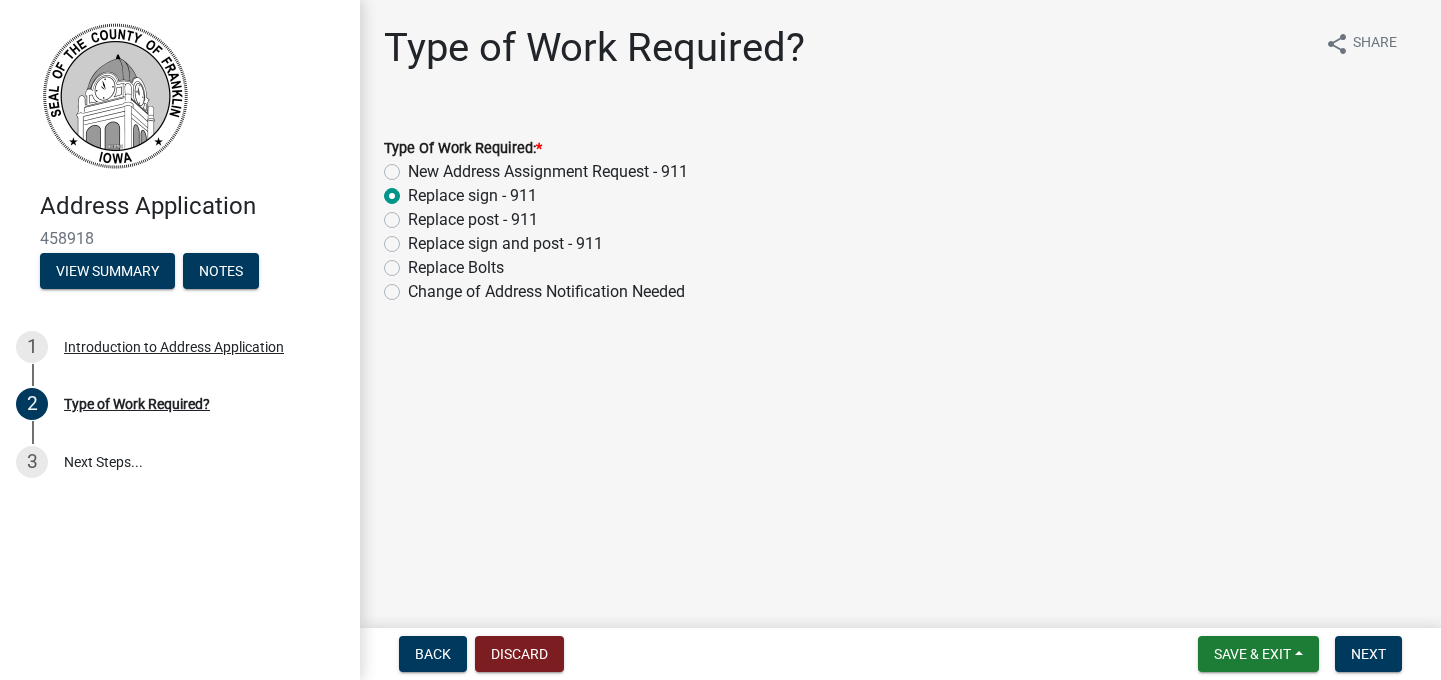 radio on "true" 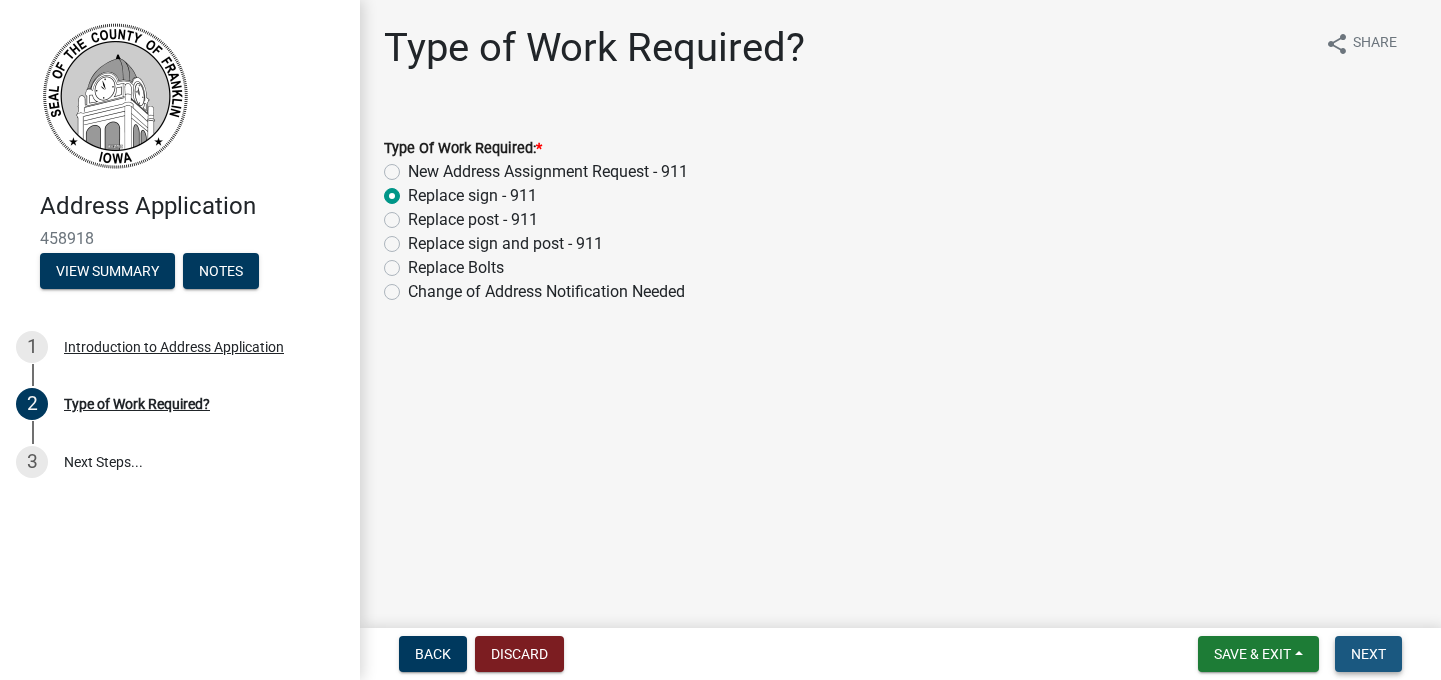click on "Next" at bounding box center (1368, 654) 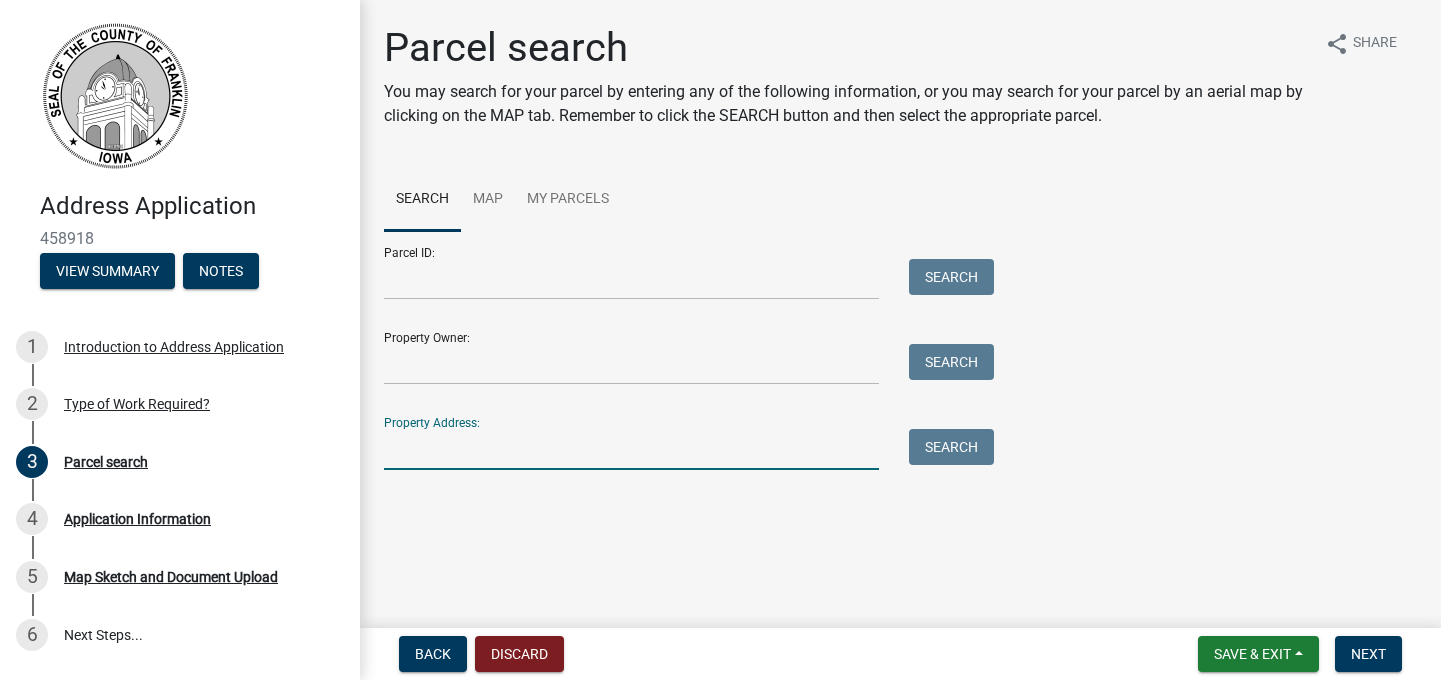 click on "Property Address:" at bounding box center (631, 449) 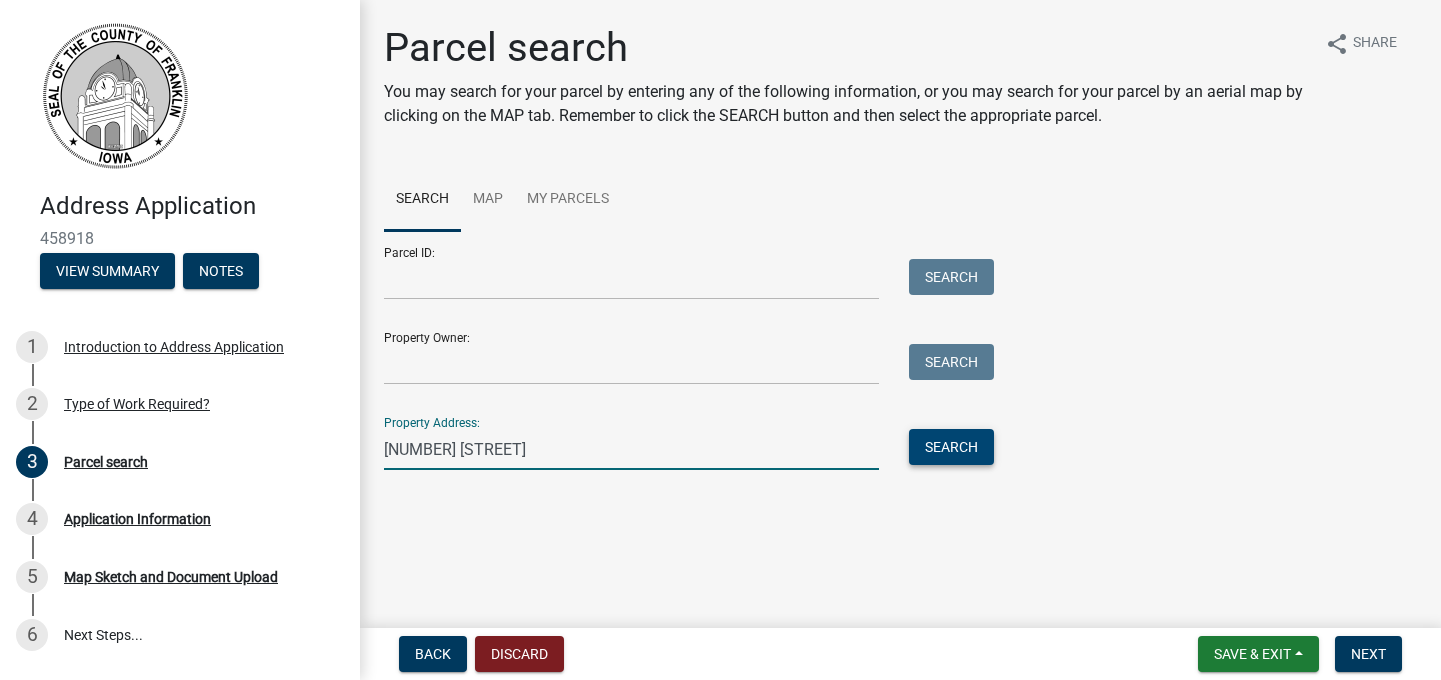 click on "Search" at bounding box center [951, 447] 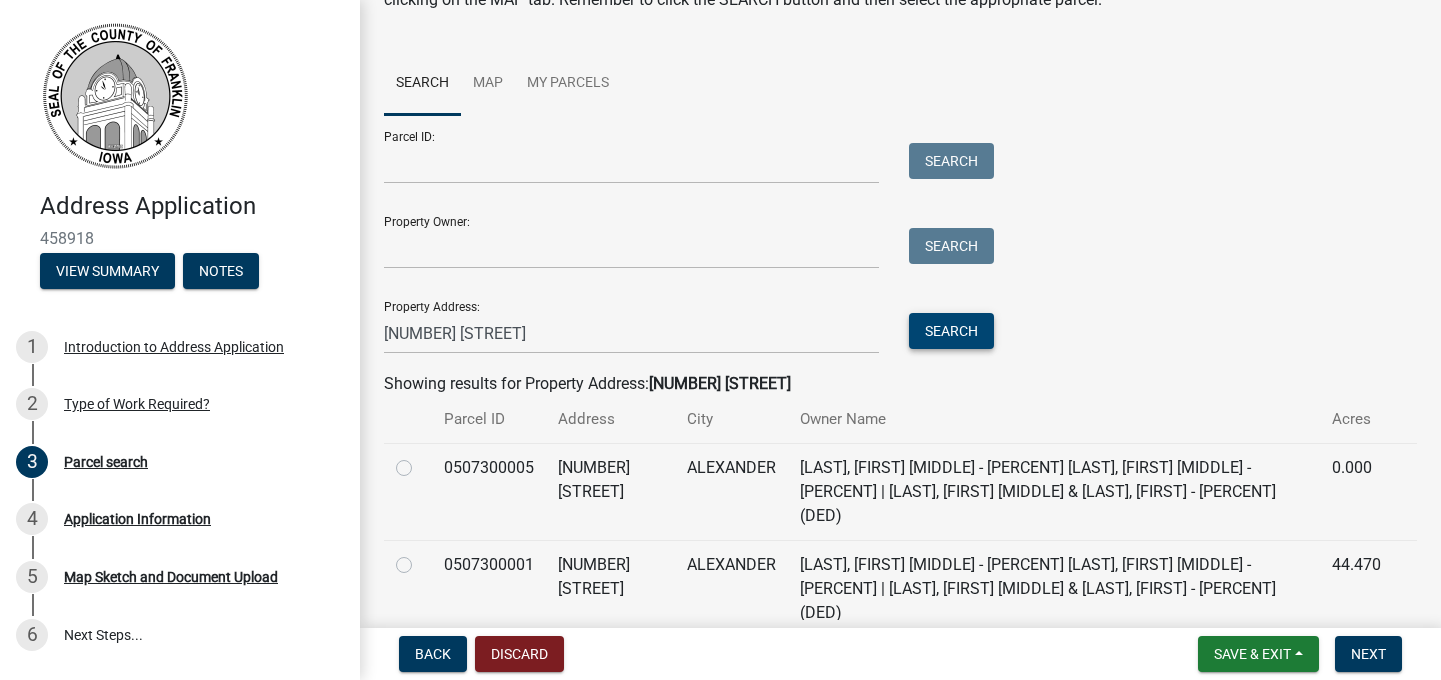 scroll, scrollTop: 163, scrollLeft: 0, axis: vertical 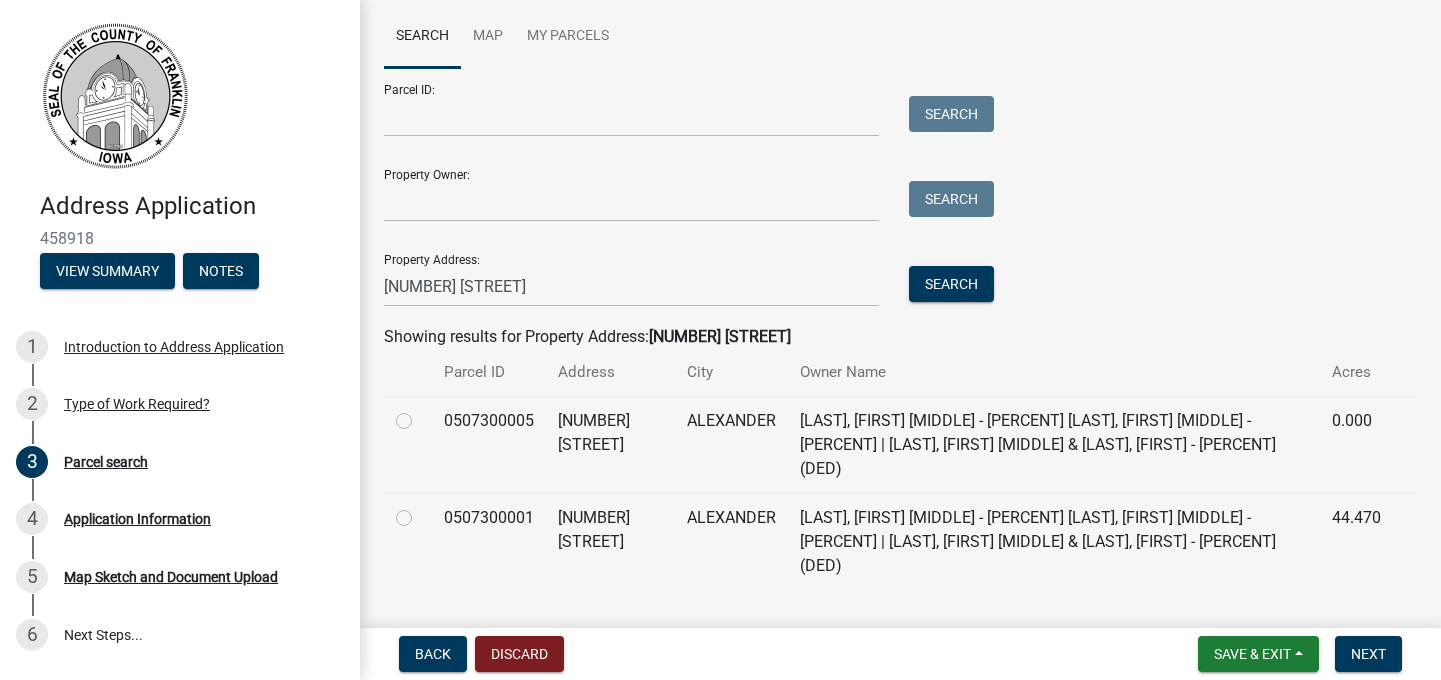 click 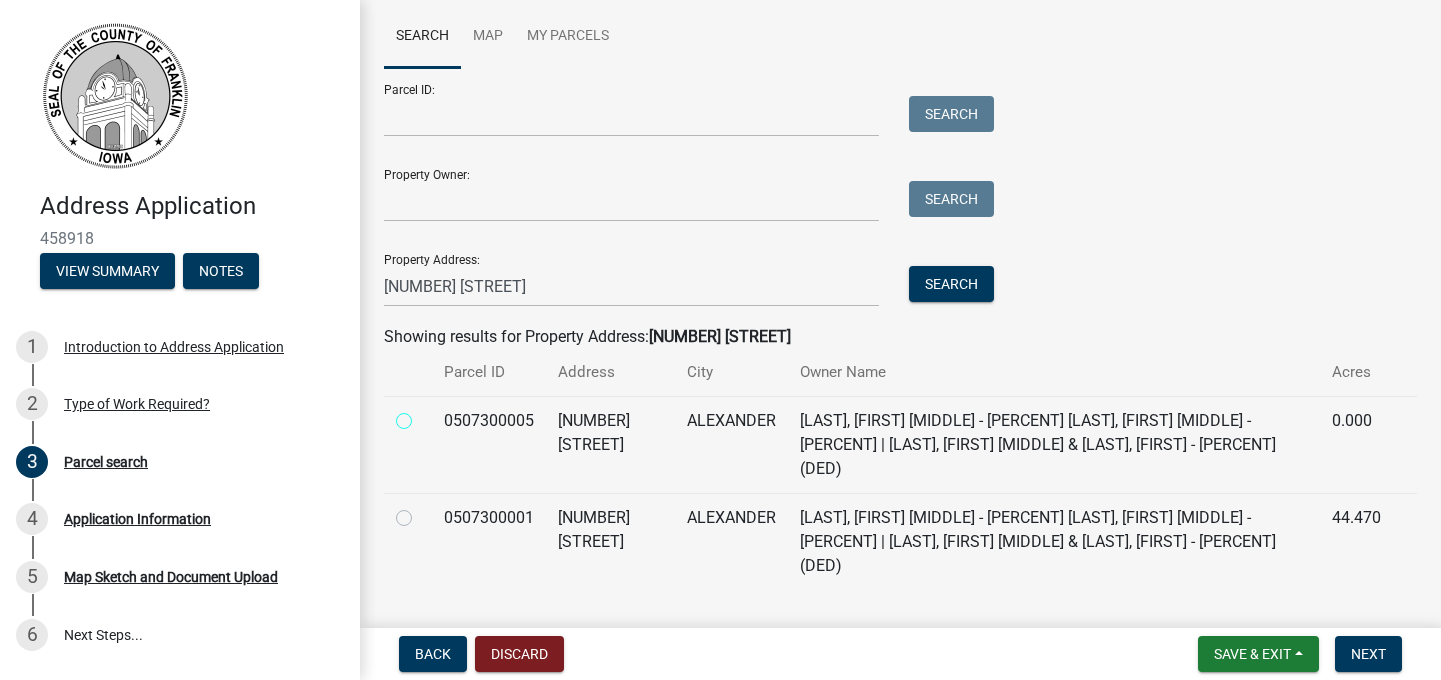 click at bounding box center [426, 415] 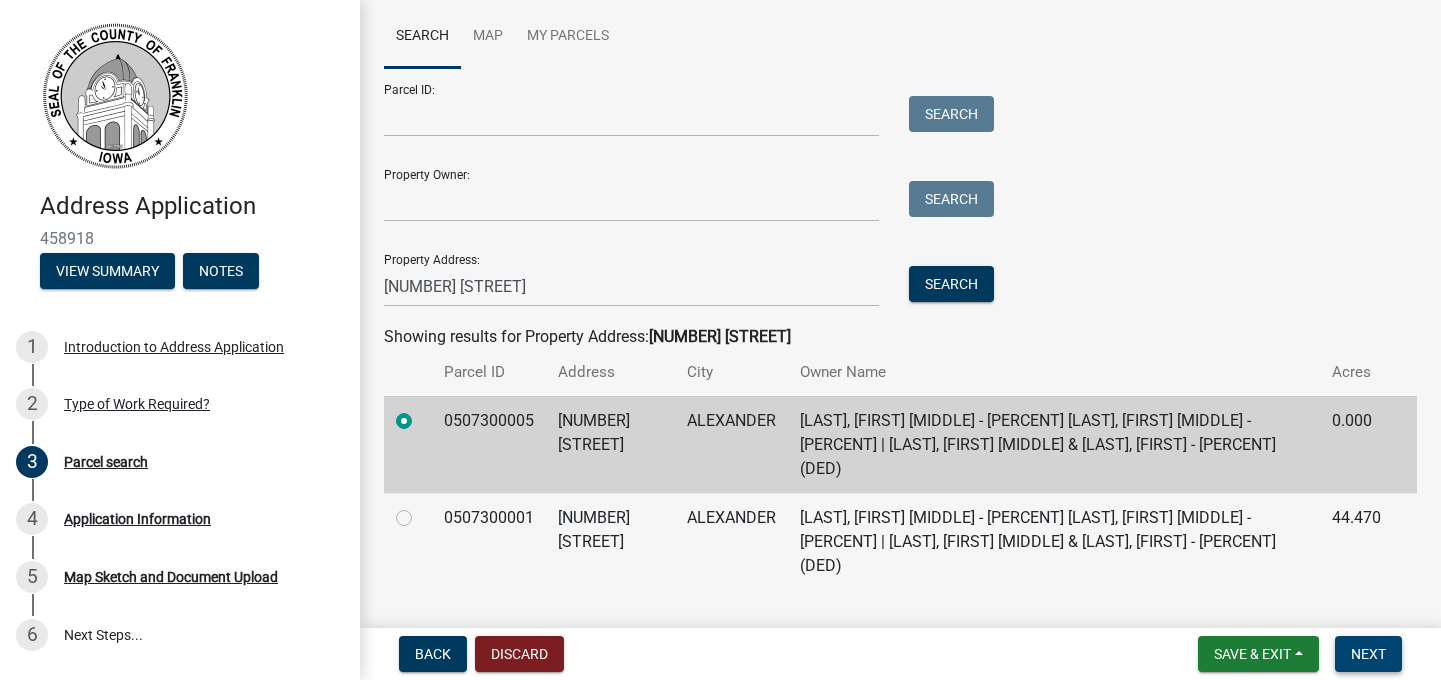click on "Next" at bounding box center (1368, 654) 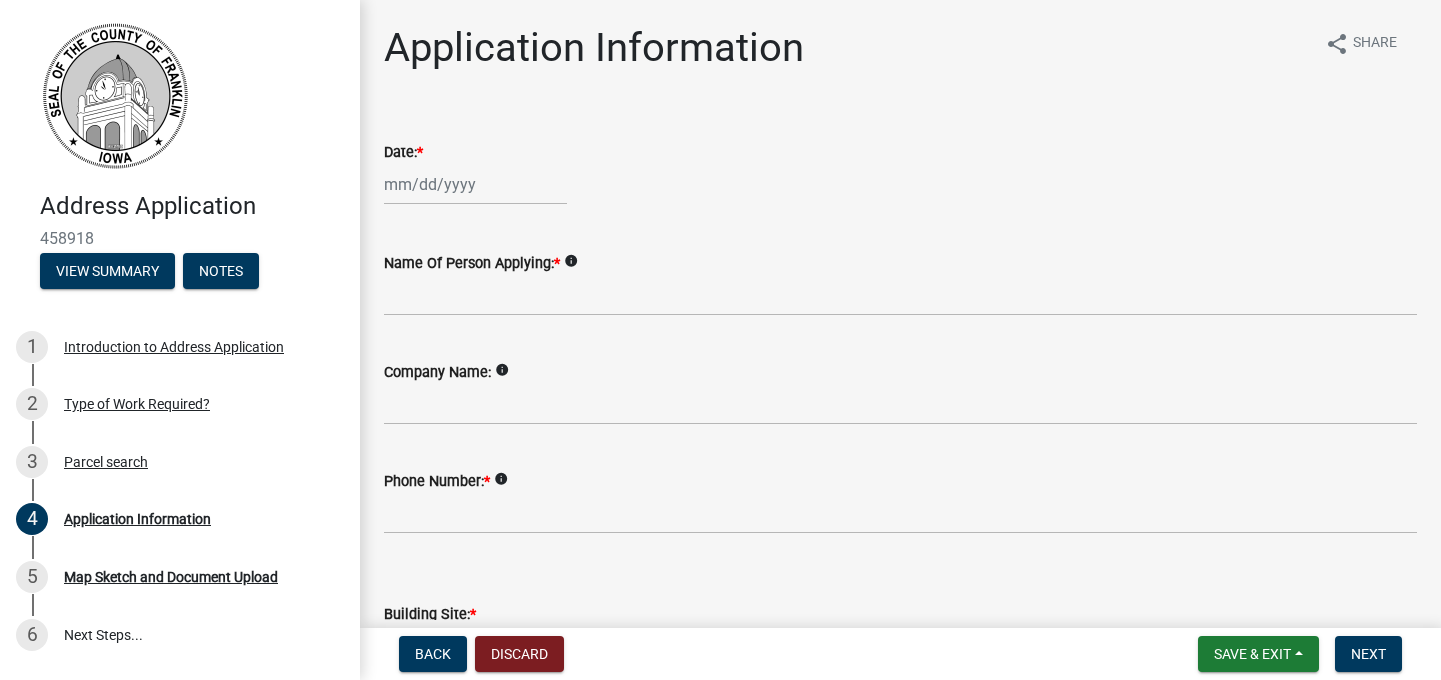 click 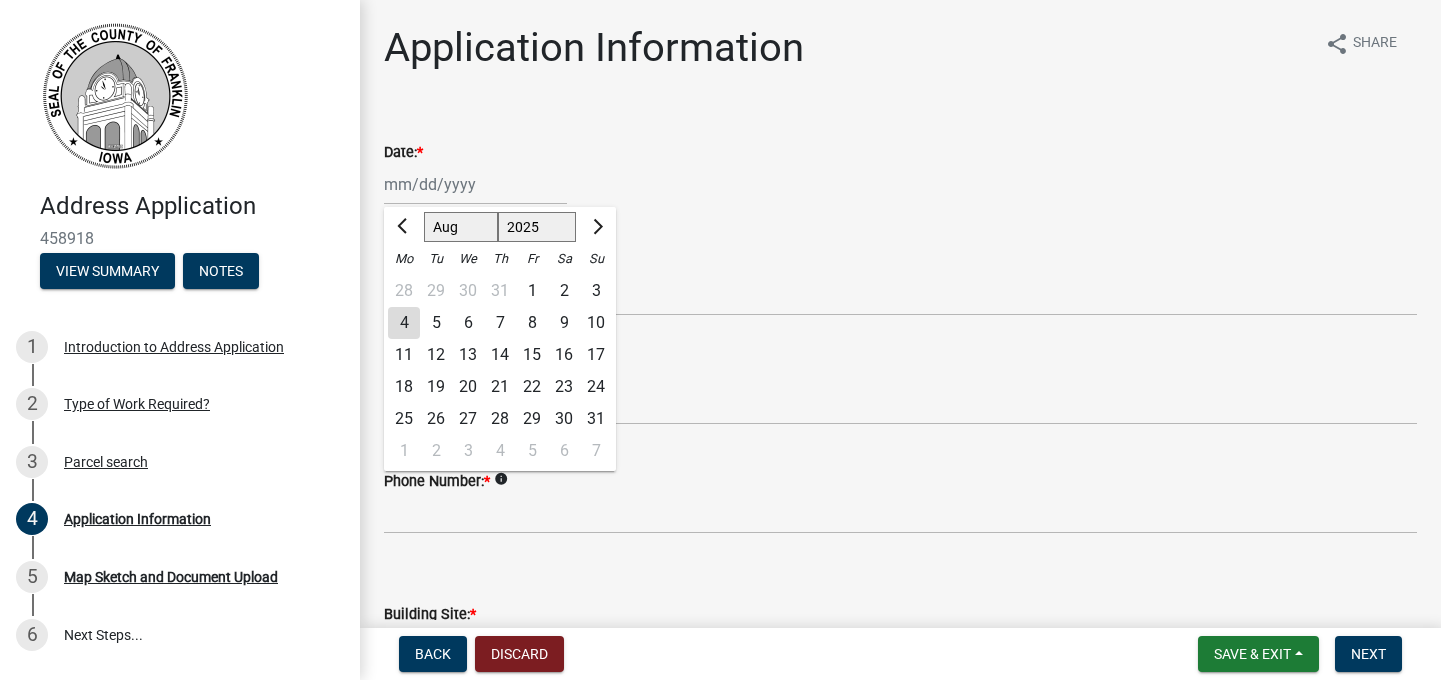 click on "4" 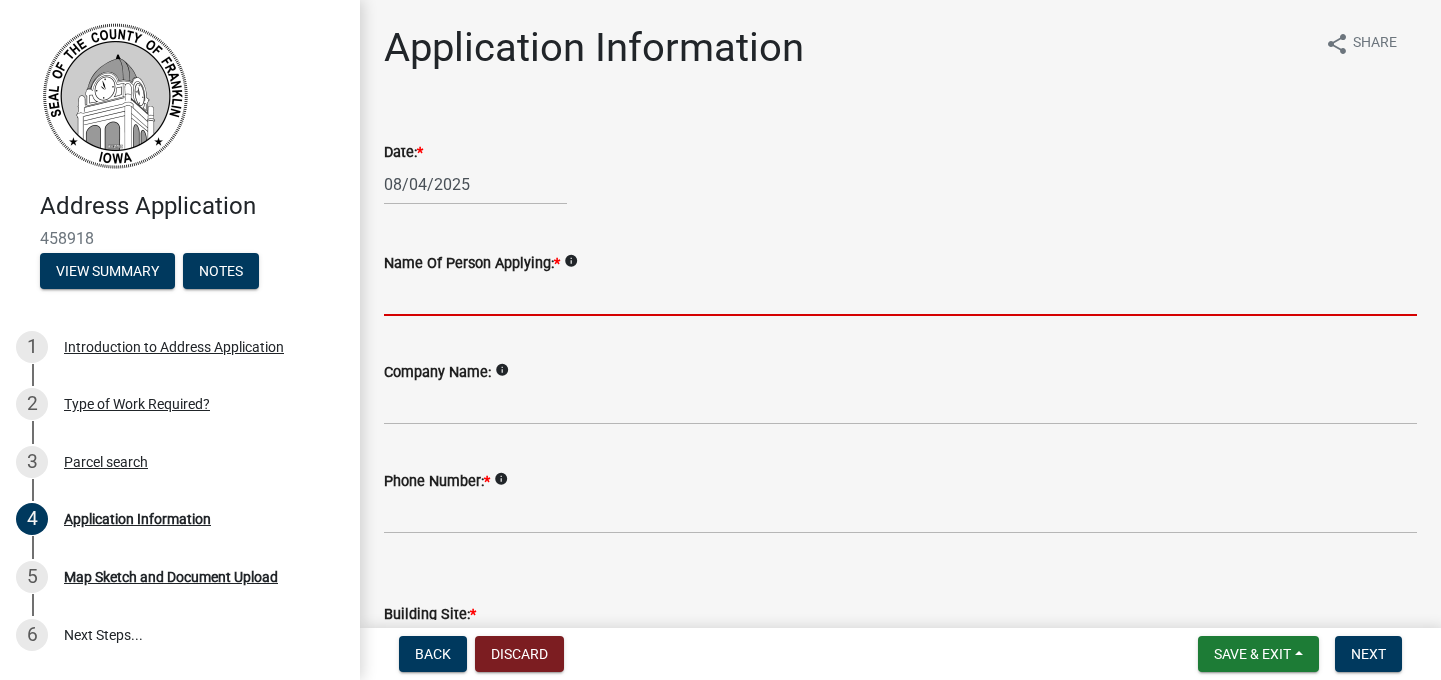 click on "Name Of Person Applying:  *" at bounding box center [900, 295] 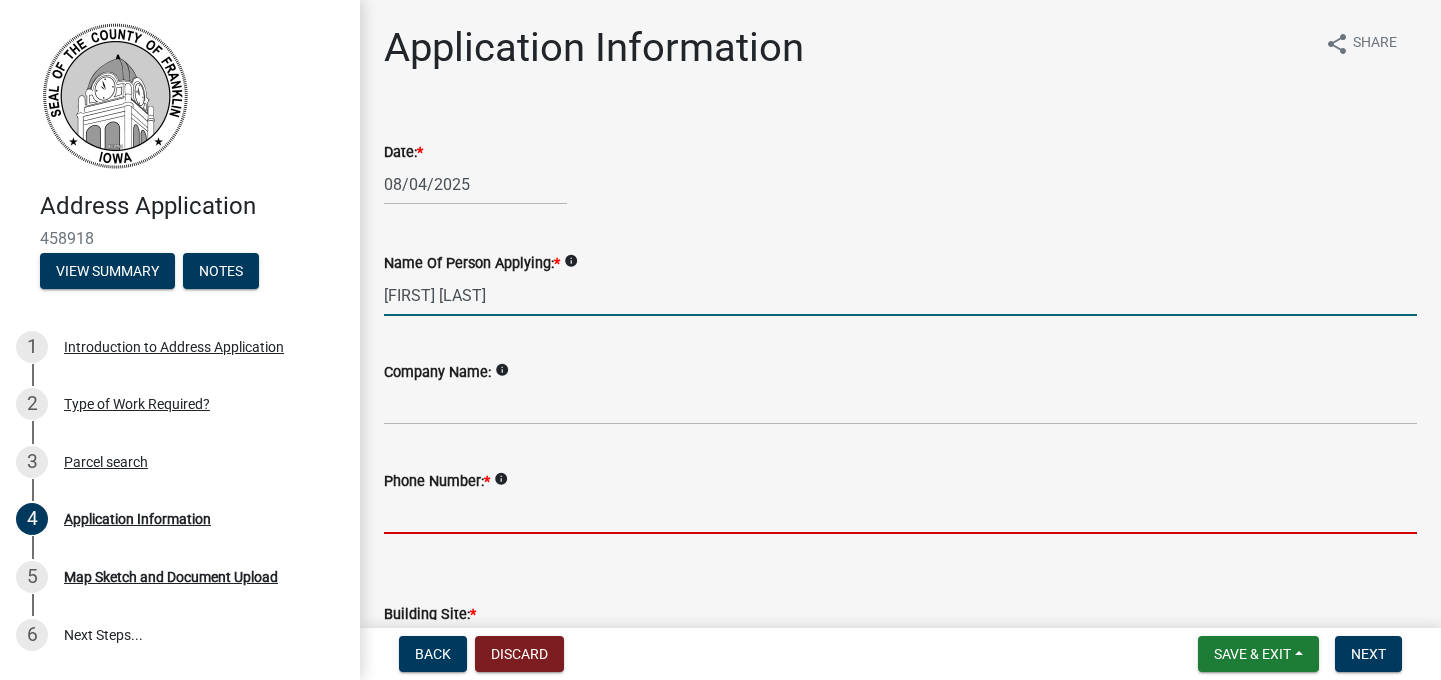 type on "[PHONE]" 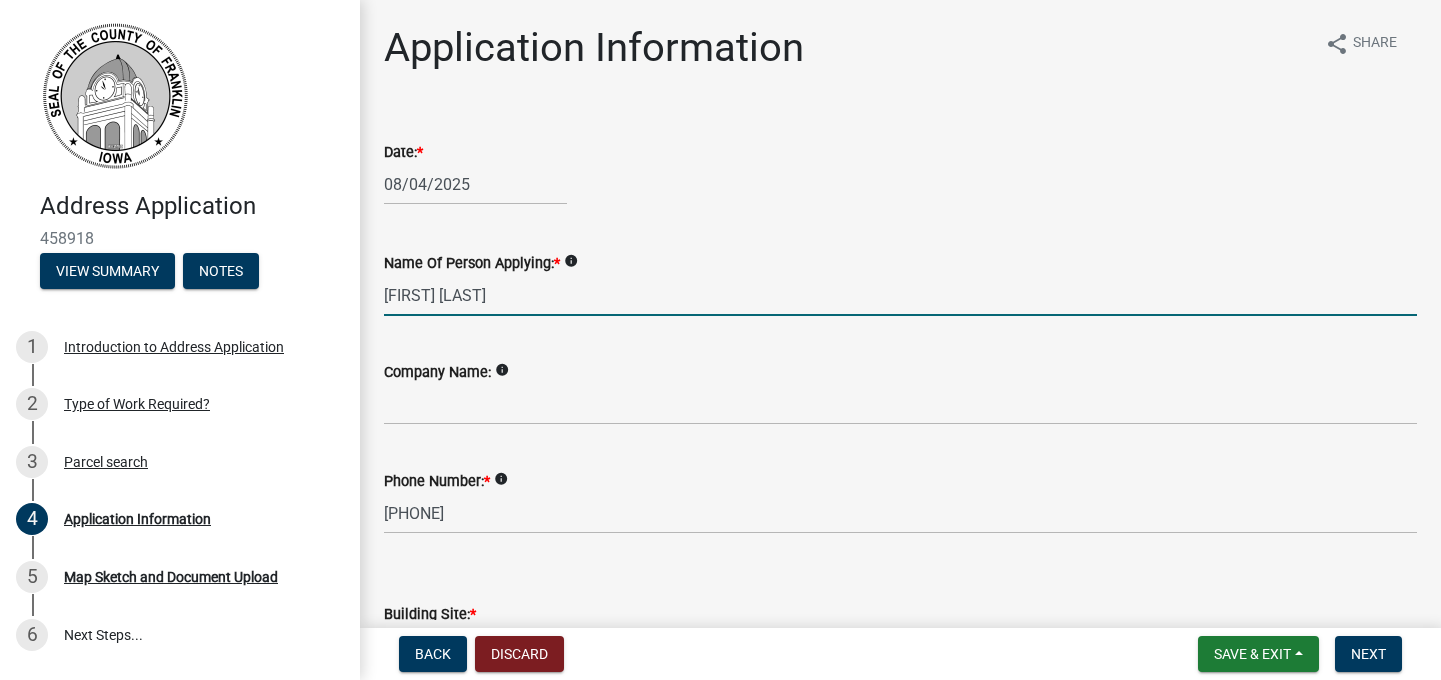 select on "5e983586-e90a-4c70-875b-4650f22fe226" 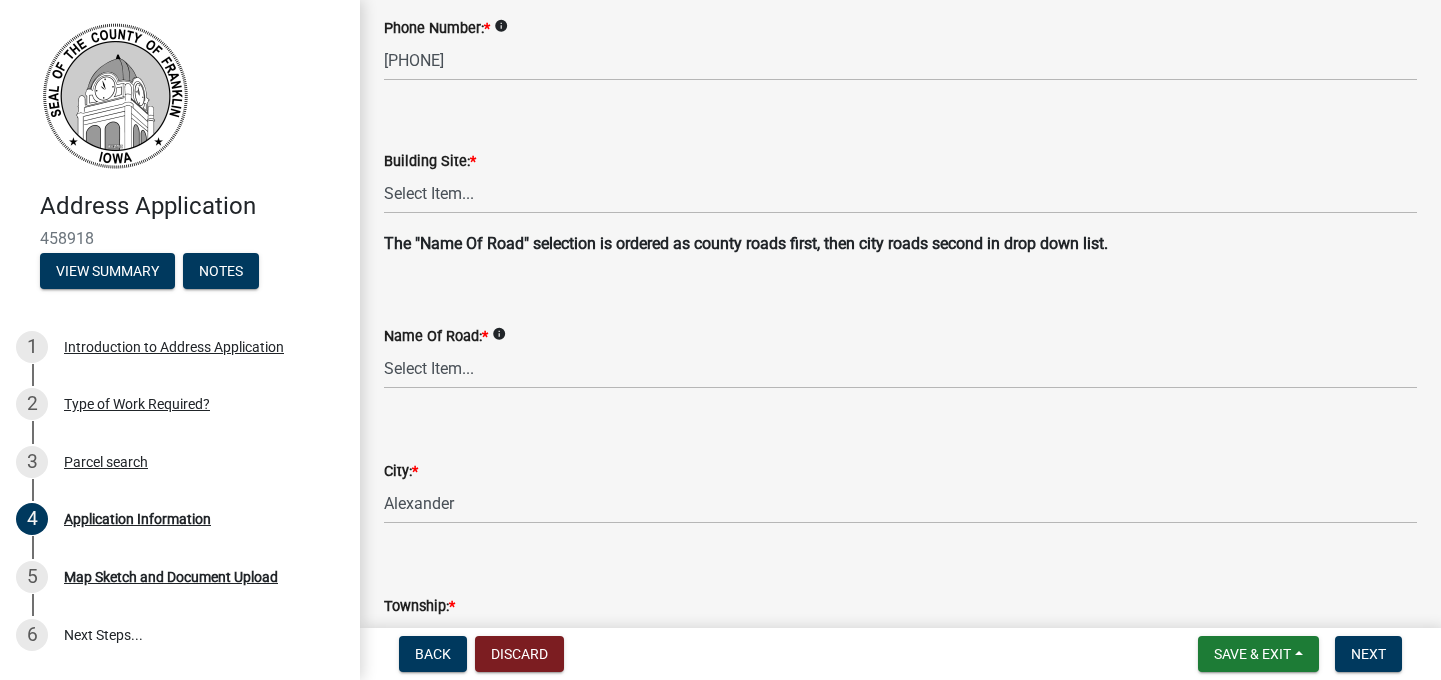 scroll, scrollTop: 455, scrollLeft: 0, axis: vertical 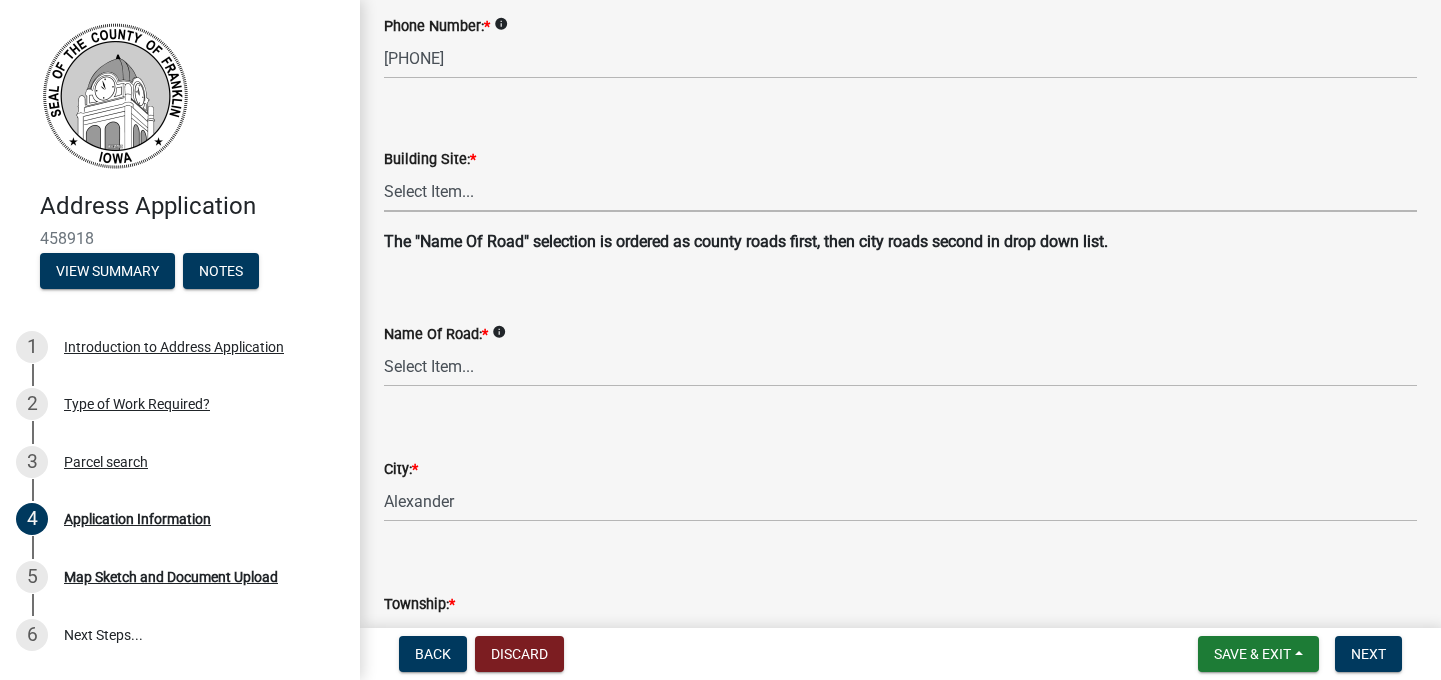 click on "Select Item...   Agricultural   Airport   Aquatic Center   Ball Field   Campground_state   Cemetery   Chicken Confinement   Church   City   City Hall   City Park   Comm_multi_res   Commercial   Condominium   County   Day Care   Duplex   E911   EMS   Fire Station   Garage   Golf Course   Hog Confinement   Hospital   Industrial   Mini_storage   Multi_residential   Park Shelter   Parking Lot   Recreational   Residential   Retired   School   Shed   Siren   Solor Panal Farm   State   Substation   Tower   Turbine   USPS   Vacant Lot   Well" at bounding box center [900, 191] 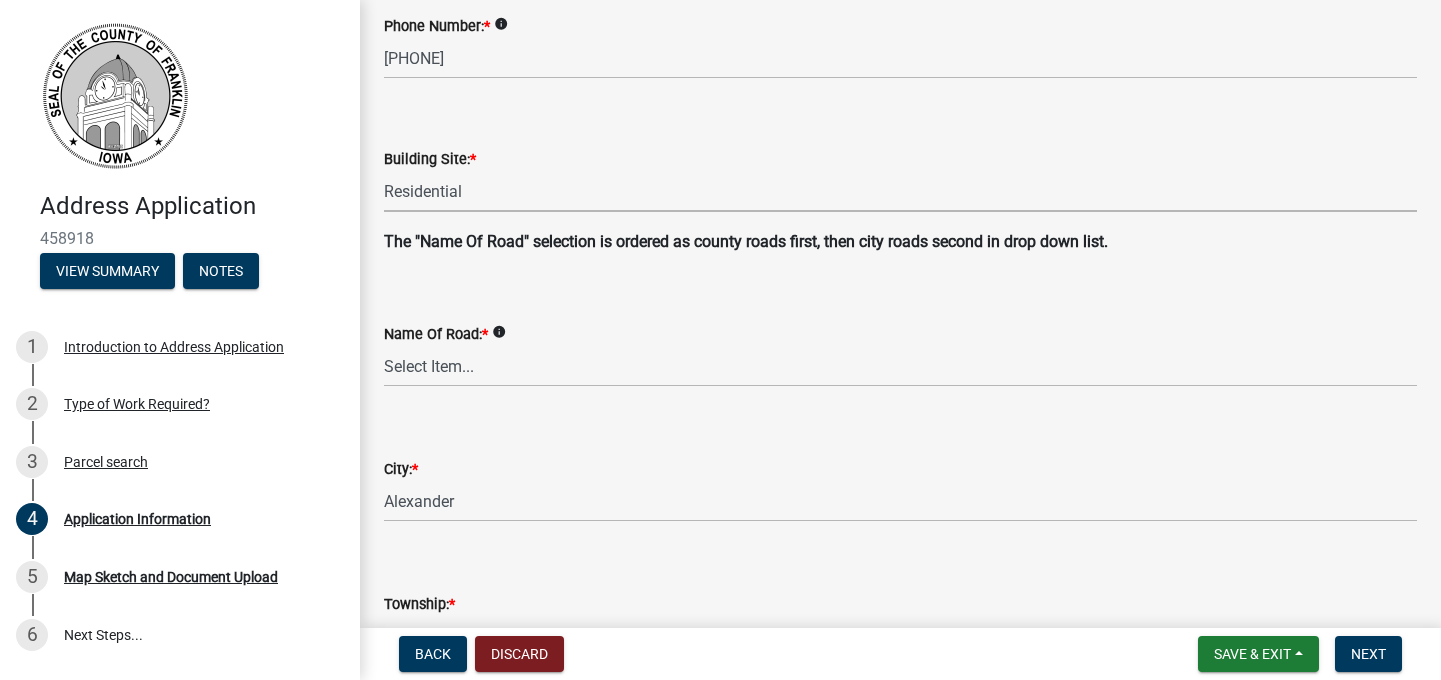 select on "0fc1edce-515e-4fbb-ada8-d82eaaf7e3f3" 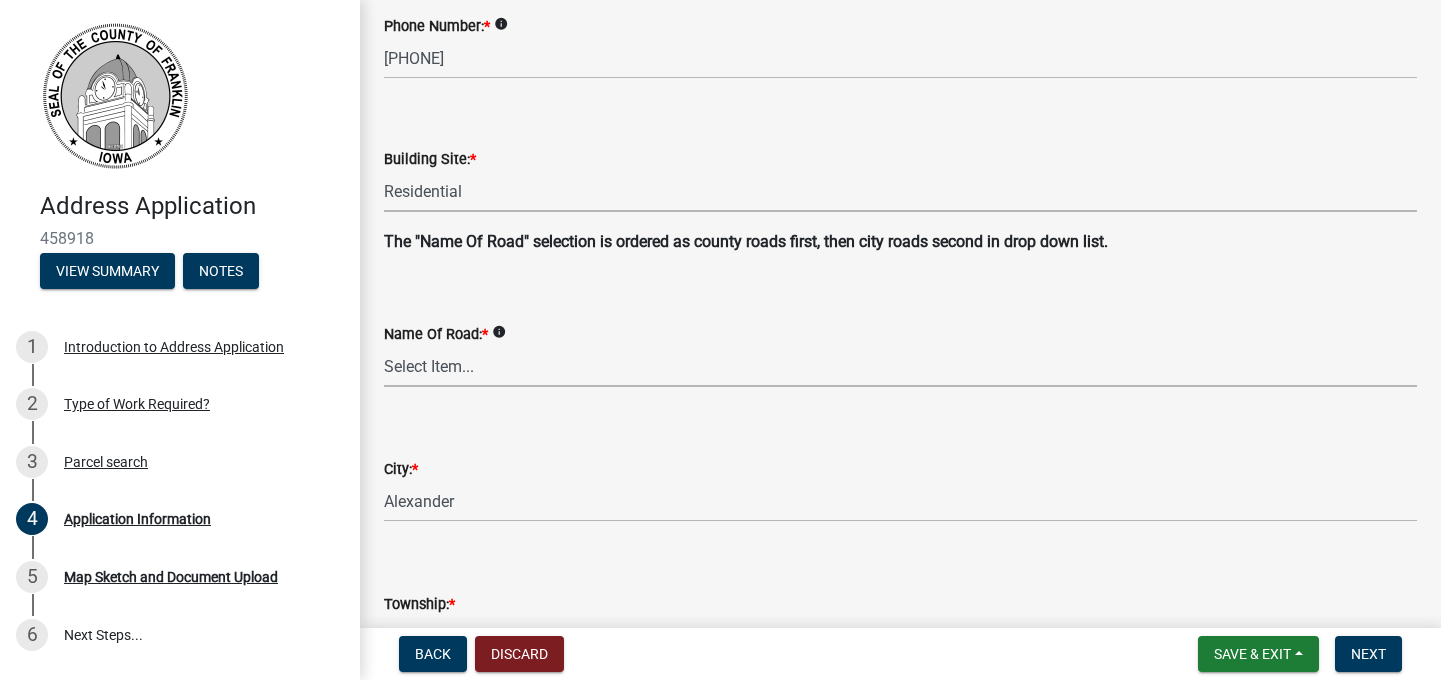 click on "Select Item...   100th St   105th St   110th St   115th St   120th St   125th St   130th St   135th St   140th St   150th St   155th St   160th St   165th St   170th St   175th St   180th St   190th St   195th St   200th St   210th St   215th St   220th St   225th St   230th St   235th St   240th St   245th St   250th St   255th St   25th St   30th St   35th St   40th St   45th St   50th St   55th St   60th St   65th St   70th St   75th St   80th St   85th St   90th St   95th St   Apricot Ave   Ash Ave   Balsam Ave   Bluebell Ave   Cardinal Ave   Cerro Gordo St   Dogwood Ave   Dove Ave   Eagle Ave   Faulkner Ln   Finch Ave   Fir Ave   Franklin Ave   Grouse Ave   Gull Ave   Hardin Rd   Heather Ave   Highway 3   Highway 65   Indigo Ave   Ironwood Ave   Jonquil Ave   Juniper Ave   Killdeer Ave   Lark Ave   Lemon Ave   Mallard Ave   Mallory Dr   Nettle Ave   Nuthatch Ave   Oakland Dr   Olive Ave   Quail Ave   Quince Ave   Rail Ave   Raven Ave   Spruce Ave   Swallow Ave   Teal Ave   Thrush Ave   Timber Ave" at bounding box center (900, 366) 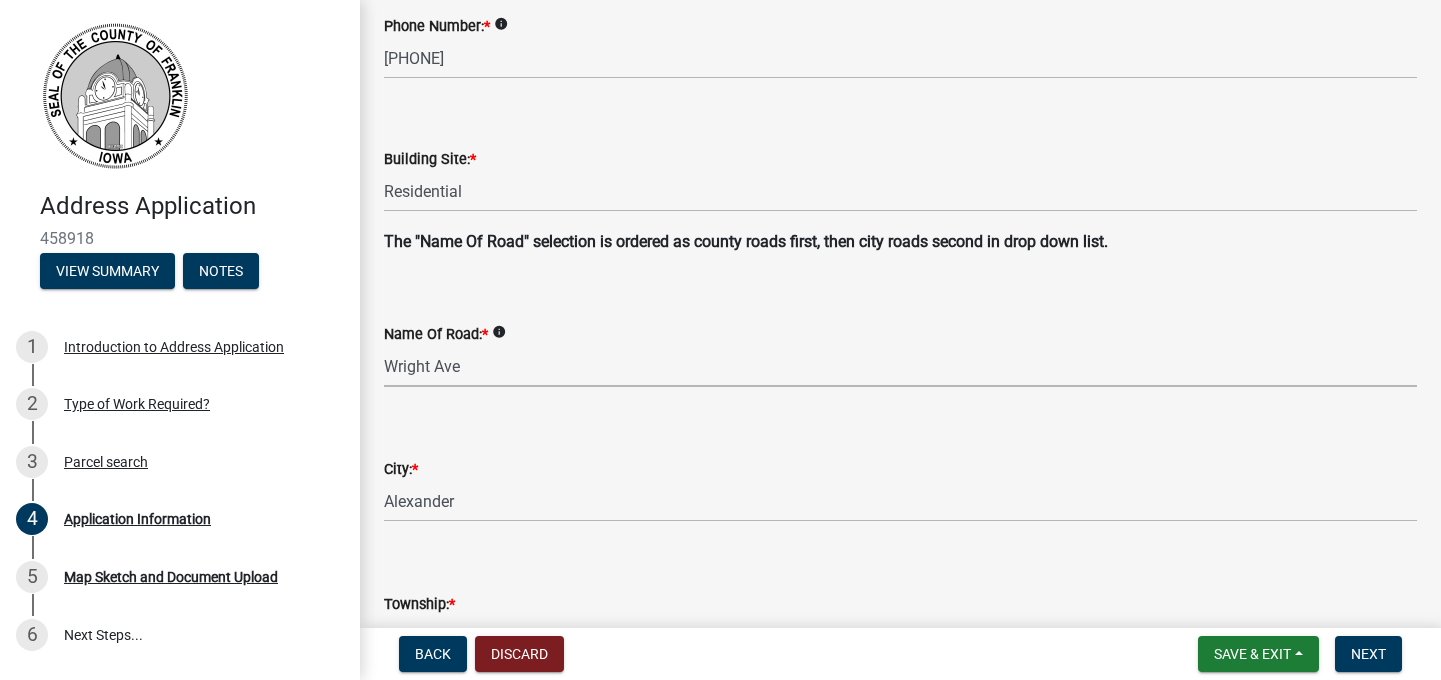 select on "fdfd1819-3044-4f00-b4ff-2fa3dda90352" 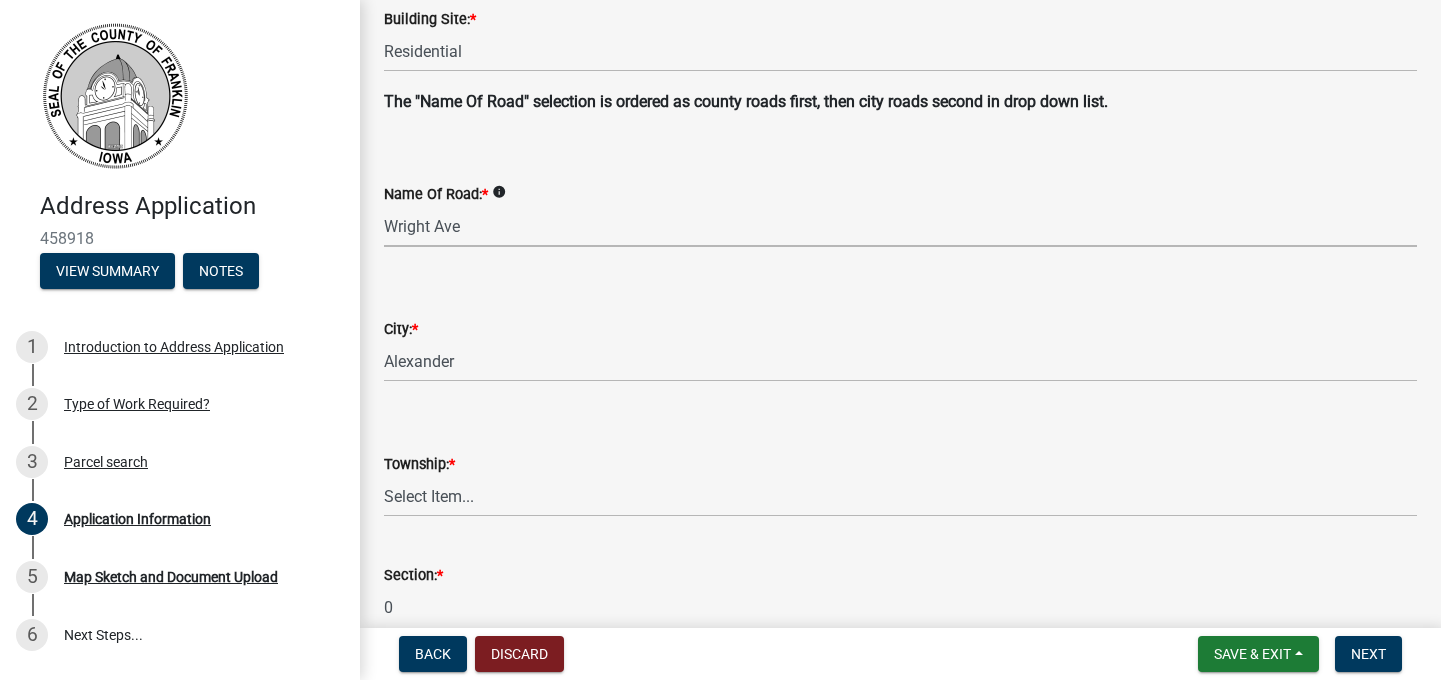 scroll, scrollTop: 669, scrollLeft: 0, axis: vertical 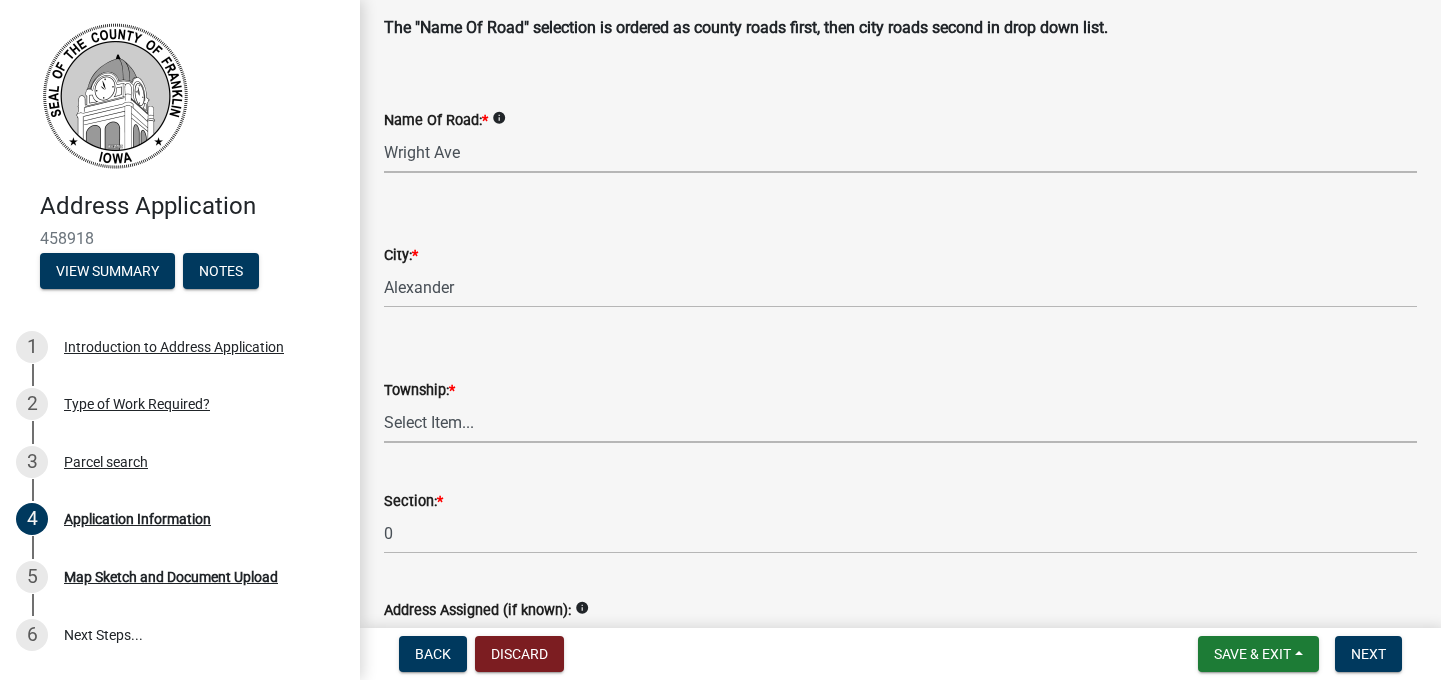 click on "Select Item...   GENEVA   GRANT   HAMILTON   INGHAM   LEE   MARION   MORGAN   MOTT   OAKLAND   OSCEOLA   REEVE   RICHLAND   ROSS   SCOTT   WEST FORK   WISNER   UNKNOWN" at bounding box center (900, 422) 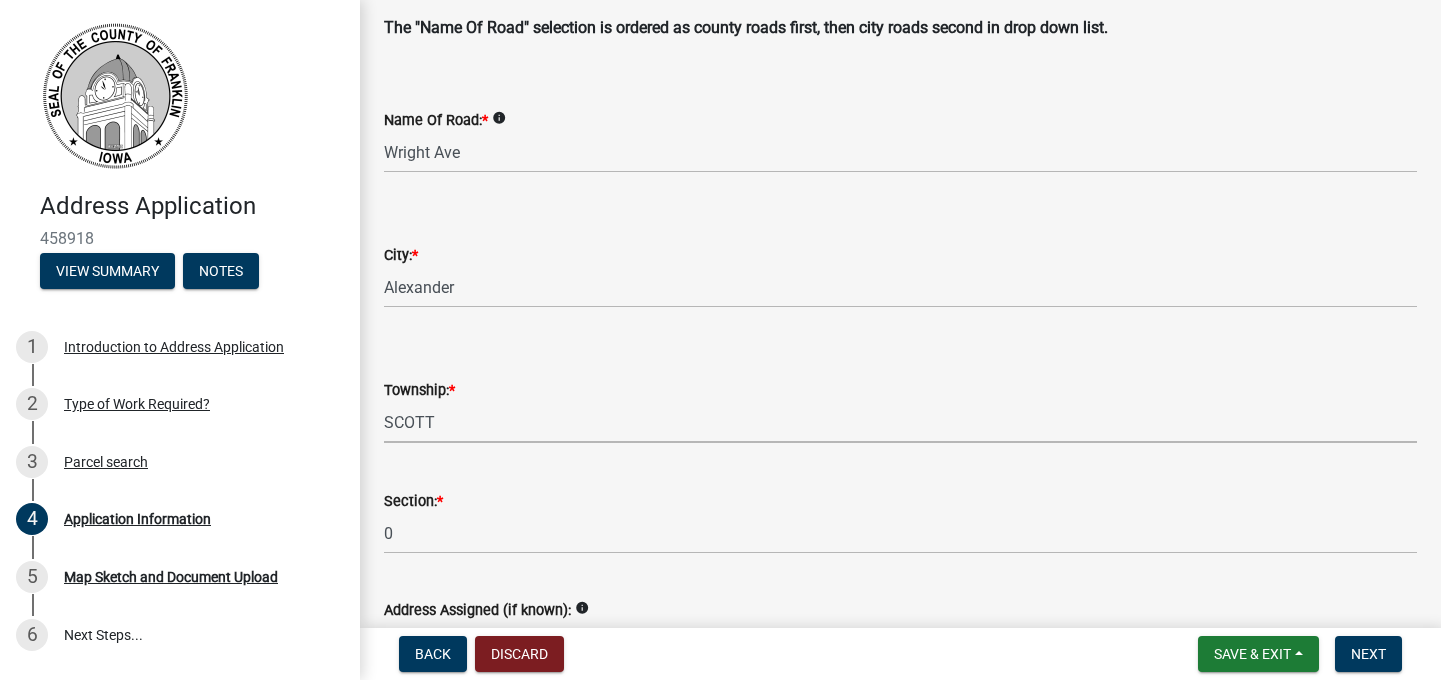 select on "5e2b1ccb-17d9-4e71-bce0-4cda9bd8f731" 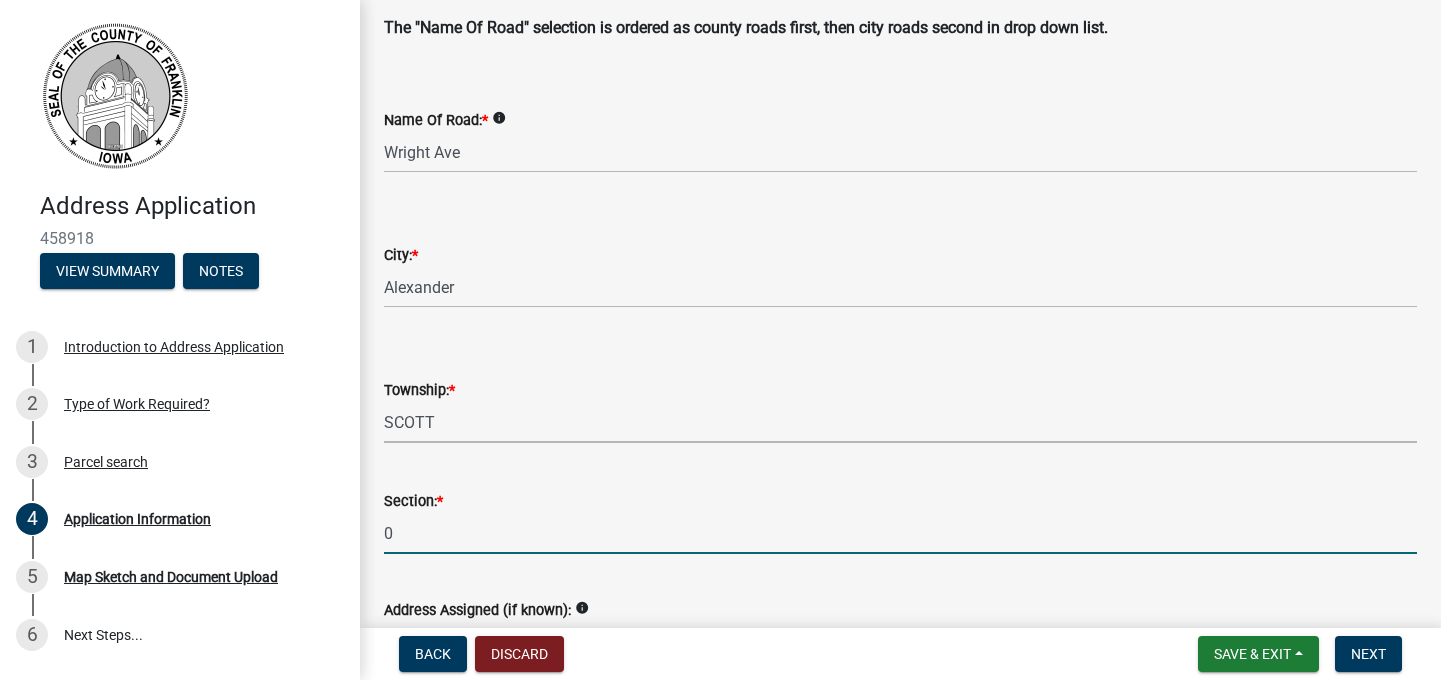 click on "0" at bounding box center [900, 533] 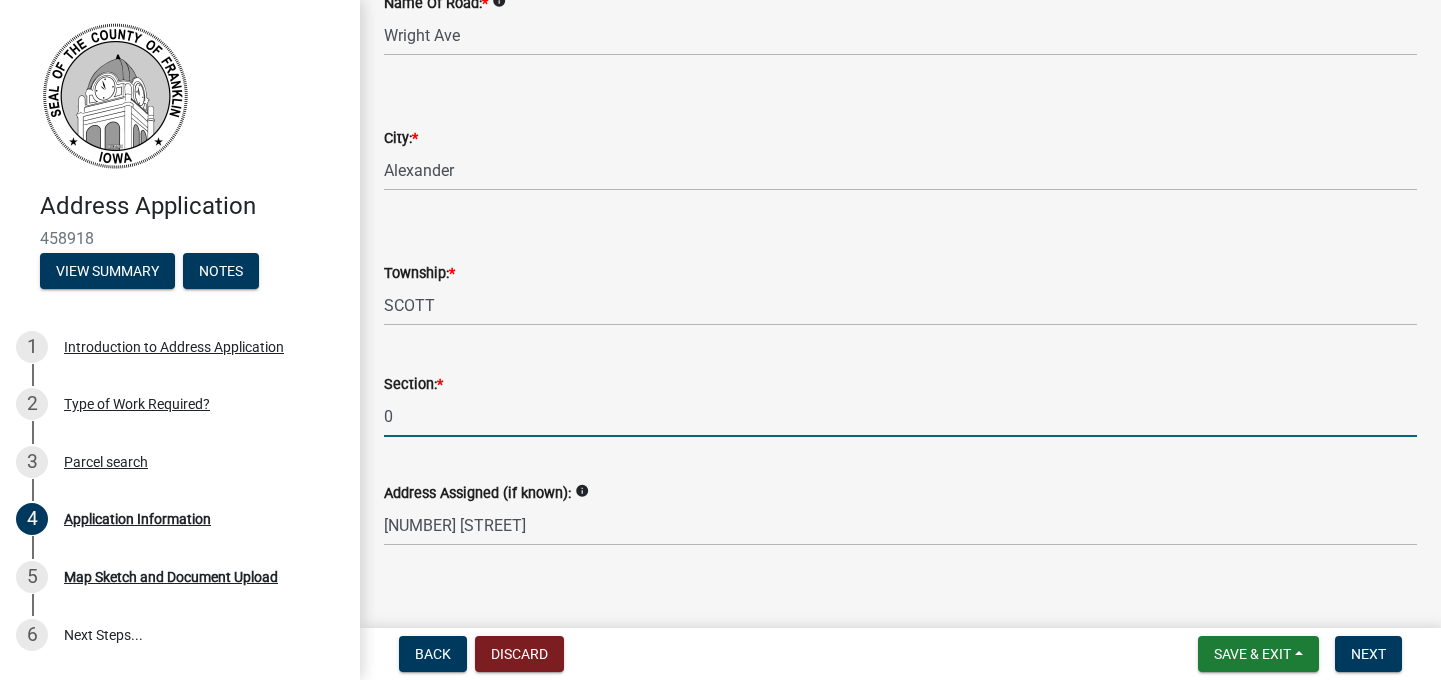 scroll, scrollTop: 806, scrollLeft: 0, axis: vertical 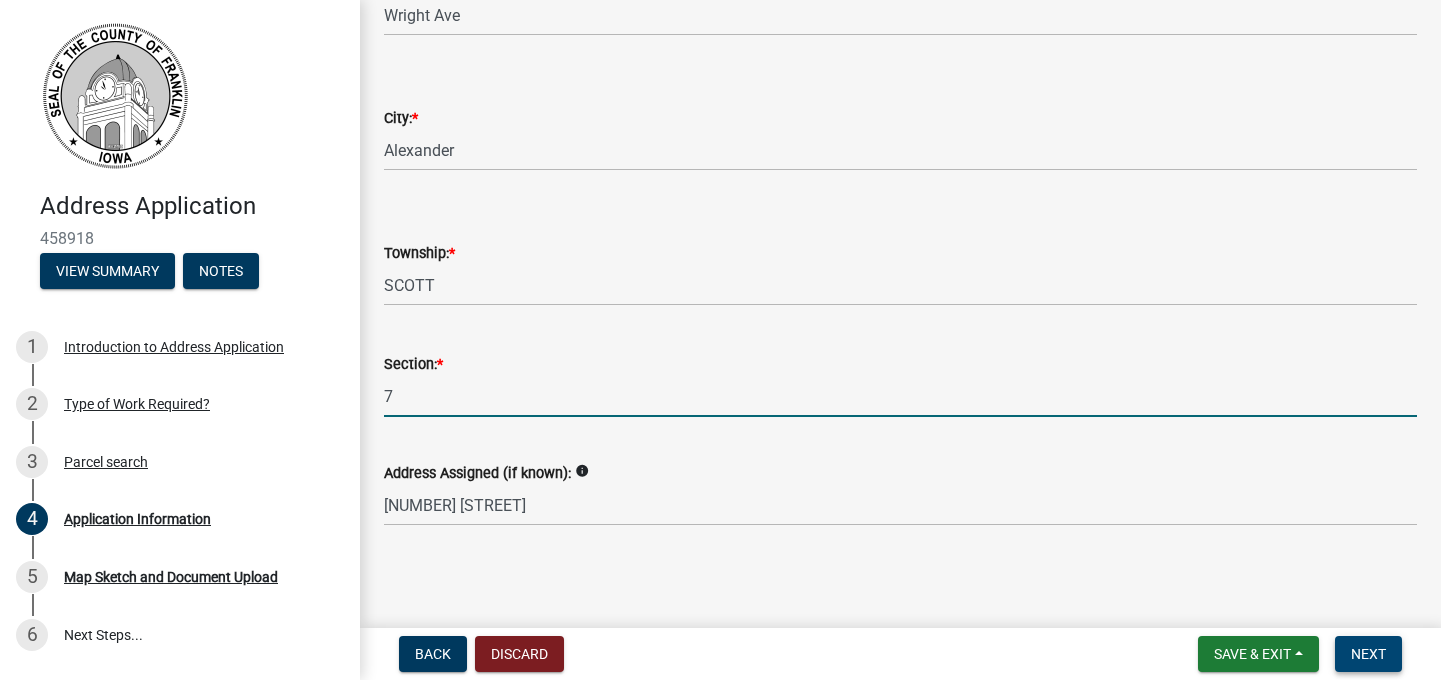 type on "7" 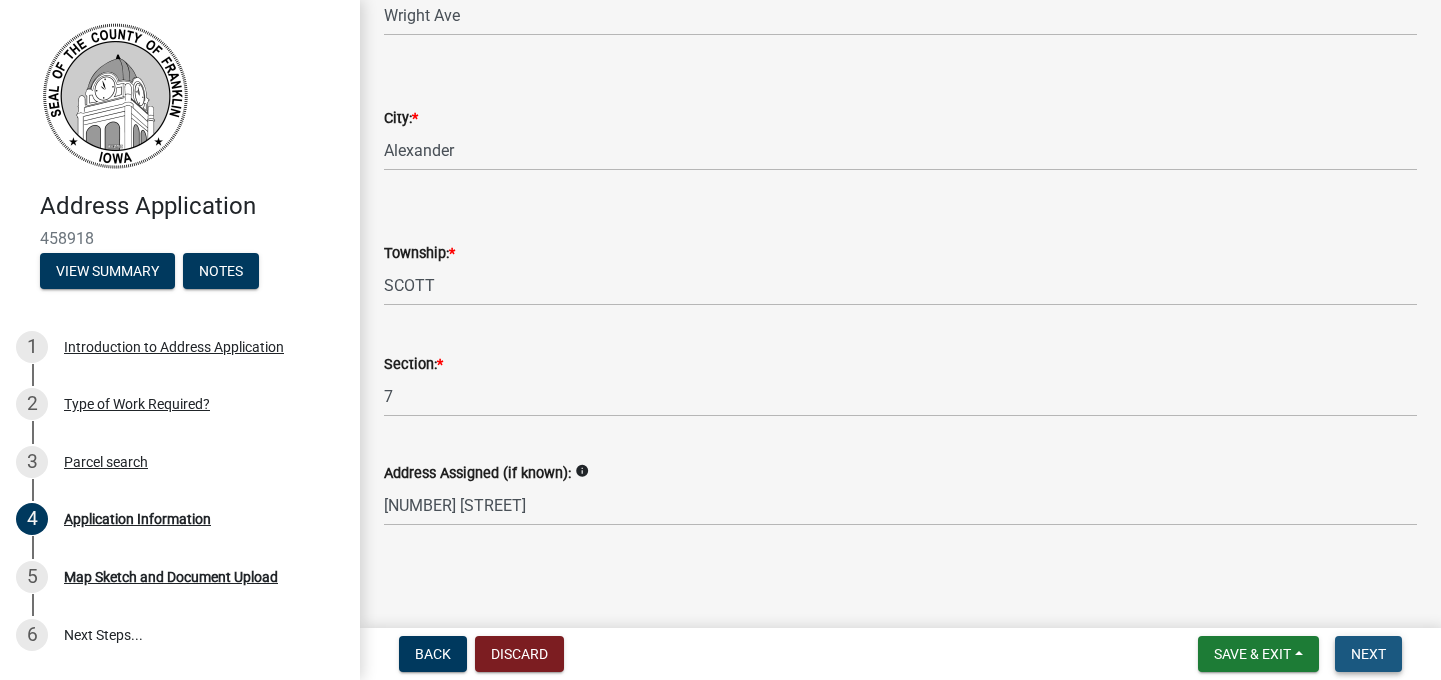 click on "Next" at bounding box center (1368, 654) 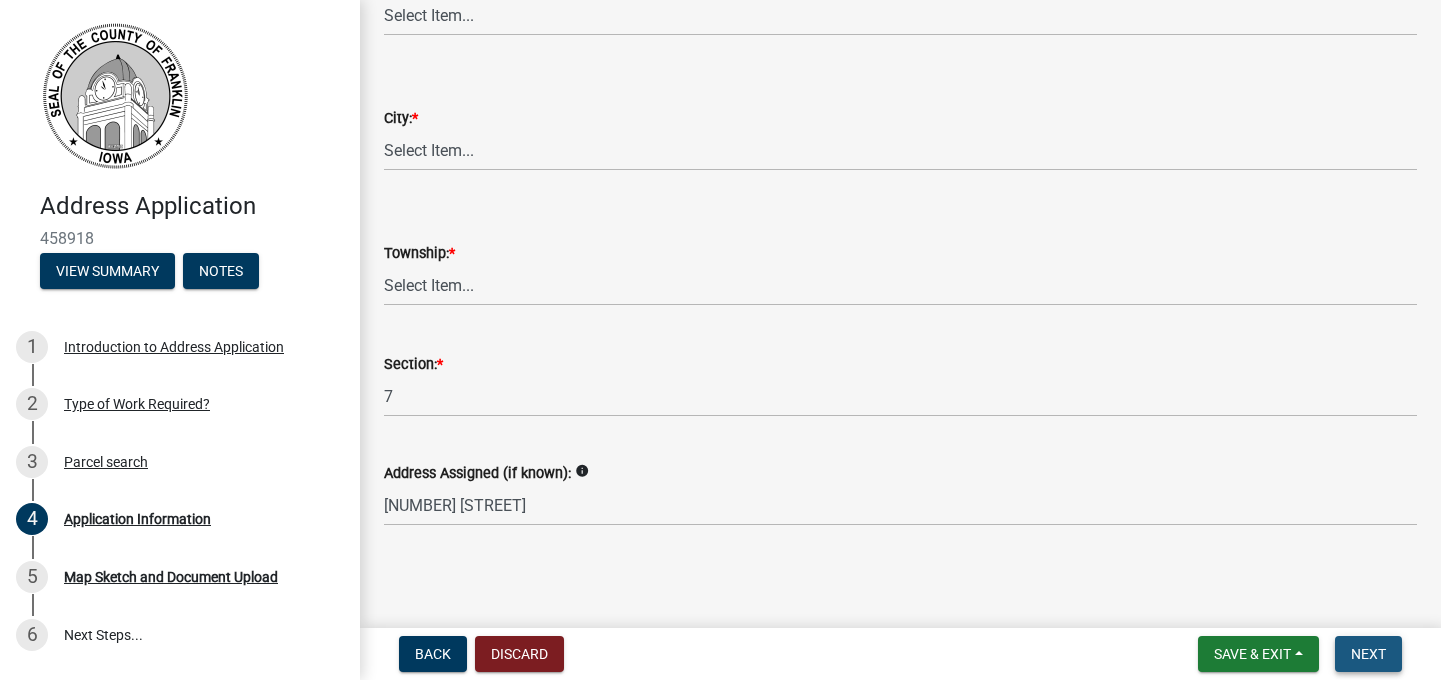 scroll, scrollTop: 0, scrollLeft: 0, axis: both 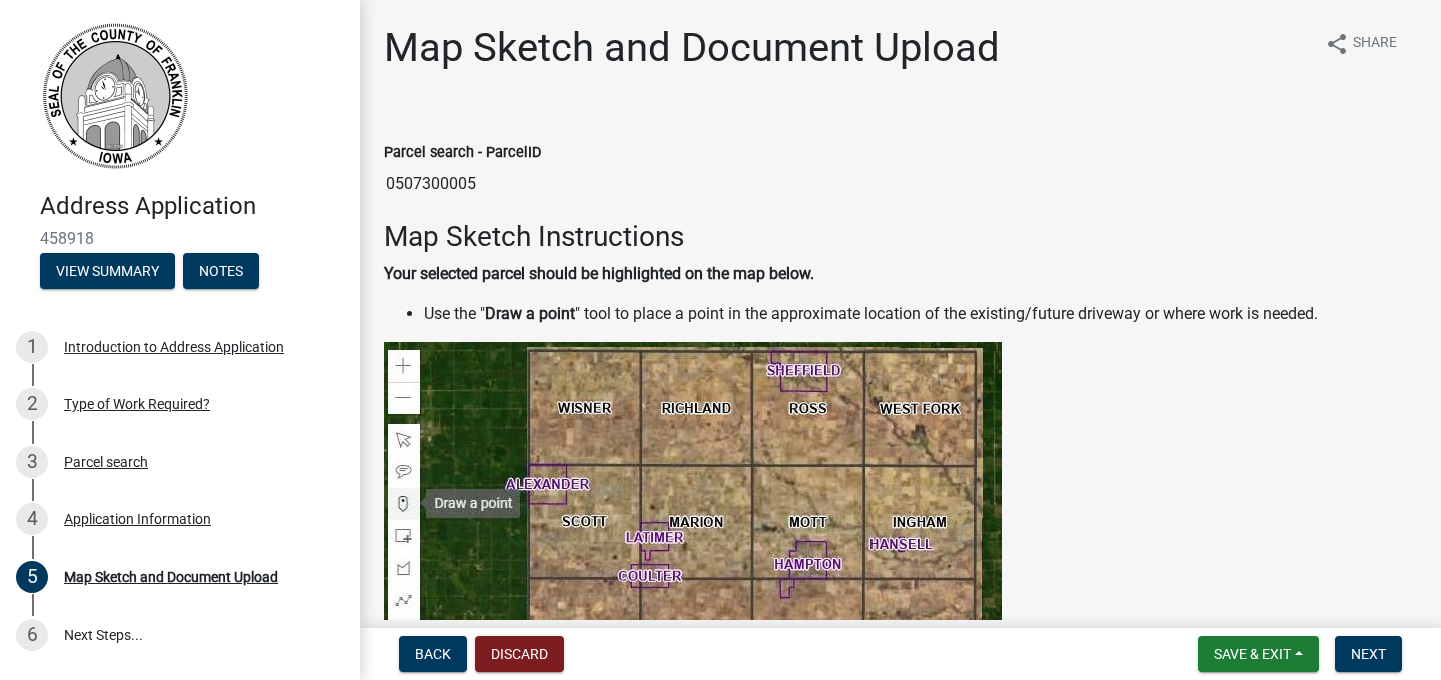 click on "Draw a point" 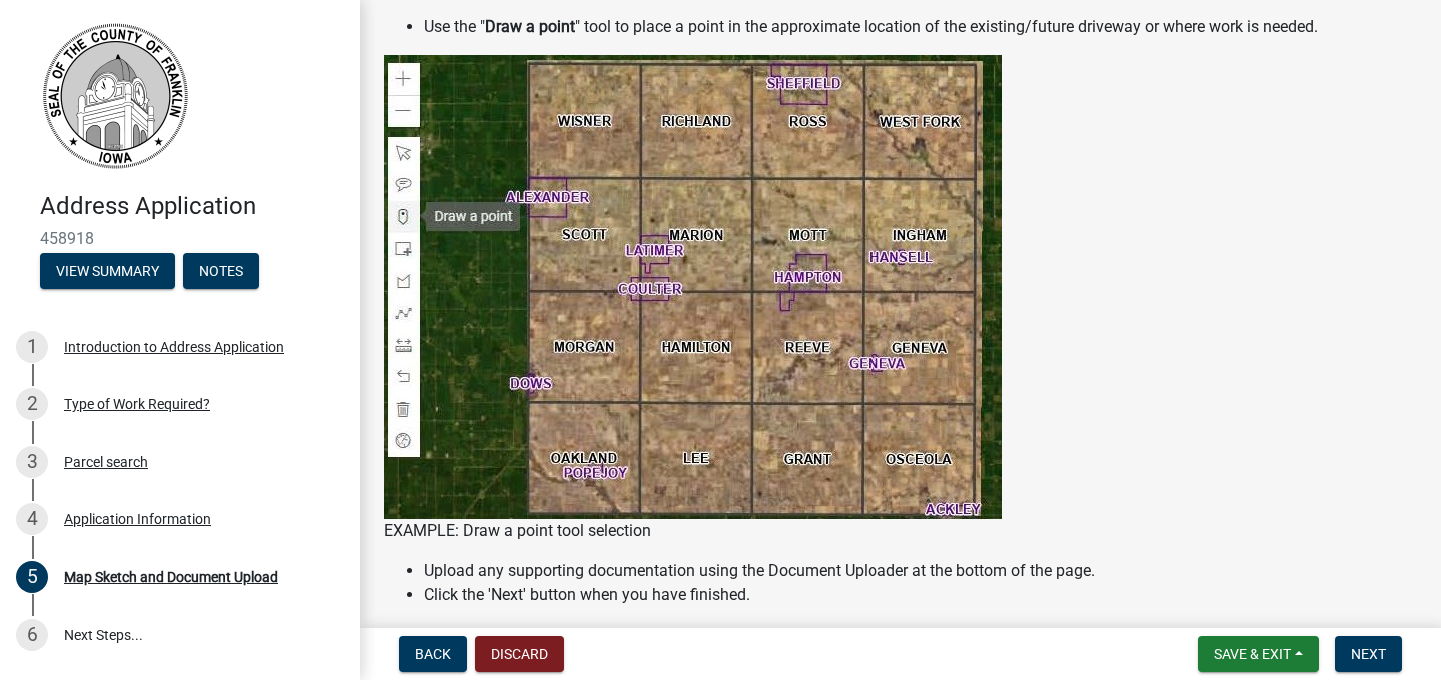 scroll, scrollTop: 296, scrollLeft: 0, axis: vertical 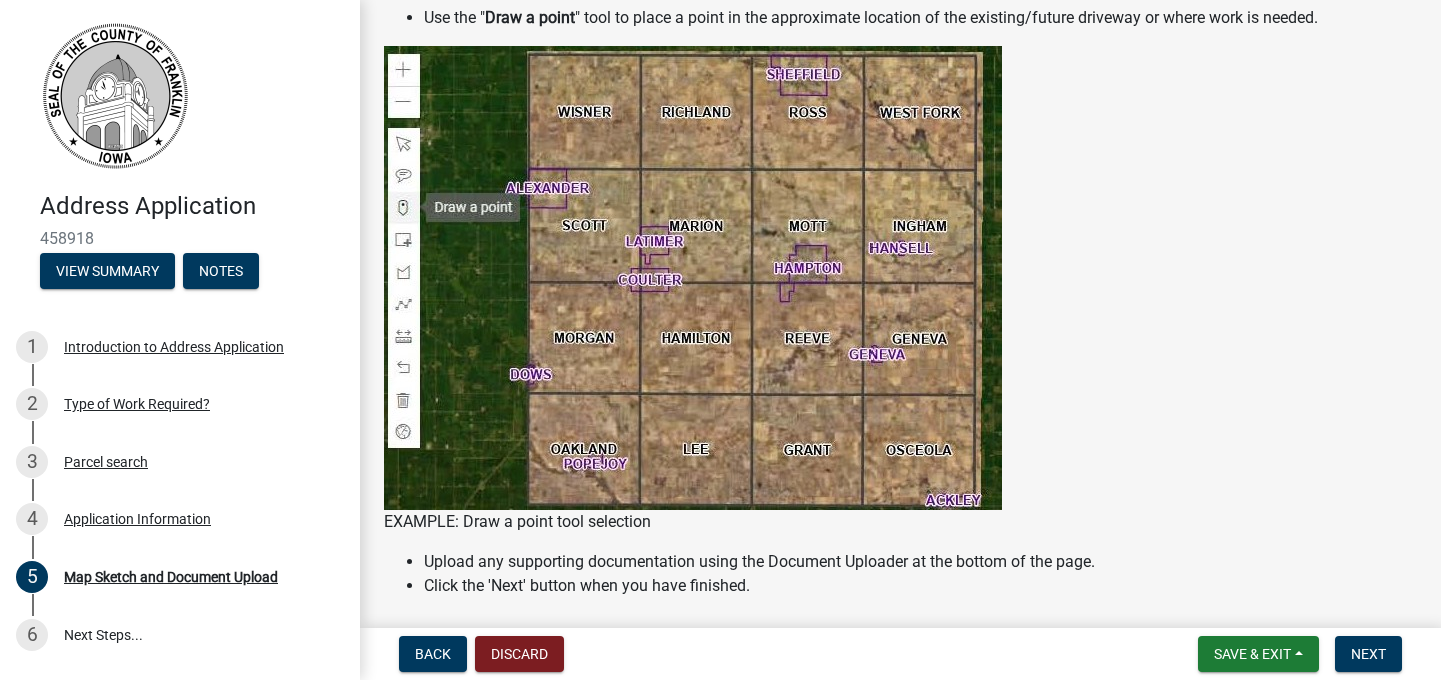 click 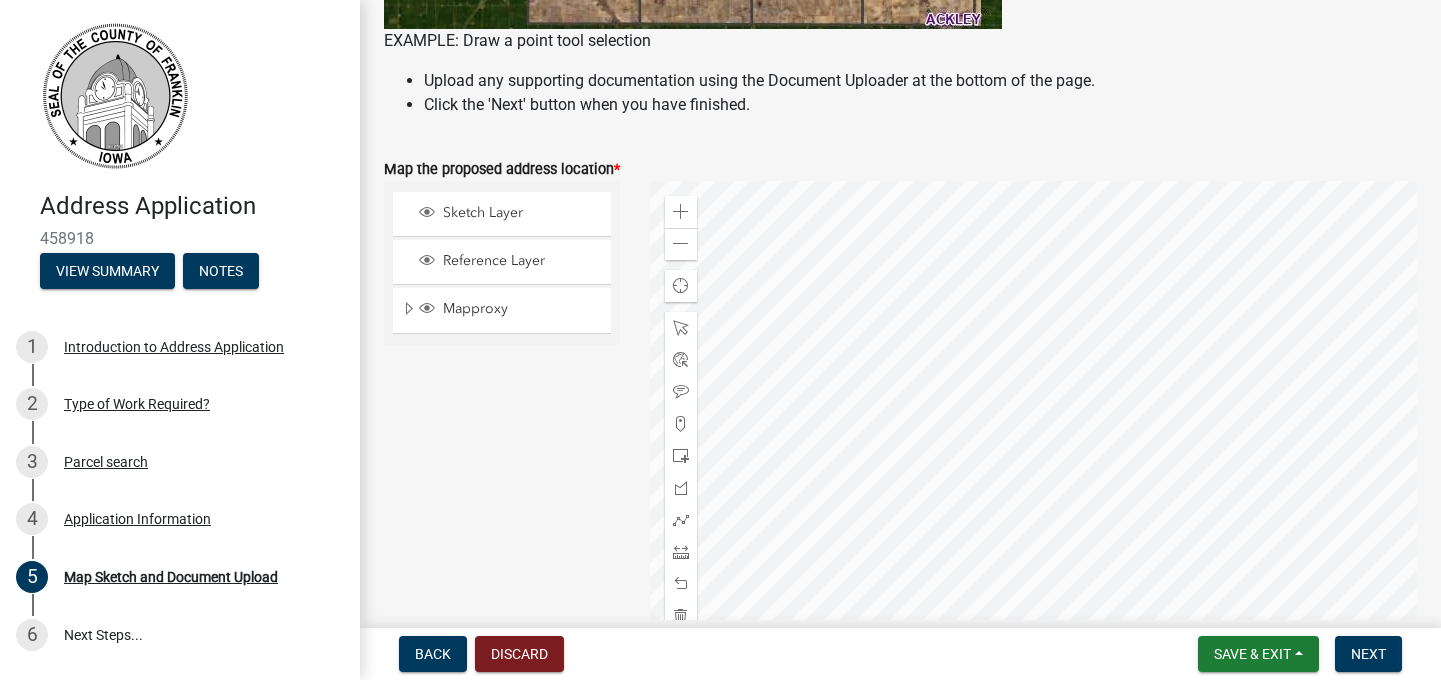 scroll, scrollTop: 776, scrollLeft: 0, axis: vertical 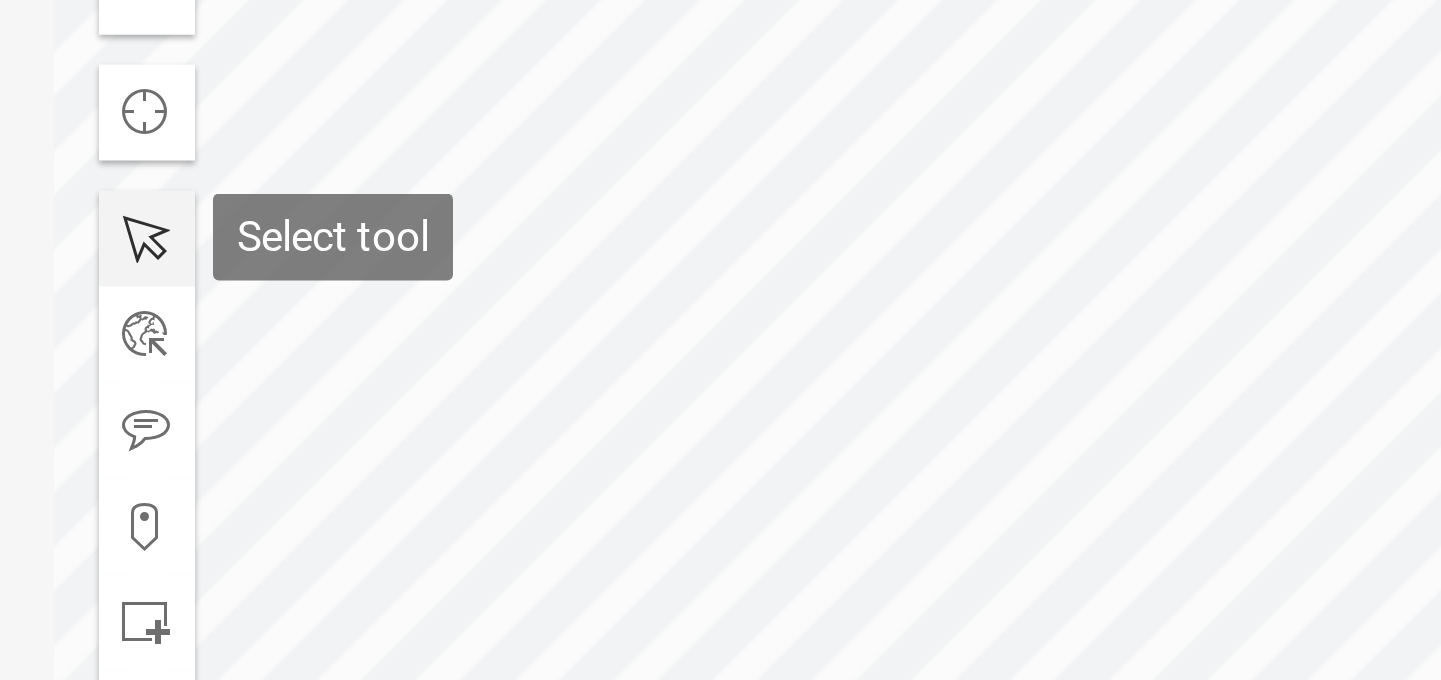 click 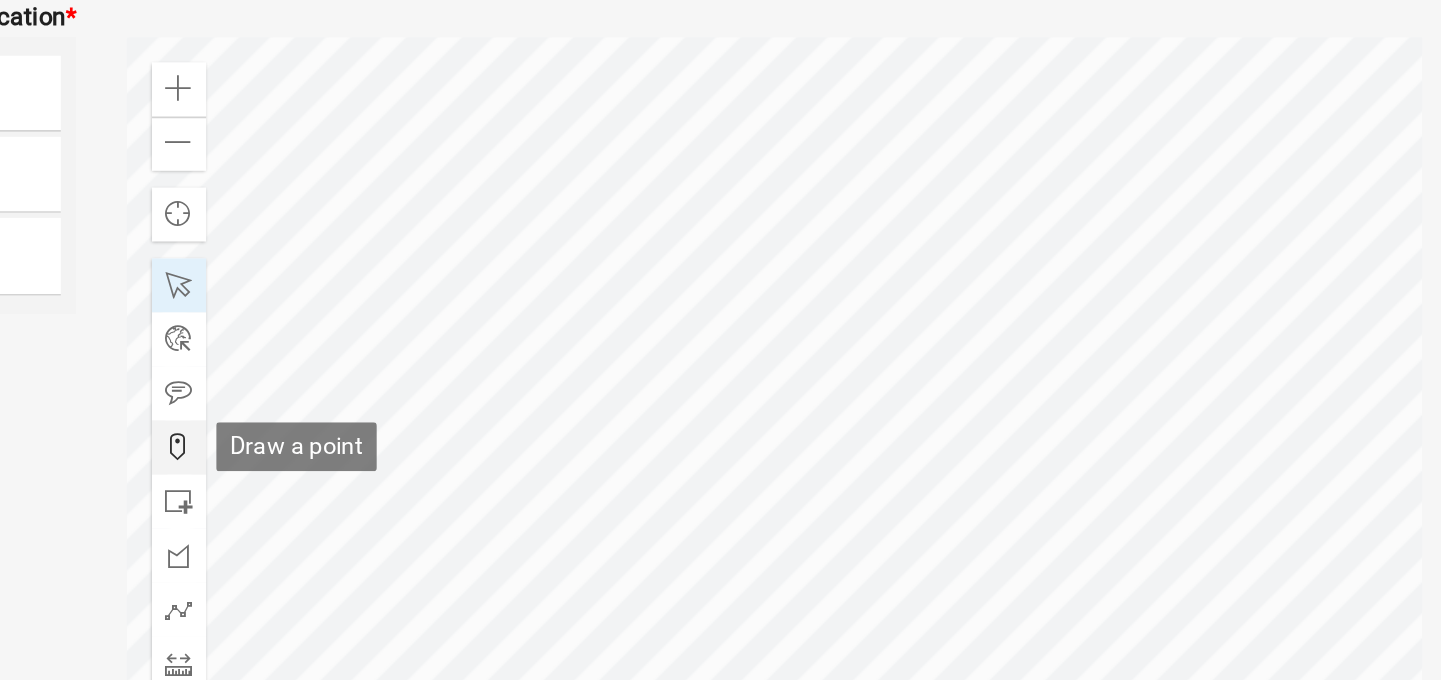 click 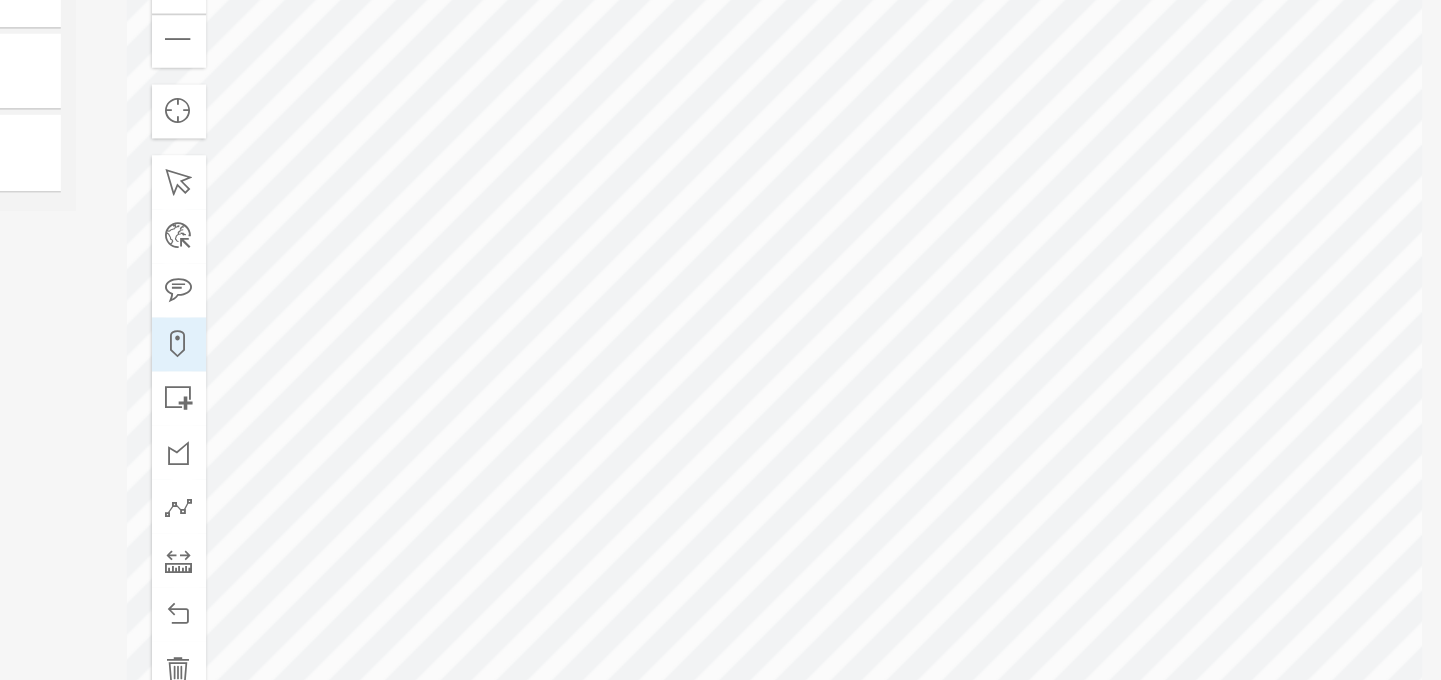 click 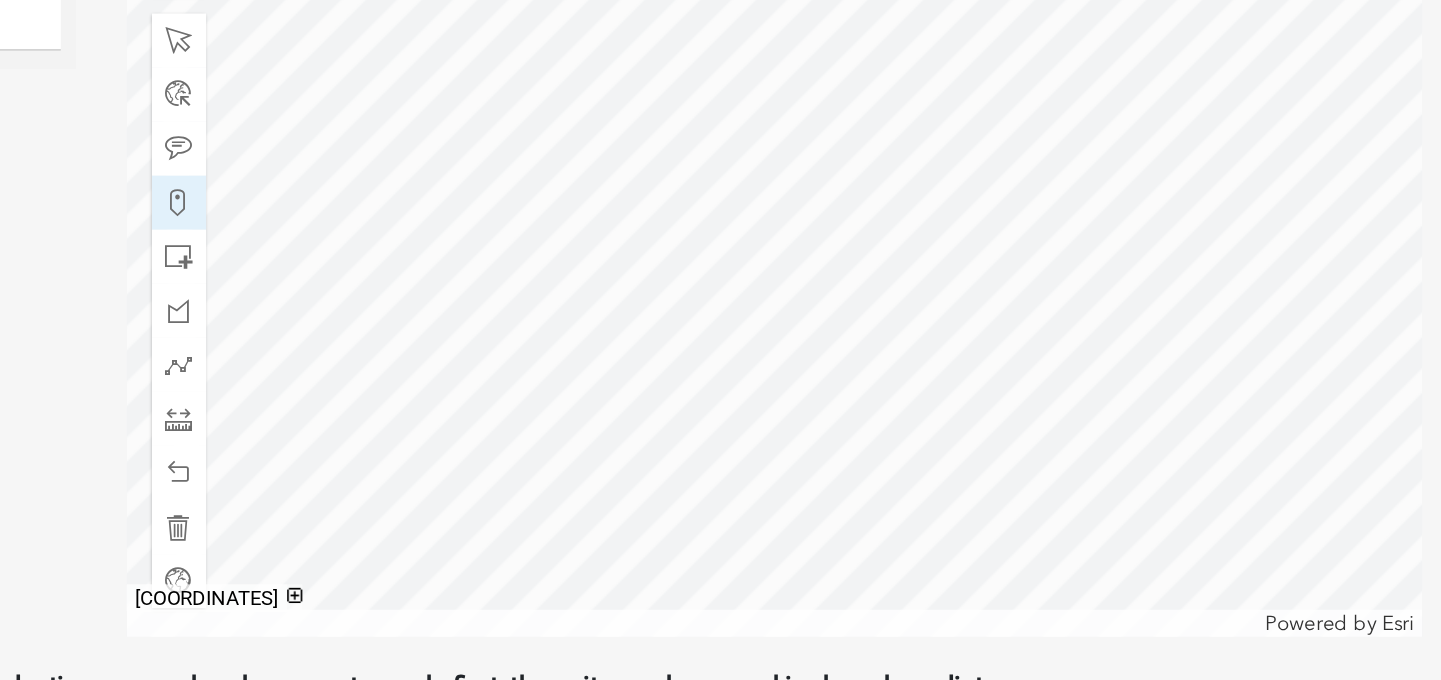 scroll, scrollTop: 918, scrollLeft: 0, axis: vertical 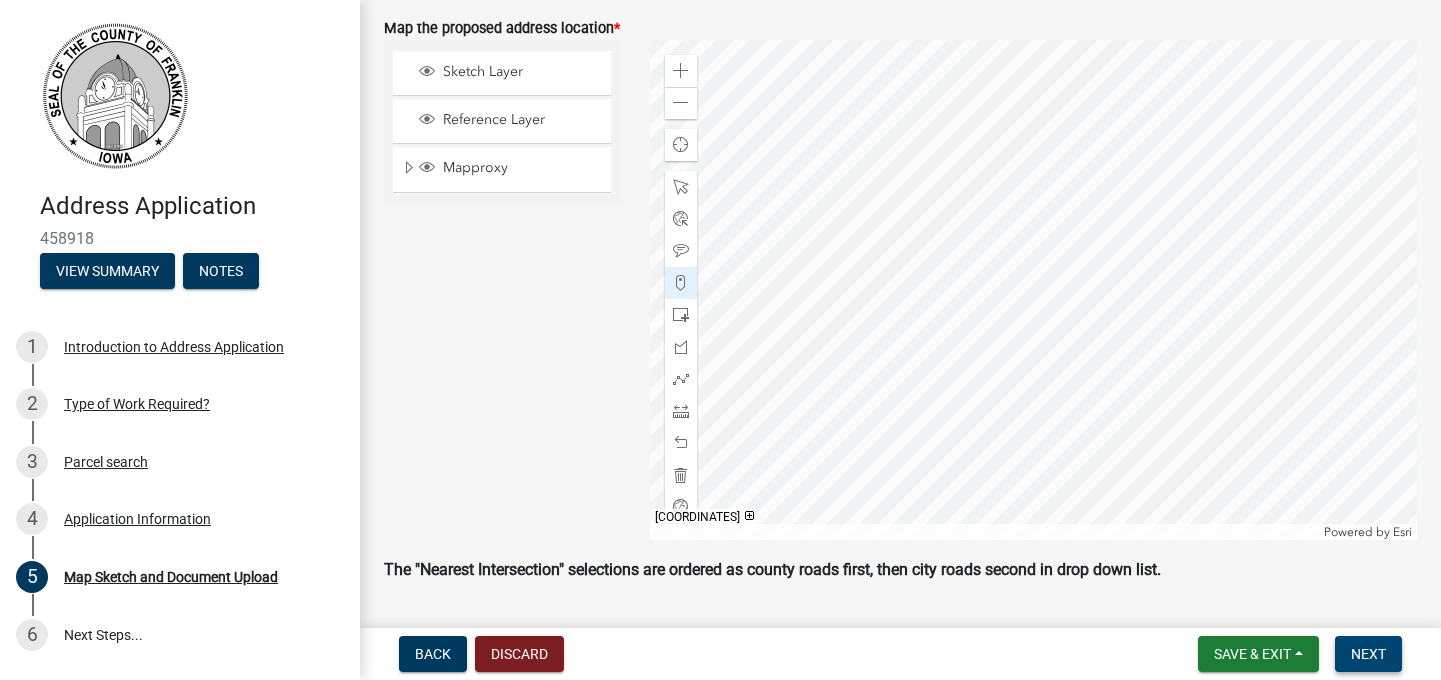 click on "Next" at bounding box center (1368, 654) 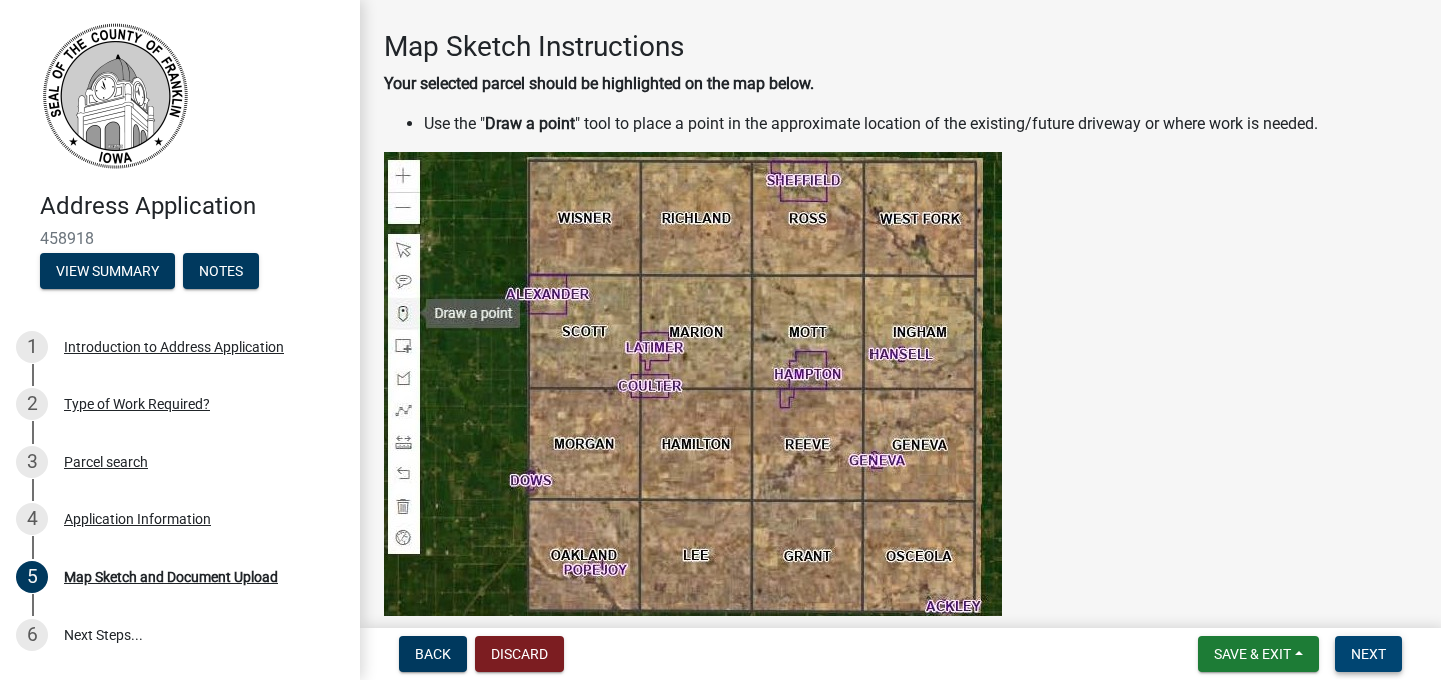 scroll, scrollTop: 183, scrollLeft: 0, axis: vertical 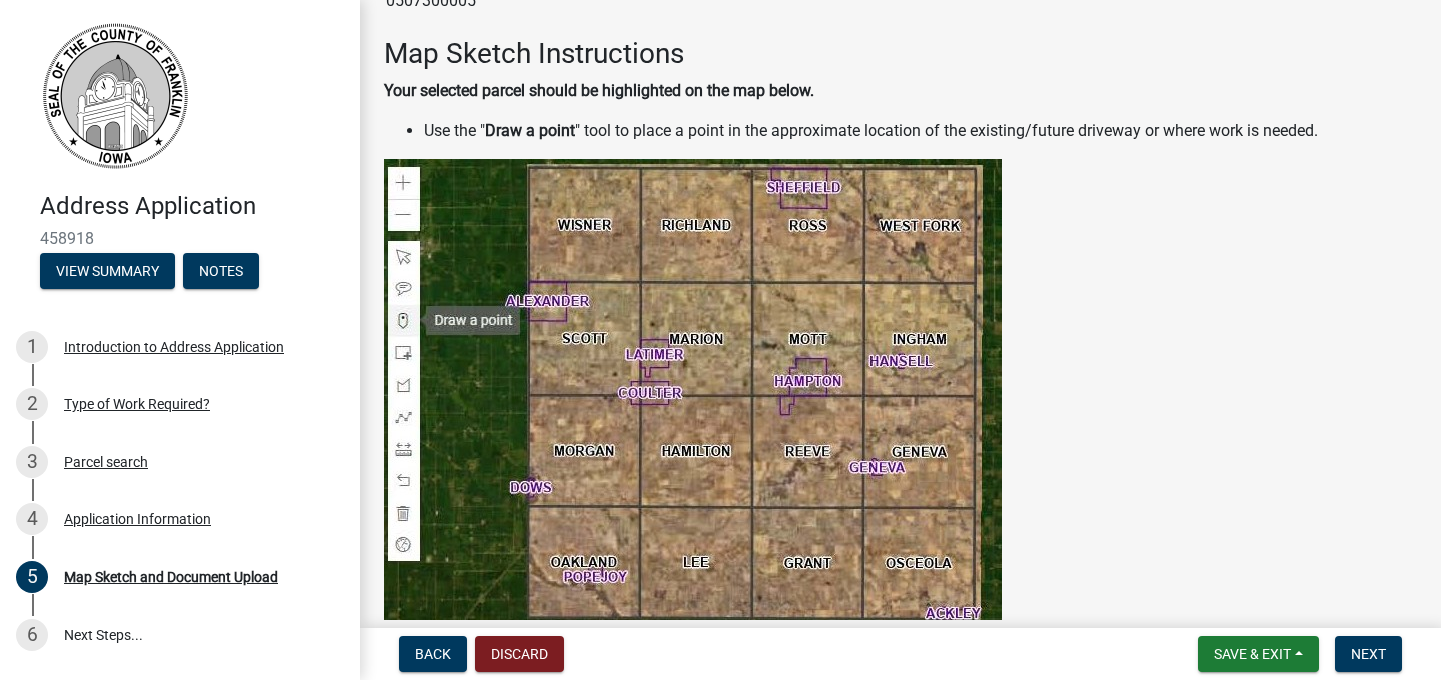 click 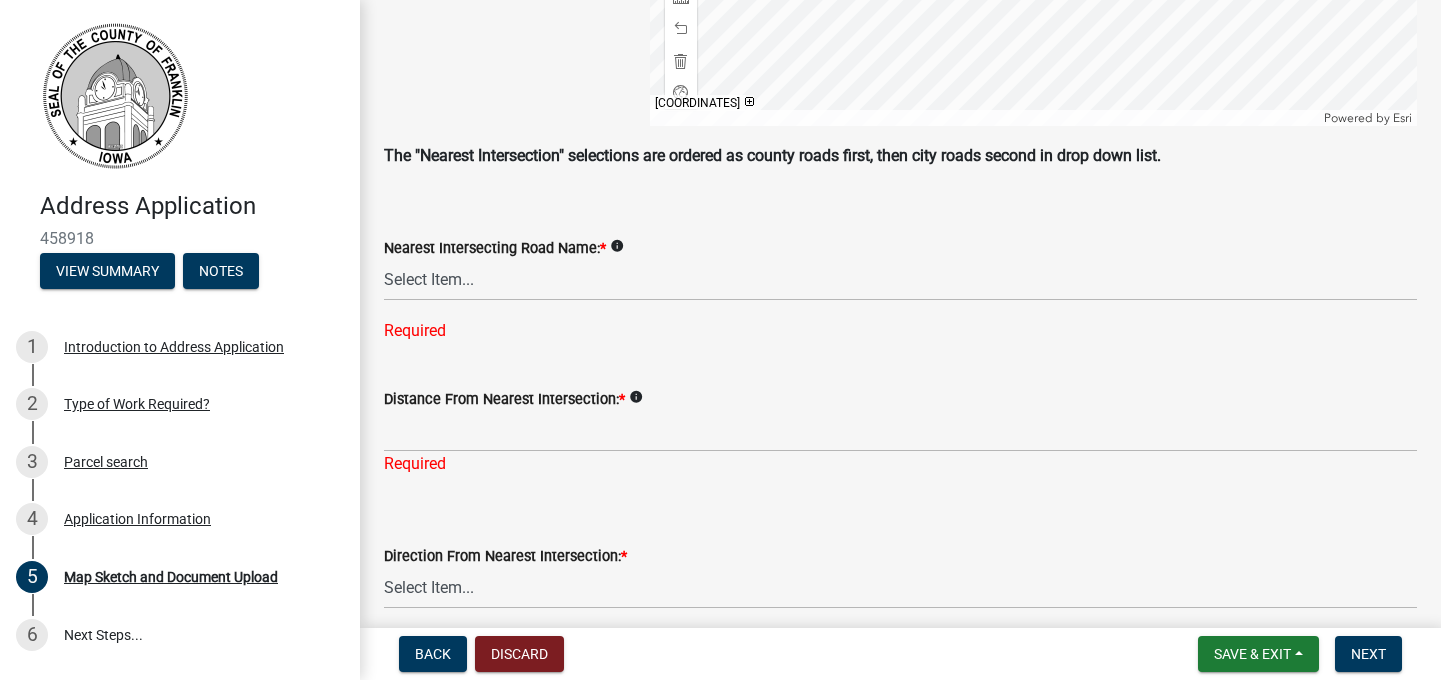 scroll, scrollTop: 1334, scrollLeft: 0, axis: vertical 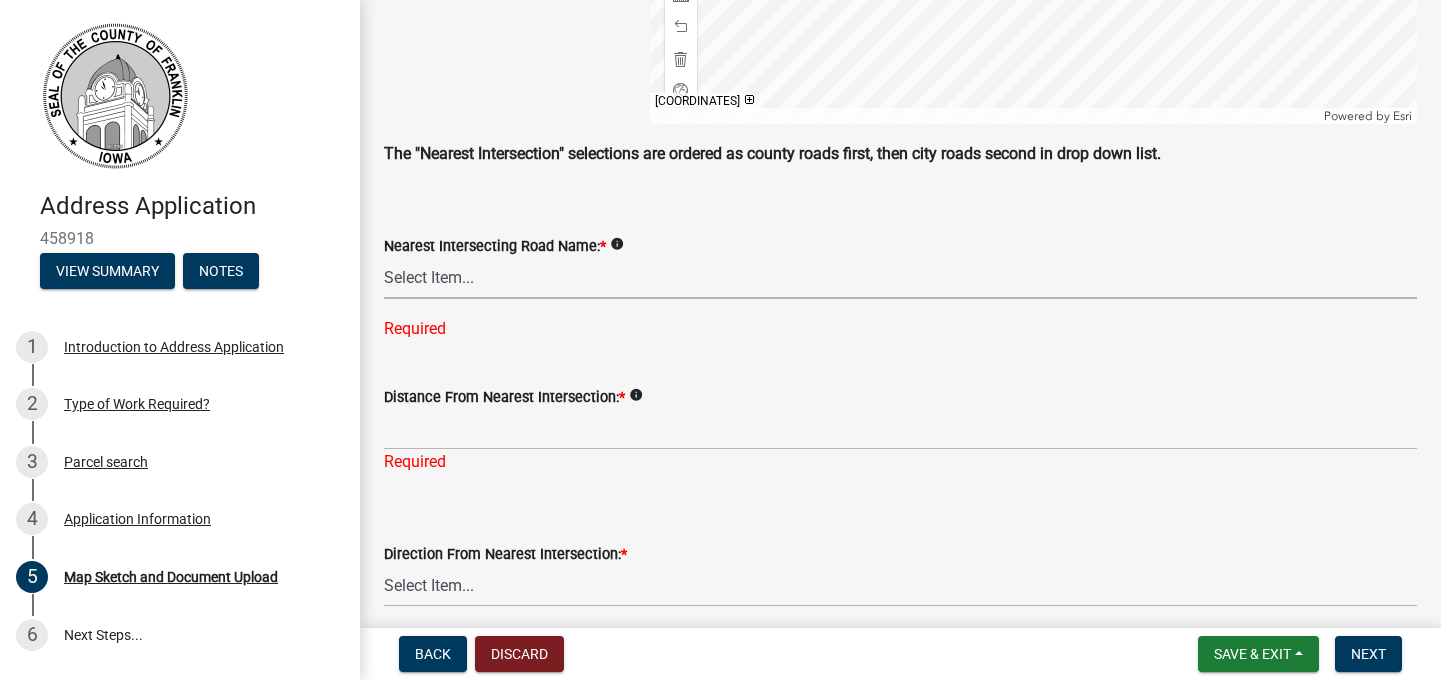 click on "Select Item...   100th St   105th St   110th St   115th St   120th St   125th St   130th St   135th St   140th St   150th St   155th St   160th St   165th St   170th St   175th St   180th St   190th St   195th St   200th St   210th St   215th St   220th St   225th St   230th St   235th St   240th St   245th St   250th St   255th St   25th St   30th St   35th St   40th St   45th St   50th St   55th St   60th St   65th St   70th St   75th St   80th St   85th St   90th St   95th St   Apricot Ave   Ash Ave   Balsam Ave   Bluebell Ave   Cardinal Ave   Cerro Gordo St   Dogwood Ave   Dove Ave   Eagle Ave   Faulkner Ln   Finch Ave   Fir Ave   Franklin Ave   Grouse Ave   Gull Ave   Hardin Rd   Heather Ave   Highway 3   Highway 65   Indigo Ave   Ironwood Ave   Jonquil Ave   Juniper Ave   Killdeer Ave   Lark Ave   Lemon Ave   Mallard Ave   Mallory Dr   Nettle Ave   Nuthatch Ave   Oakland Dr   Olive Ave   Quail Ave   Quince Ave   Rail Ave   Raven Ave   Spruce Ave   Swallow Ave   Teal Ave   Thrush Ave   Timber Ave" at bounding box center [900, 278] 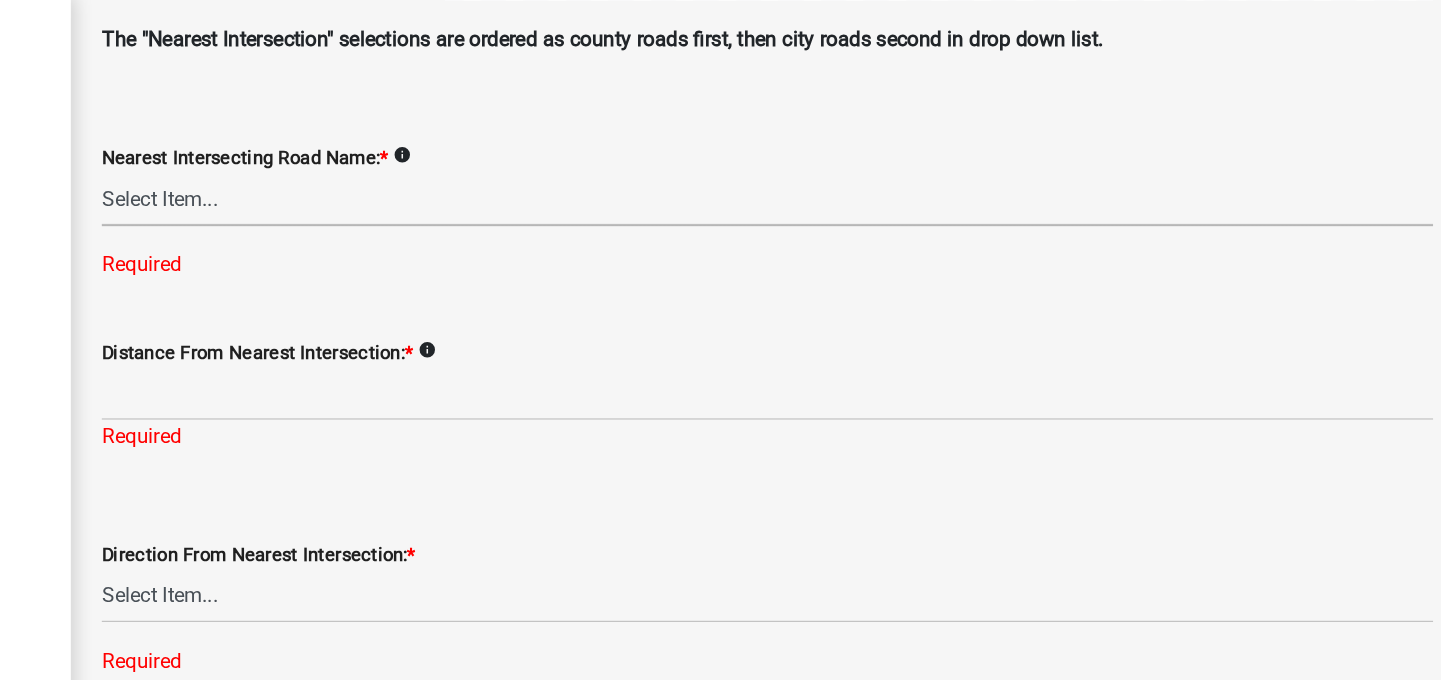 scroll, scrollTop: 1453, scrollLeft: 0, axis: vertical 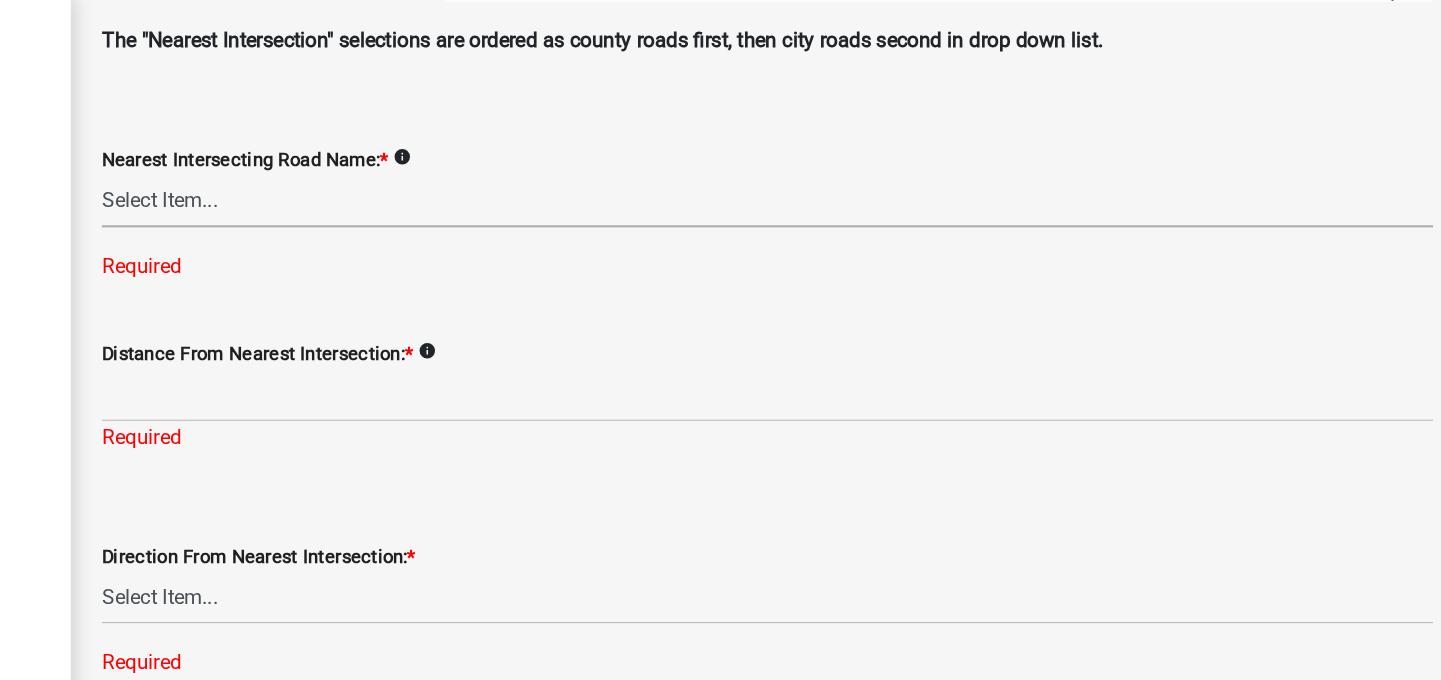 click on "Select Item...   100th St   105th St   110th St   115th St   120th St   125th St   130th St   135th St   140th St   150th St   155th St   160th St   165th St   170th St   175th St   180th St   190th St   195th St   200th St   210th St   215th St   220th St   225th St   230th St   235th St   240th St   245th St   250th St   255th St   25th St   30th St   35th St   40th St   45th St   50th St   55th St   60th St   65th St   70th St   75th St   80th St   85th St   90th St   95th St   Apricot Ave   Ash Ave   Balsam Ave   Bluebell Ave   Cardinal Ave   Cerro Gordo St   Dogwood Ave   Dove Ave   Eagle Ave   Faulkner Ln   Finch Ave   Fir Ave   Franklin Ave   Grouse Ave   Gull Ave   Hardin Rd   Heather Ave   Highway 3   Highway 65   Indigo Ave   Ironwood Ave   Jonquil Ave   Juniper Ave   Killdeer Ave   Lark Ave   Lemon Ave   Mallard Ave   Mallory Dr   Nettle Ave   Nuthatch Ave   Oakland Dr   Olive Ave   Quail Ave   Quince Ave   Rail Ave   Raven Ave   Spruce Ave   Swallow Ave   Teal Ave   Thrush Ave   Timber Ave" at bounding box center (900, 159) 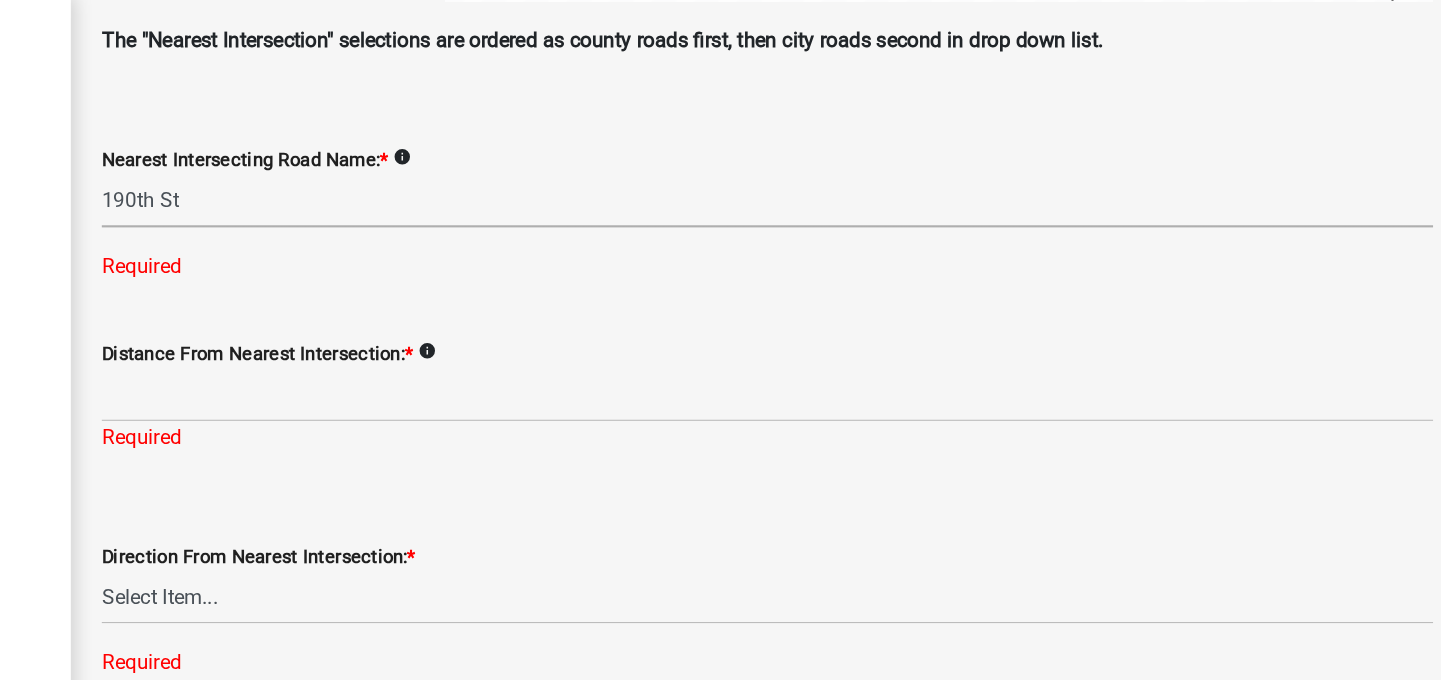 select on "3ae28268-4c88-4c63-acd8-403cc7f10272" 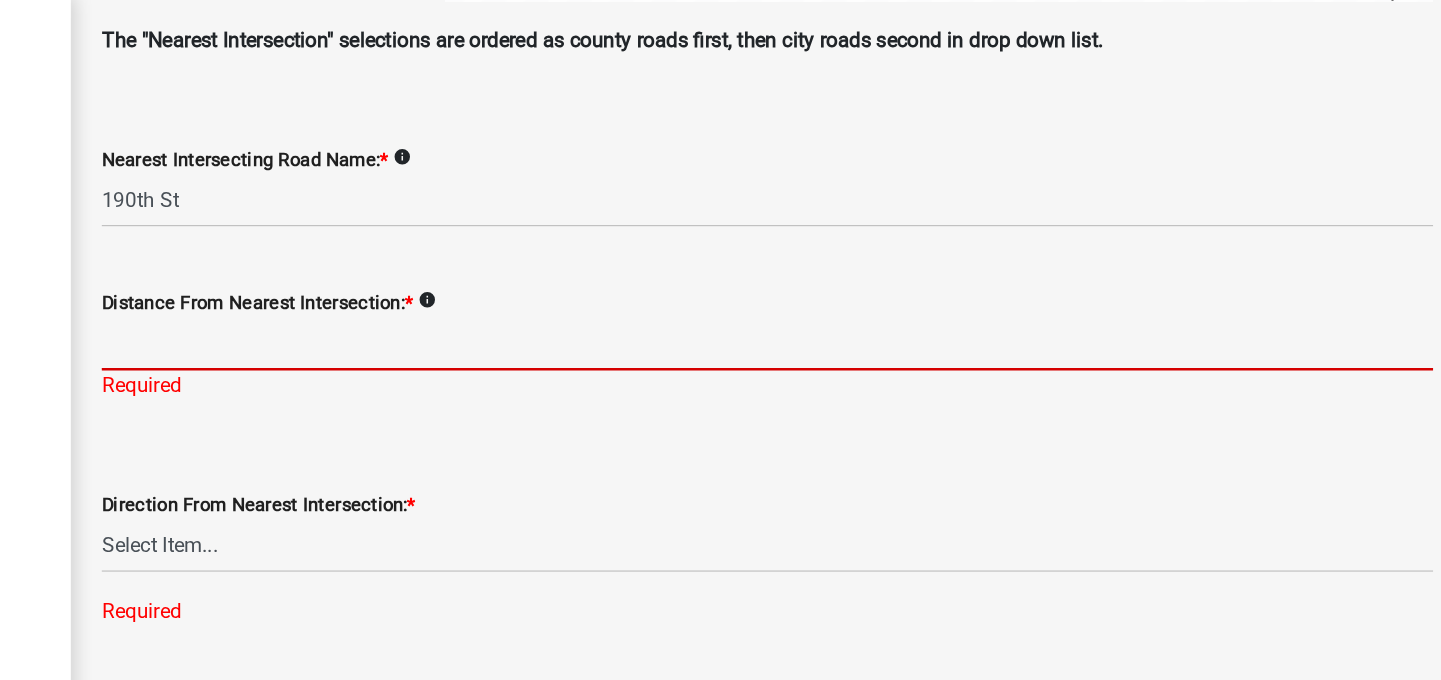 click on "Distance From Nearest Intersection:  *" at bounding box center (900, 270) 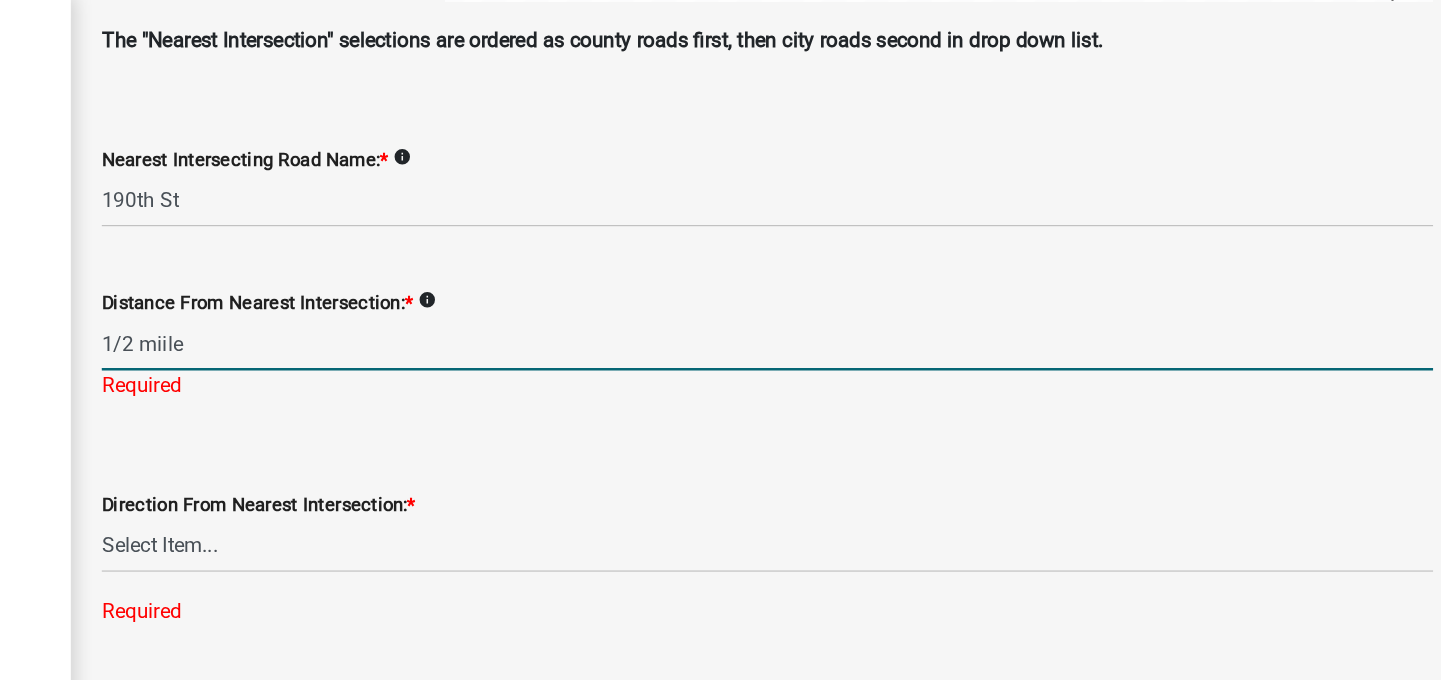 type on "1/2 miile" 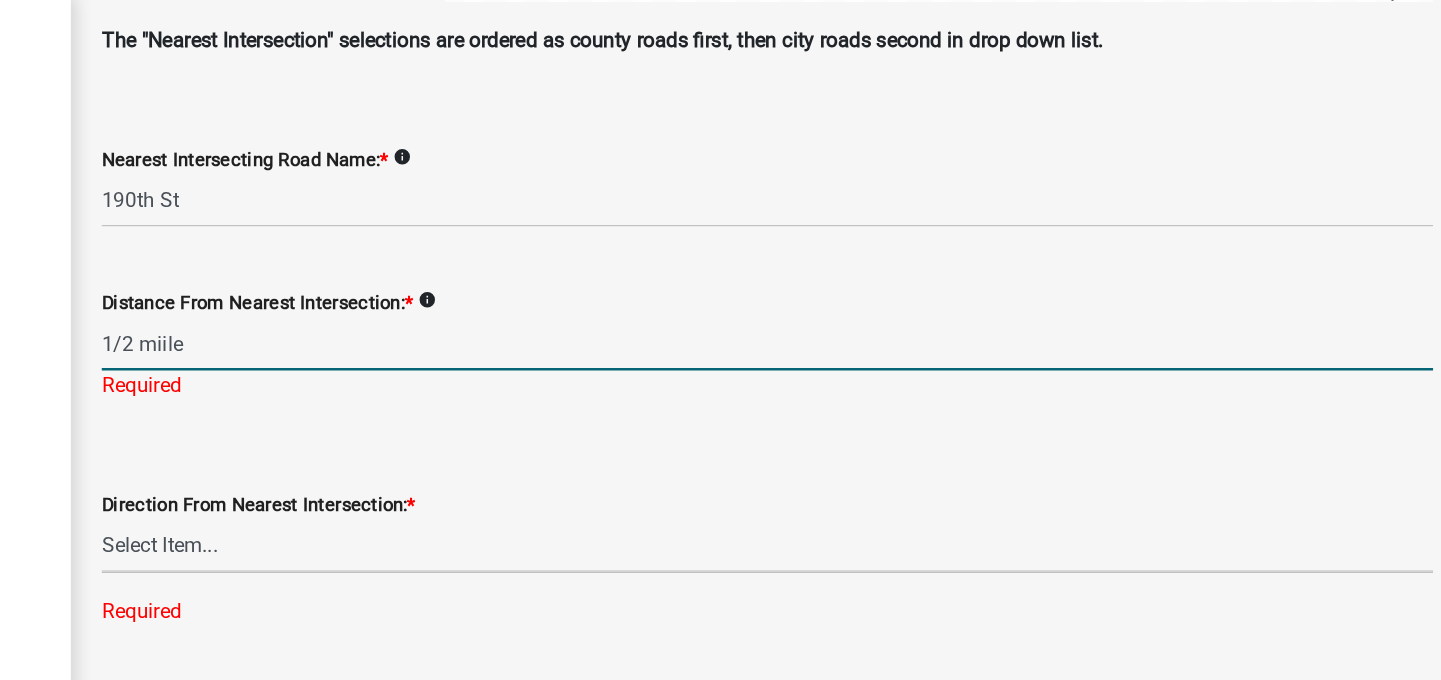 click on "Direction From Nearest Intersection:  *  Select Item...   North (N)   South (S)   East (E)   West (W)   Northeast (NE)   Northwest (NW)   Southeast (SE)   Southwest (SW)  Required" 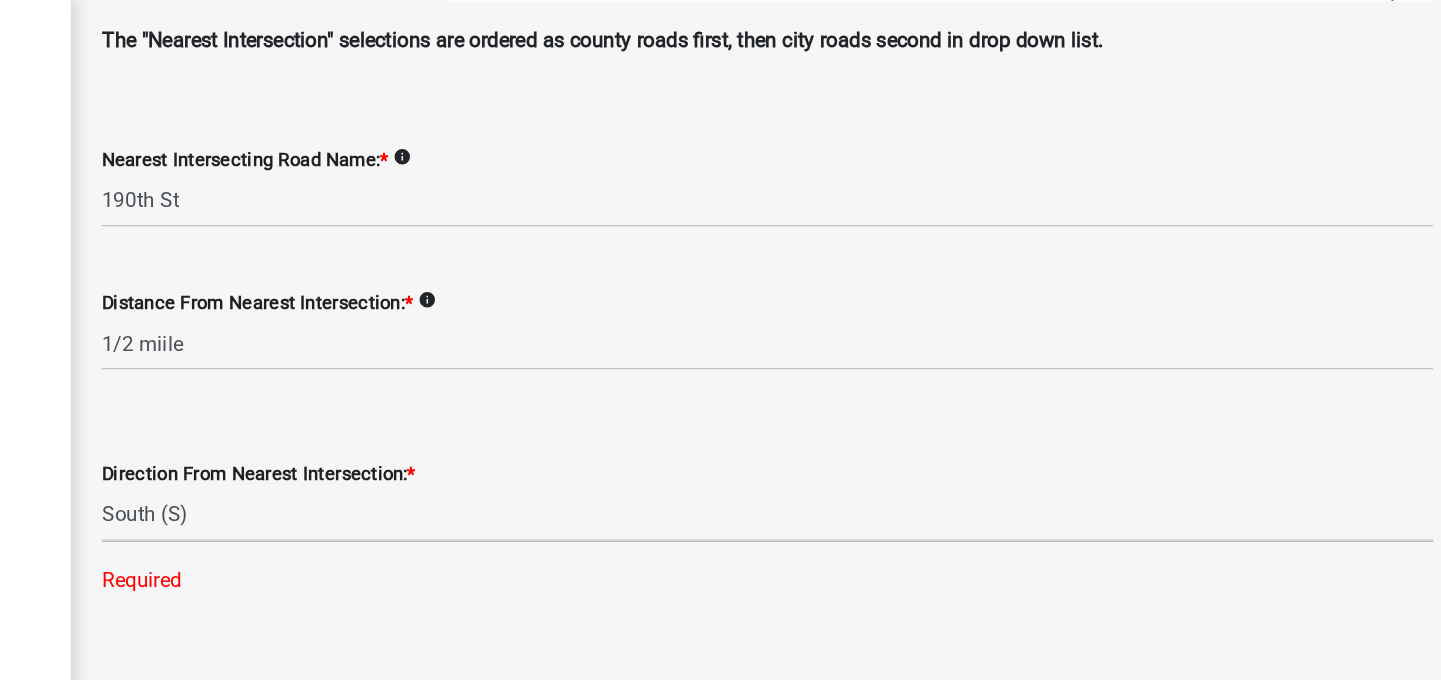 select on "c352014d-5a42-4e11-ab56-8cf93bddc049" 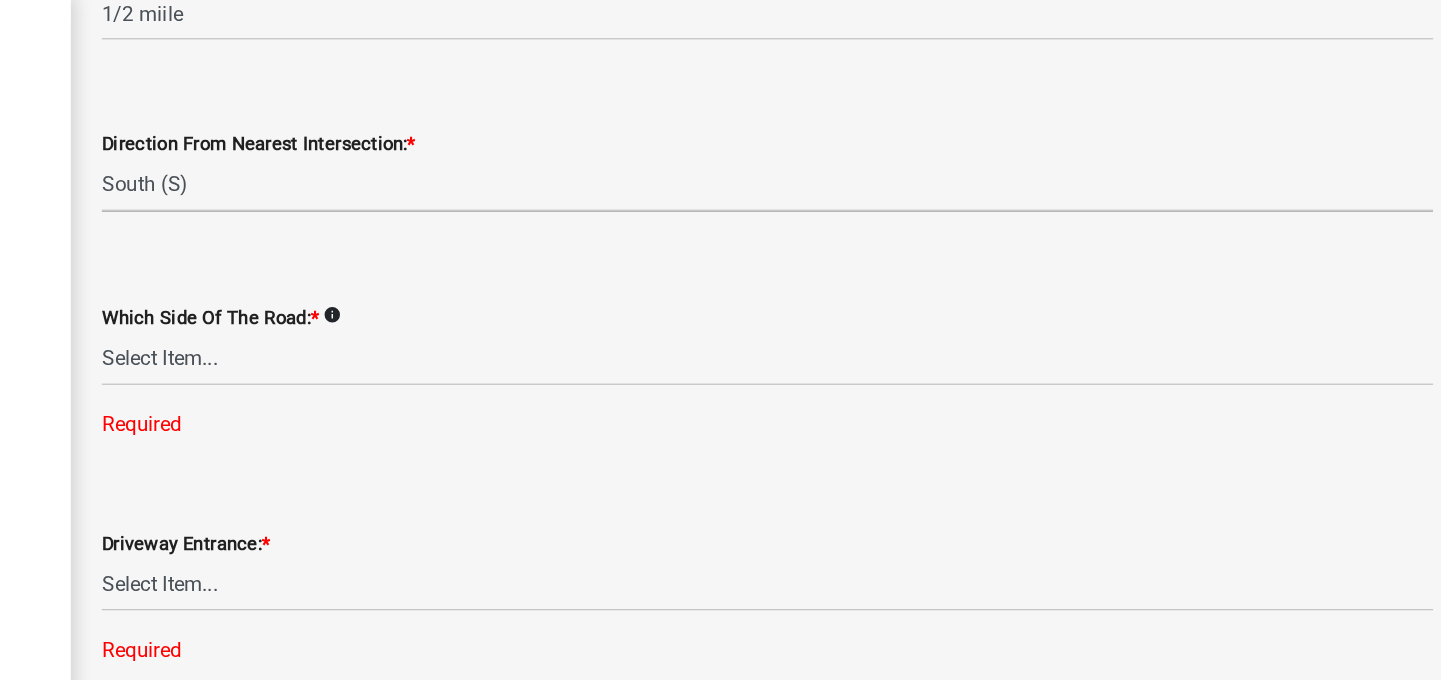 scroll, scrollTop: 1723, scrollLeft: 0, axis: vertical 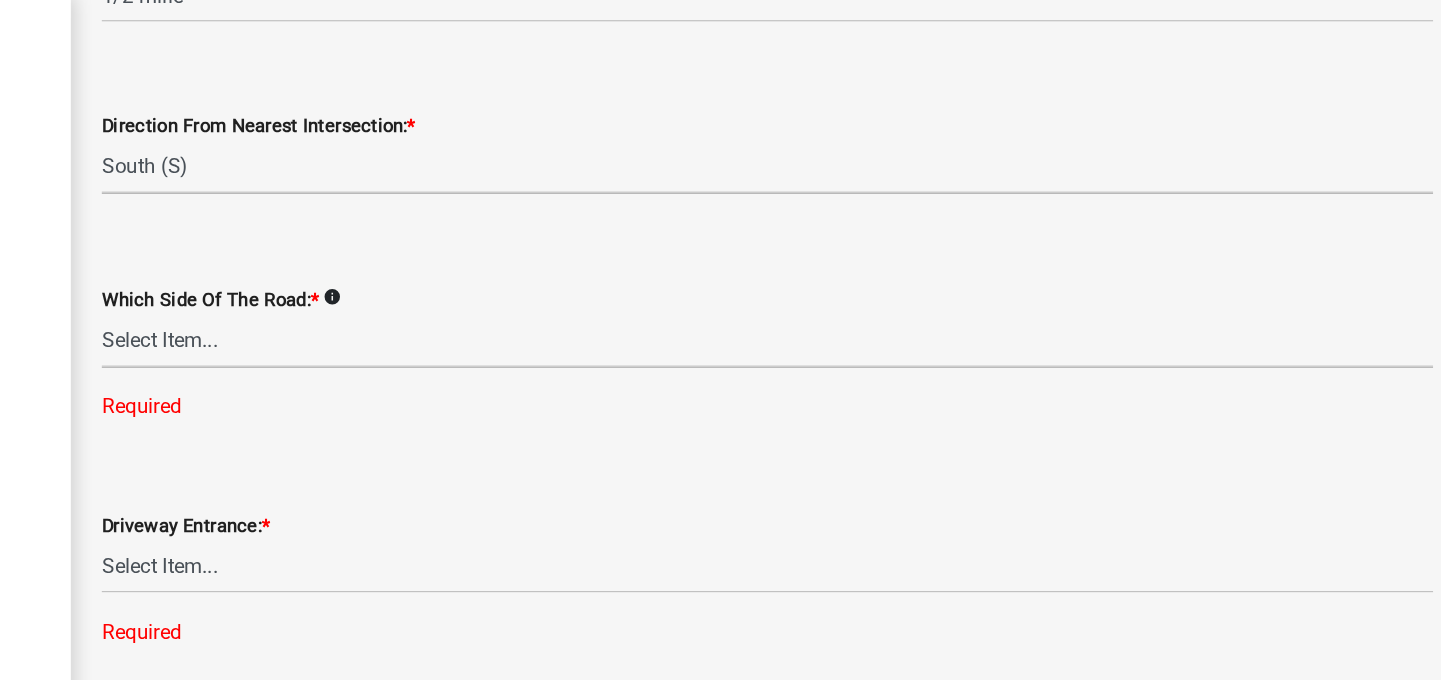 click on "Select Item...   North (N)   South (S)   East (E)   West (W)   Northeast (NE)   Northwest (NW)   Southeast (SE)   Southwest (SW)" at bounding box center [900, 268] 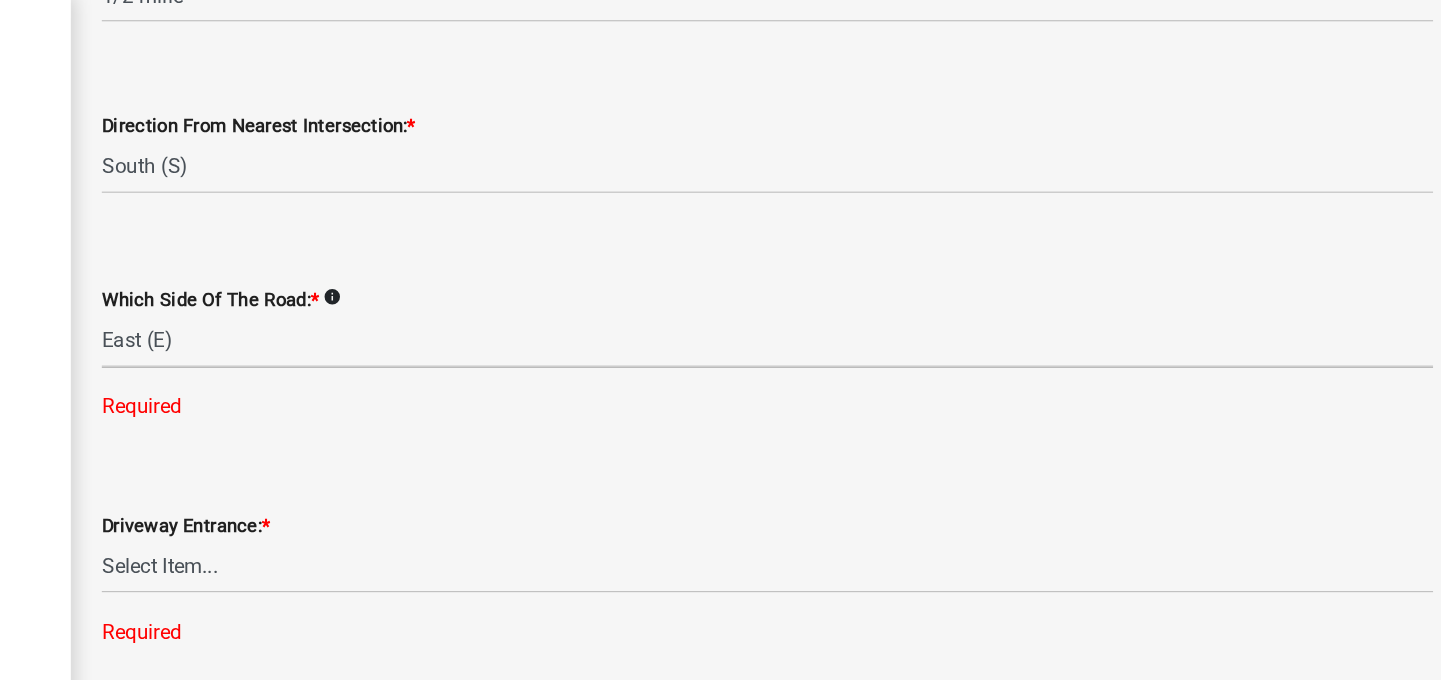 select on "230228d9-09d5-4b13-a6ad-6392535b3d12" 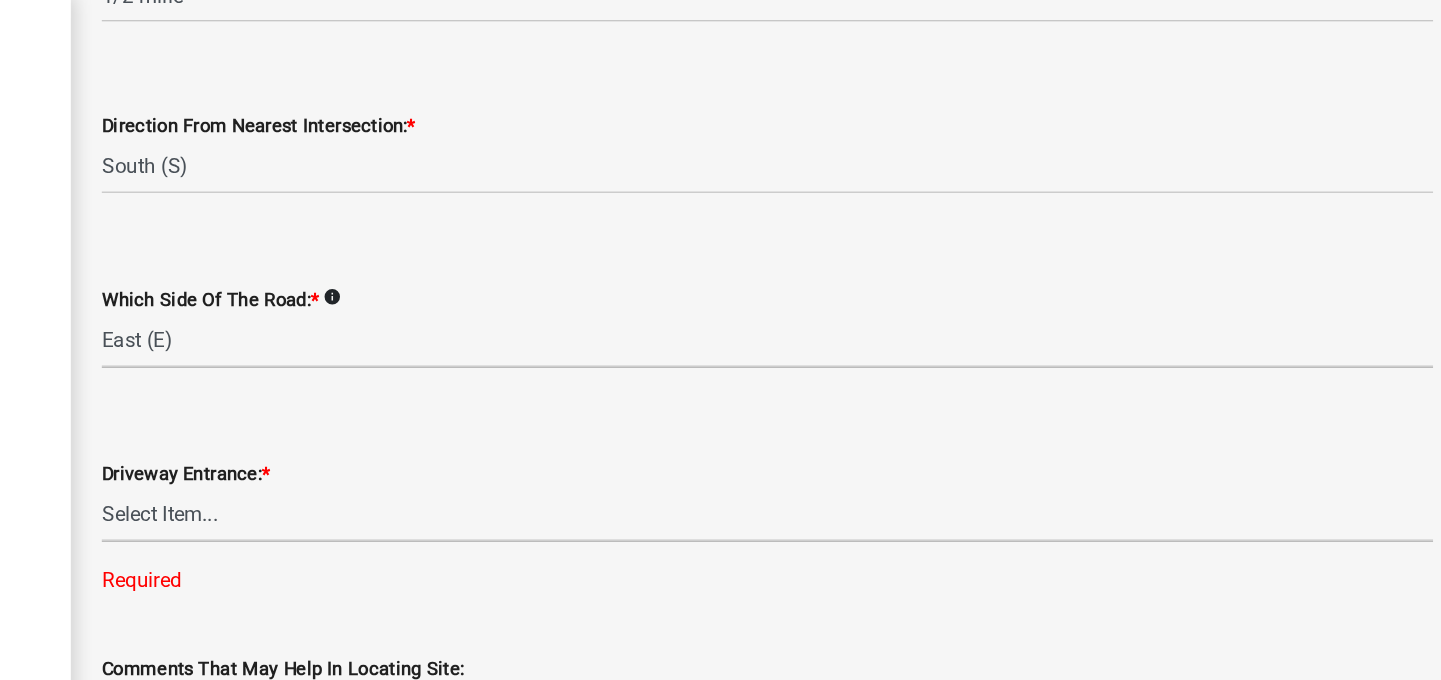 click on "Select Item...   Existing Driveway   No Driveway - Permit Applied For   New Driveway Installed - Permit Approved   Unknown" at bounding box center [900, 403] 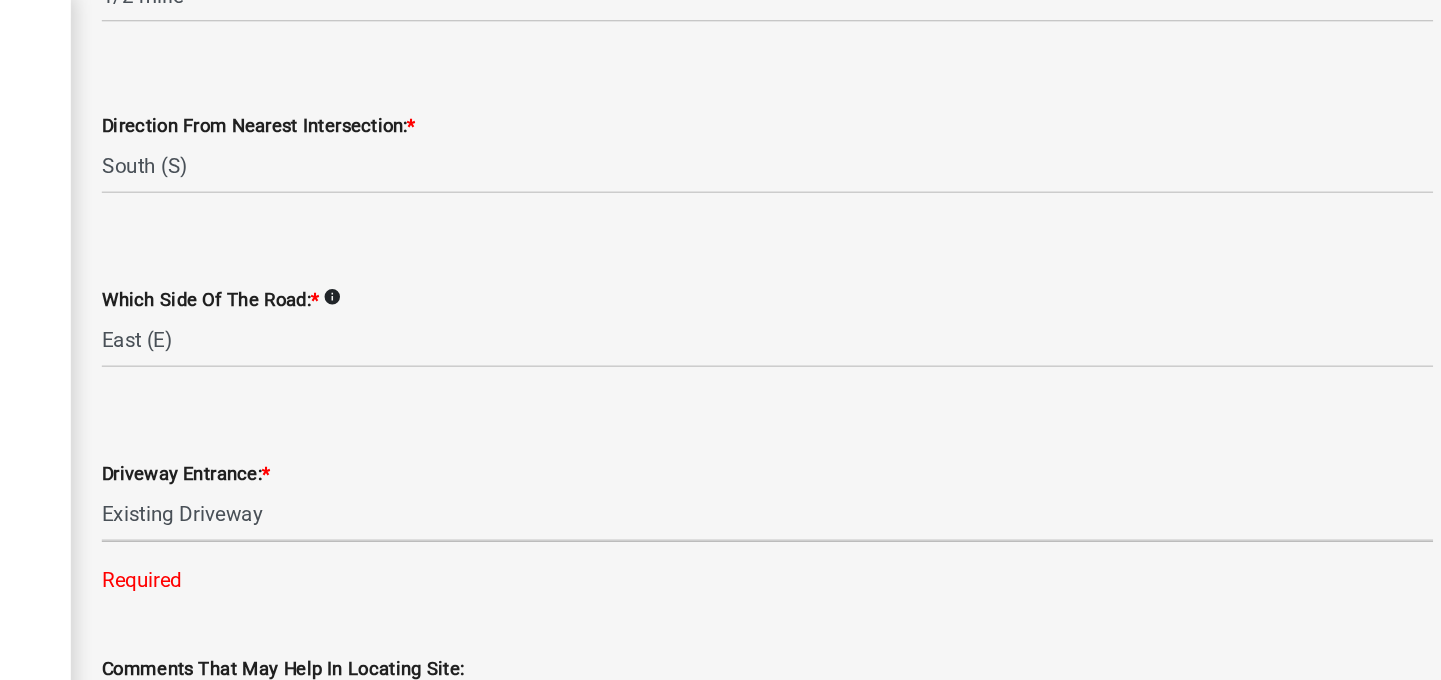 select on "2c8c3da2-7be1-41dd-bf02-5f44f9dce3fd" 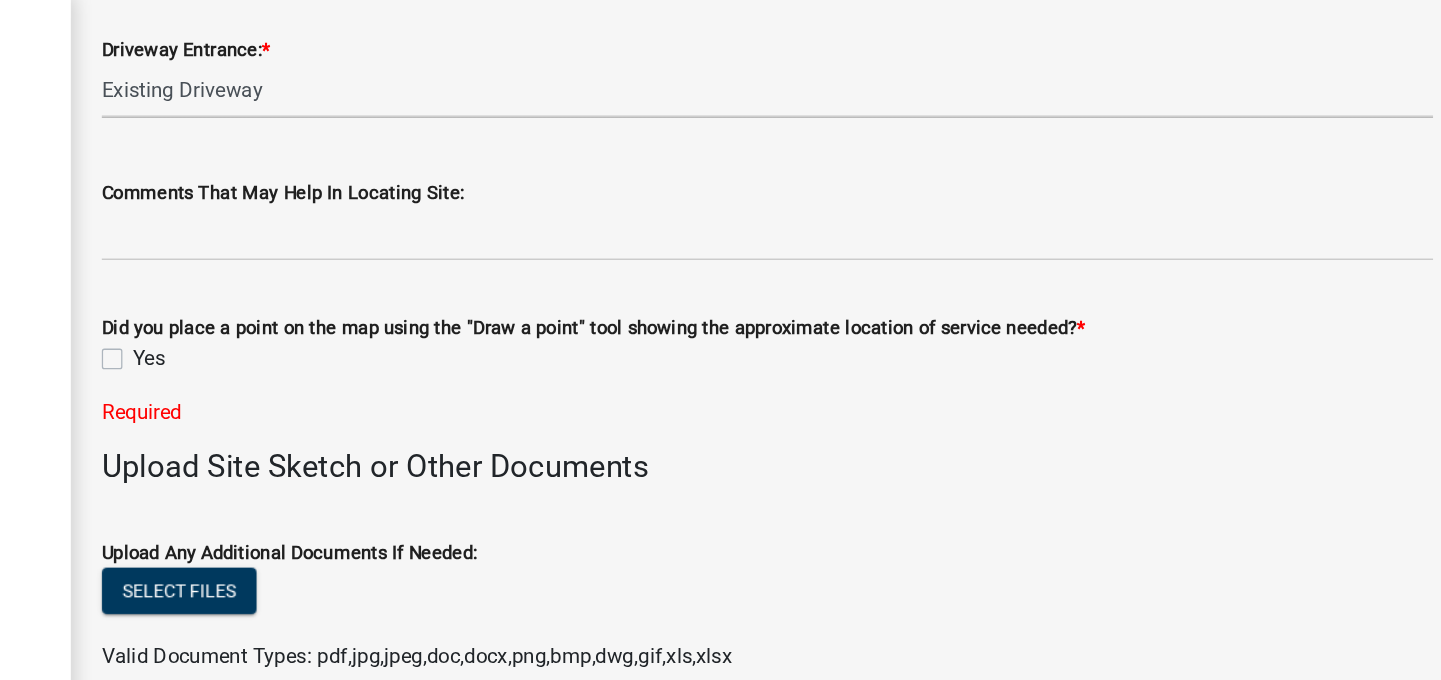 scroll, scrollTop: 2053, scrollLeft: 0, axis: vertical 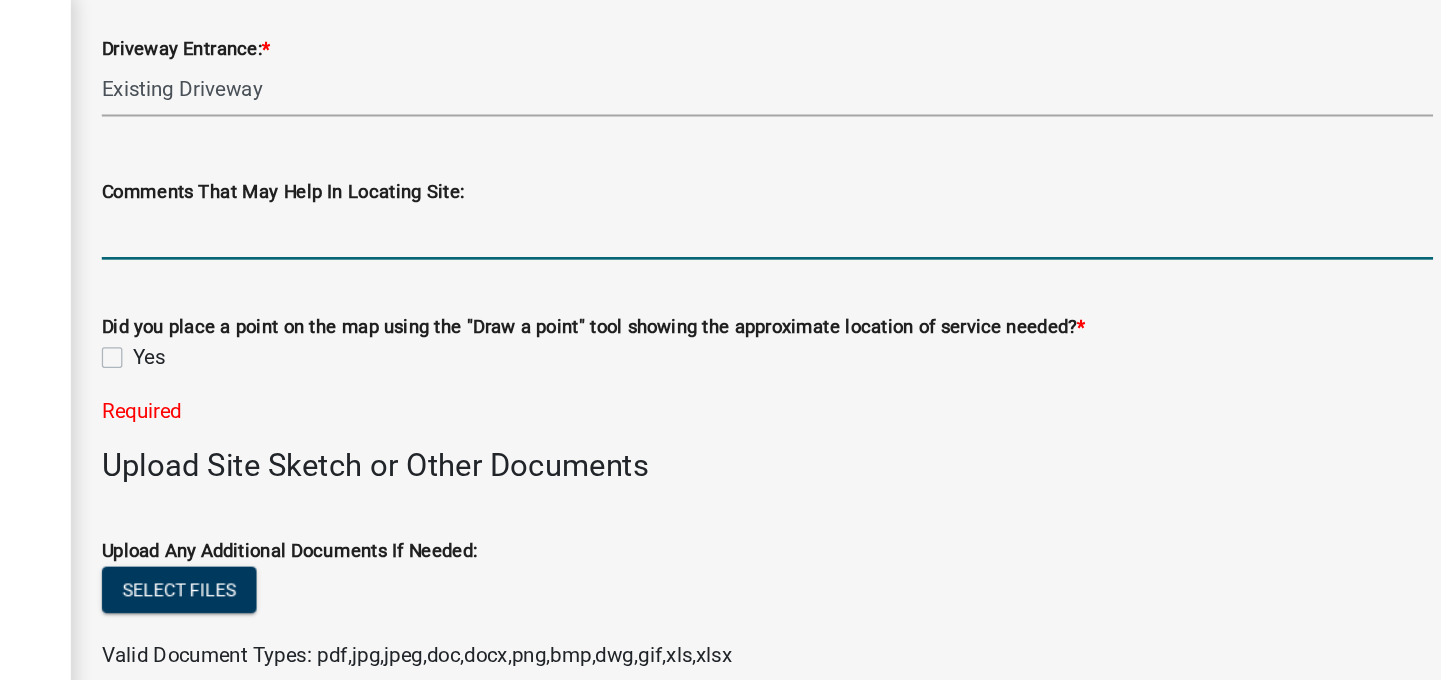 click on "Comments That May Help In Locating Site:" at bounding box center (900, 184) 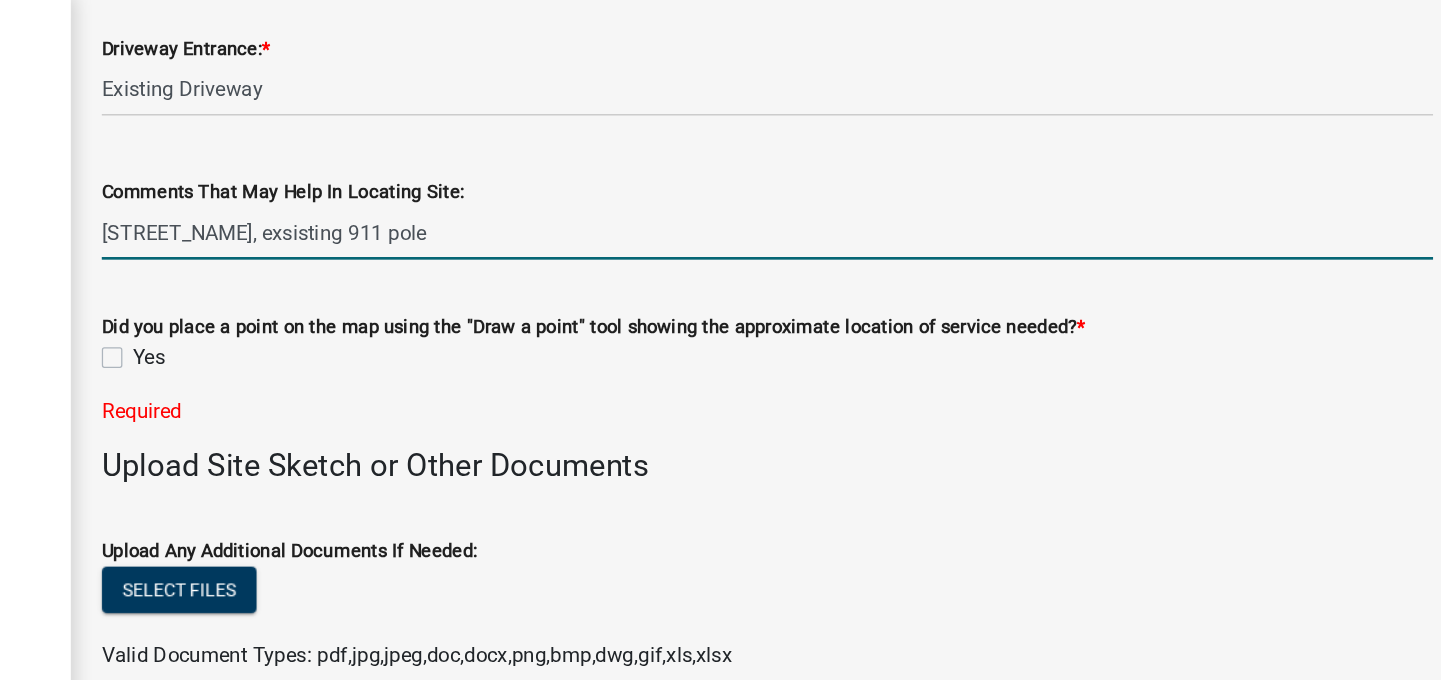 click on "long lane, exsisting 911 pole" at bounding box center (900, 184) 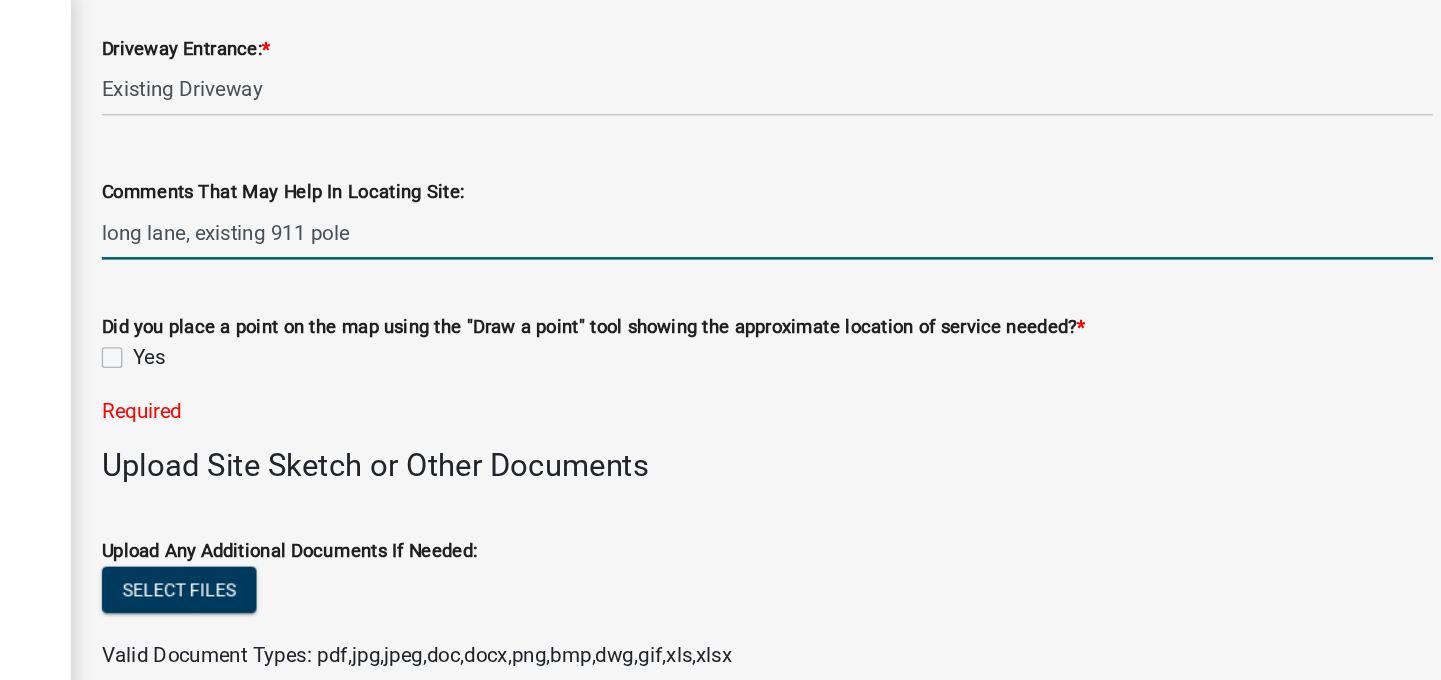 click on "long lane, existing 911 pole" at bounding box center [900, 184] 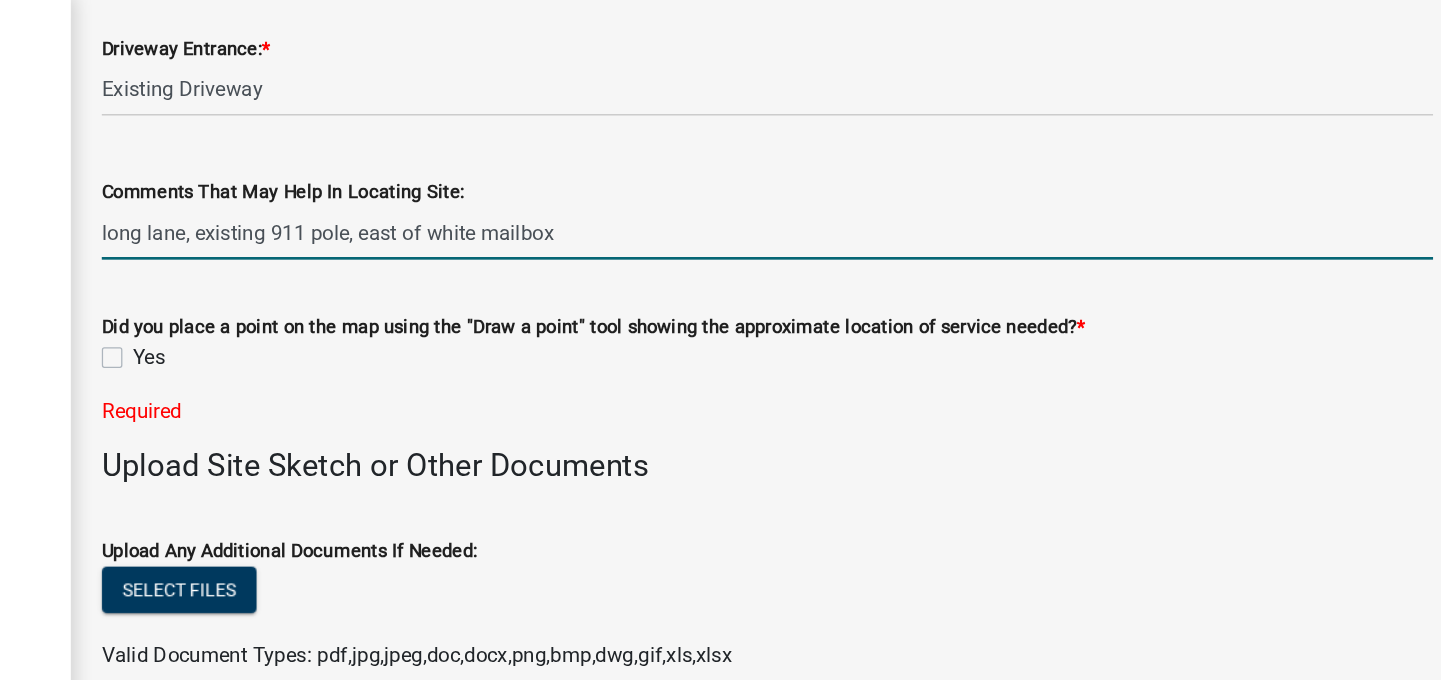 click on "long lane, existing 911 pole, east of white mailbox" at bounding box center (900, 184) 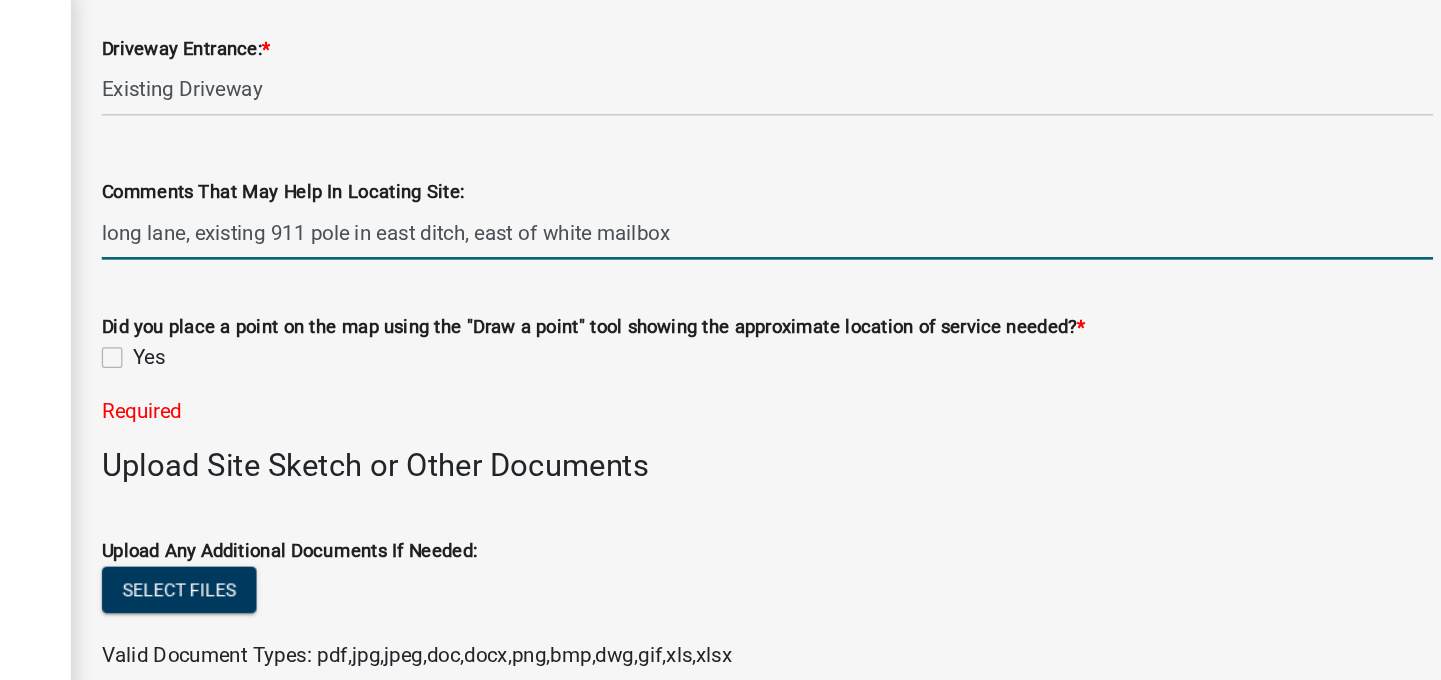 type on "long lane, existing 911 pole in east ditch, east of white mailbox" 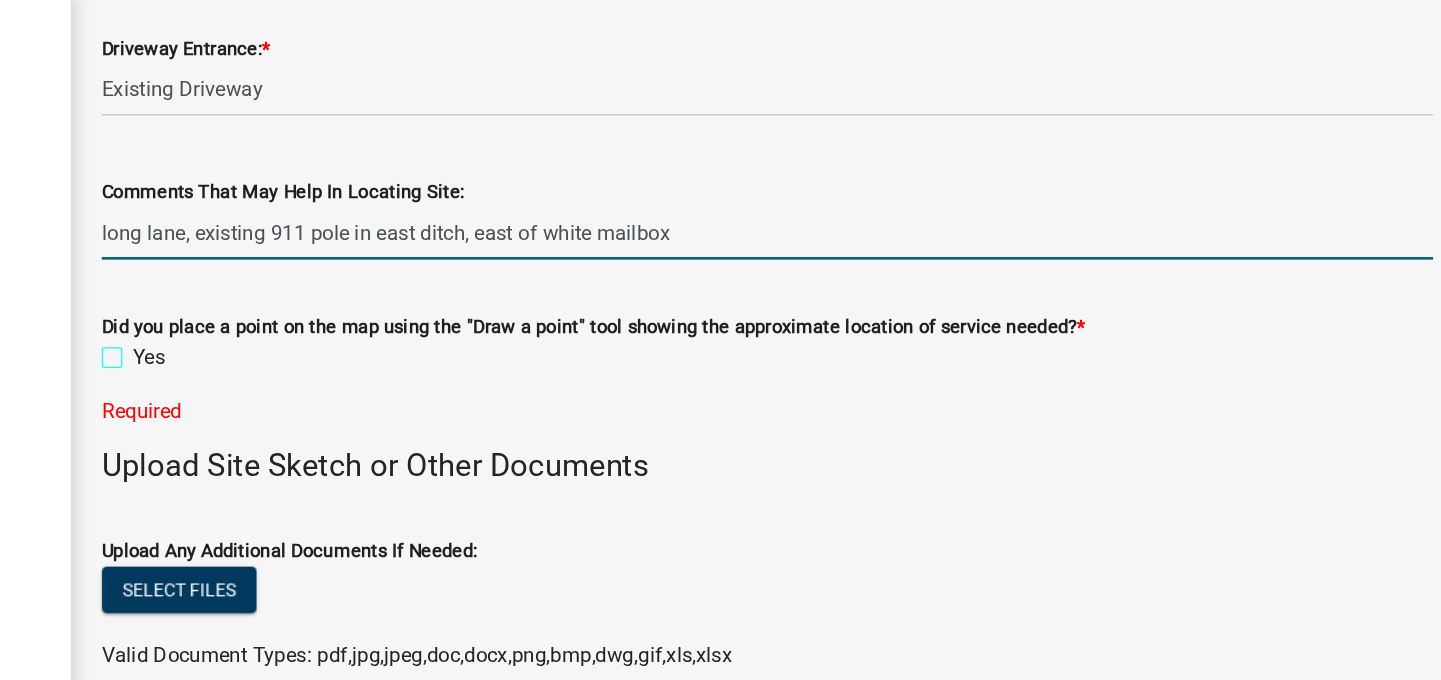click on "Yes" at bounding box center [414, 275] 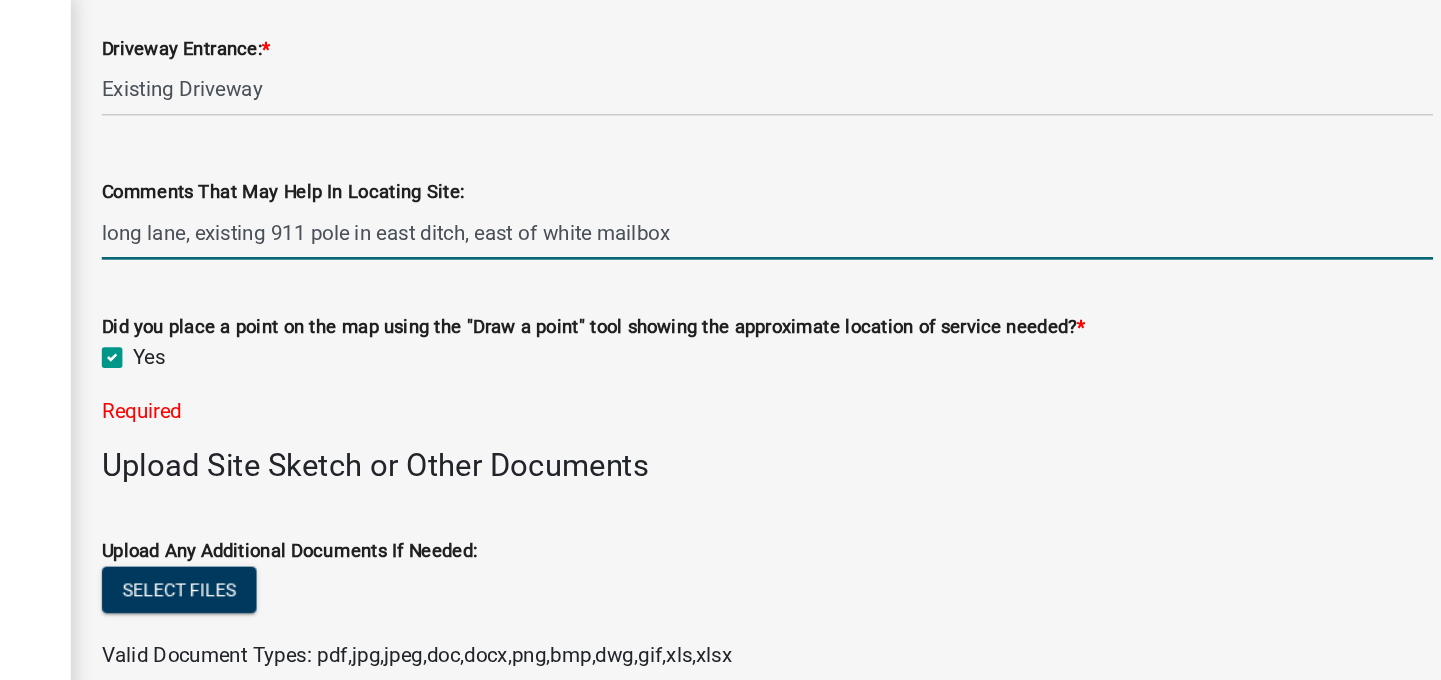 checkbox on "true" 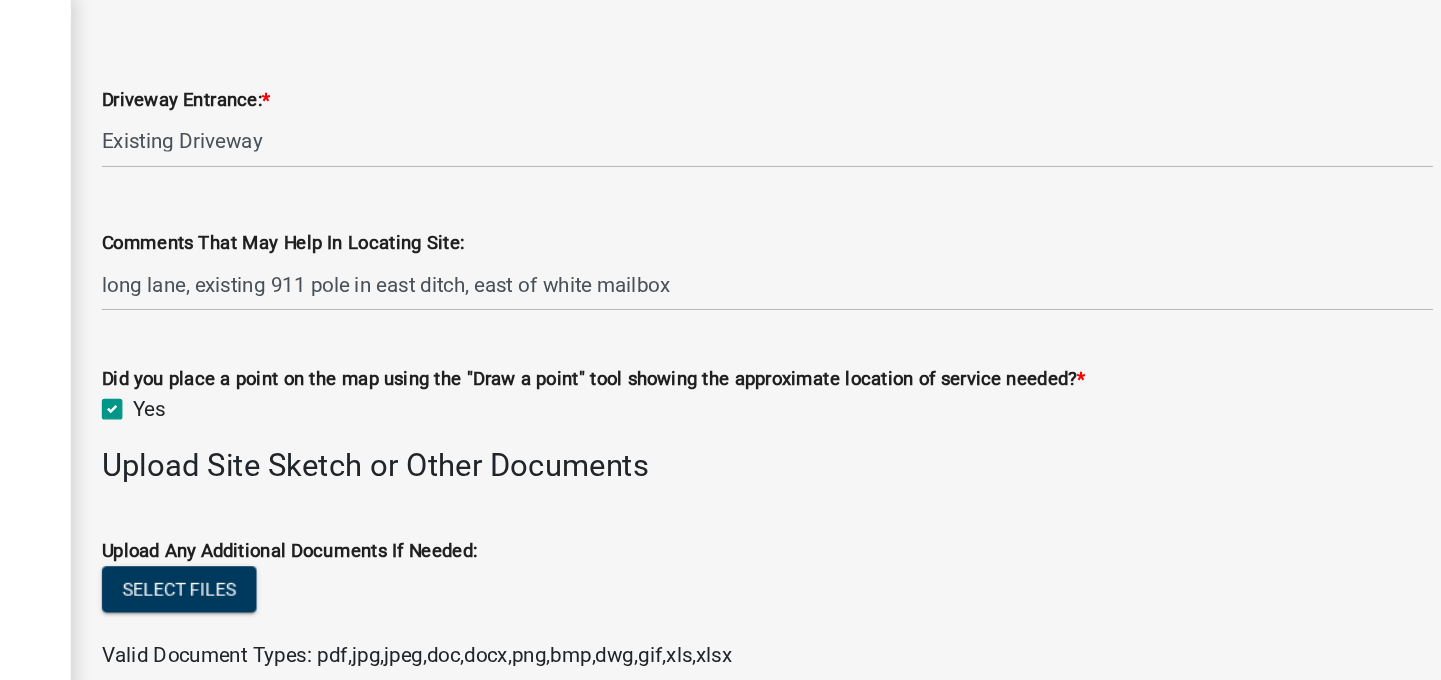 scroll, scrollTop: 2013, scrollLeft: 0, axis: vertical 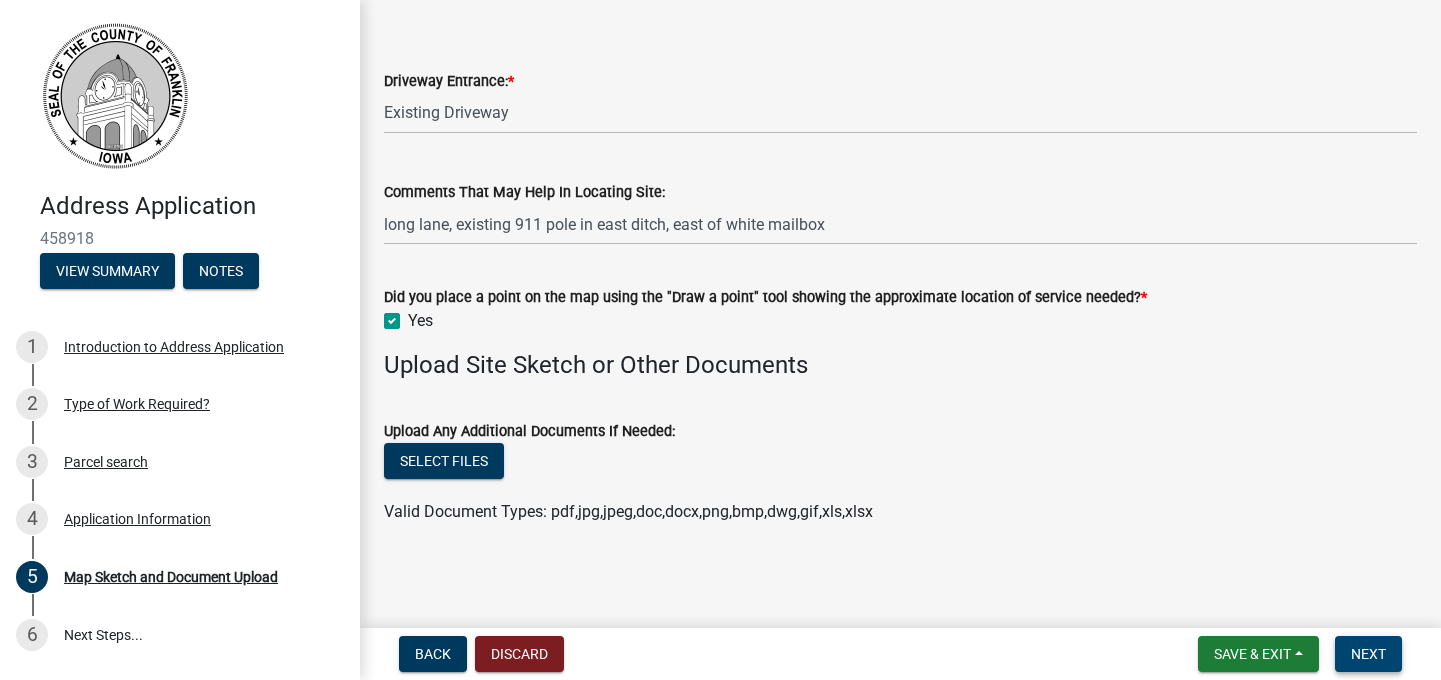 click on "Next" at bounding box center [1368, 654] 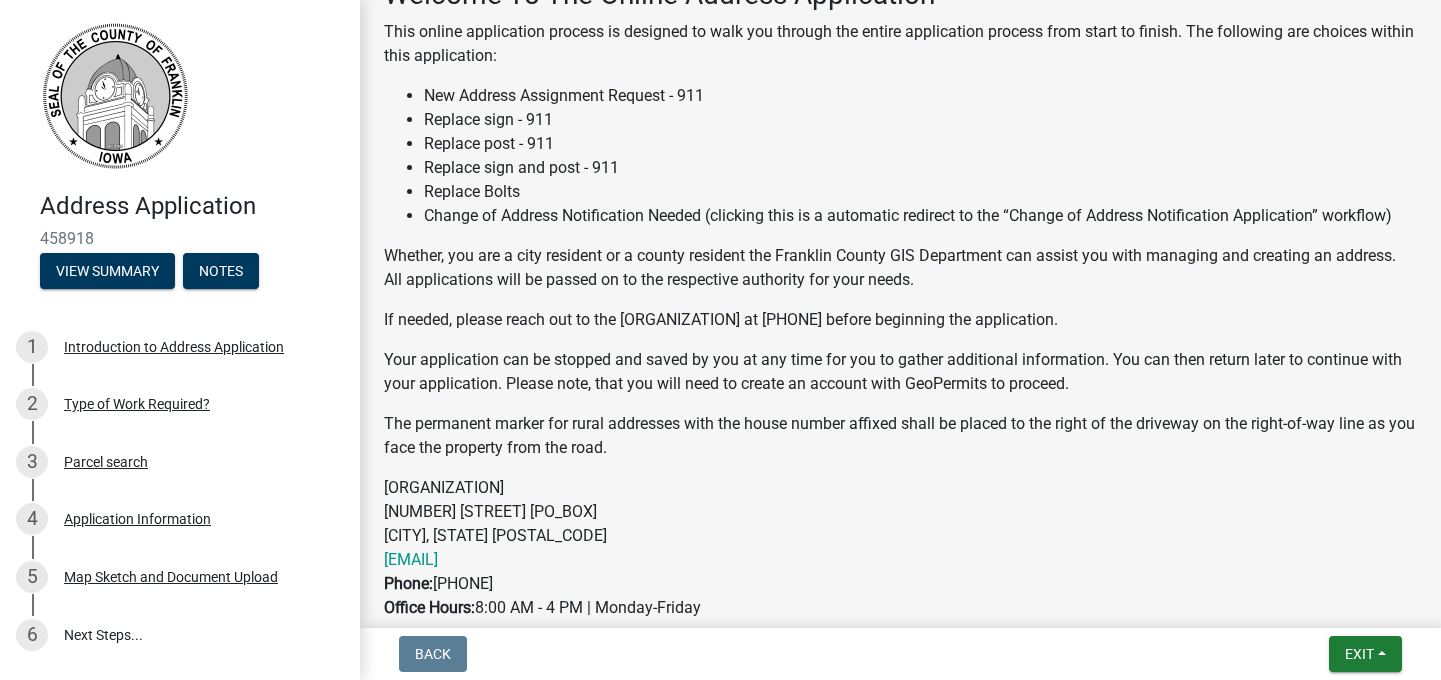 scroll, scrollTop: 441, scrollLeft: 0, axis: vertical 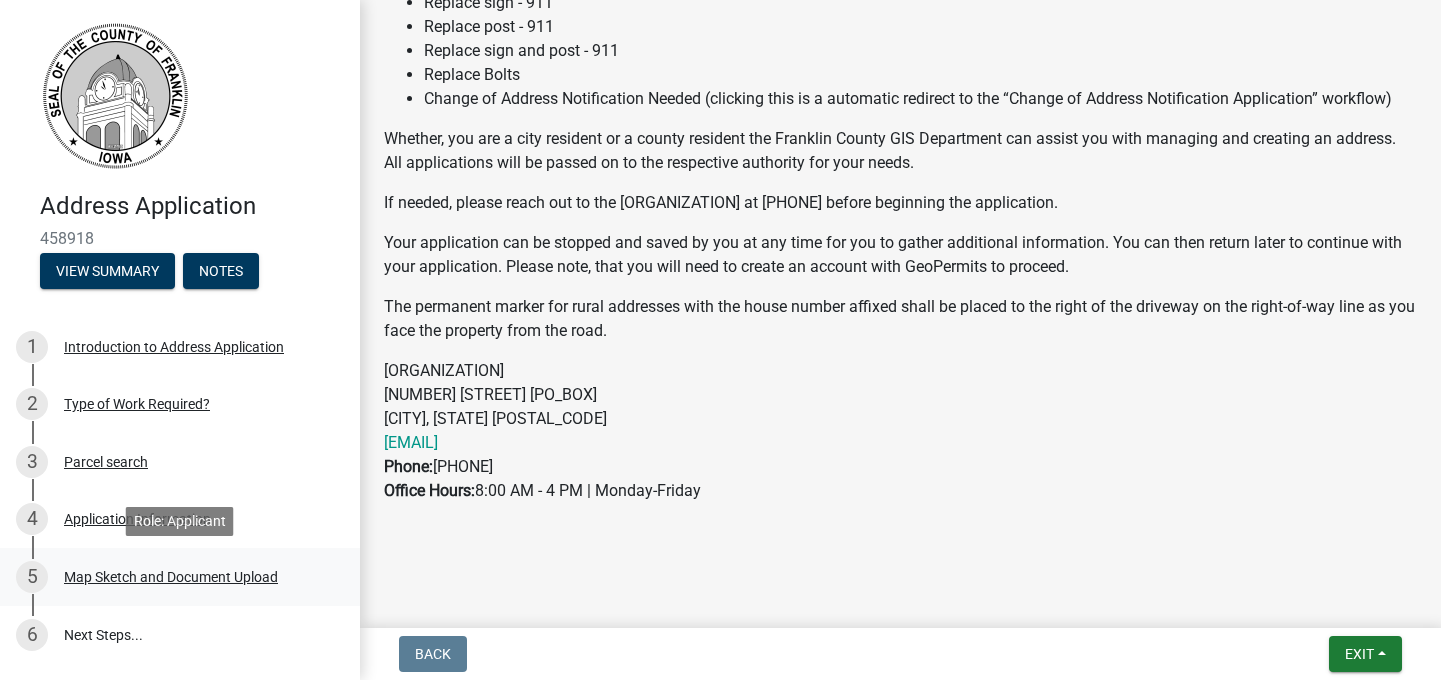click on "Map Sketch and Document Upload" at bounding box center (171, 577) 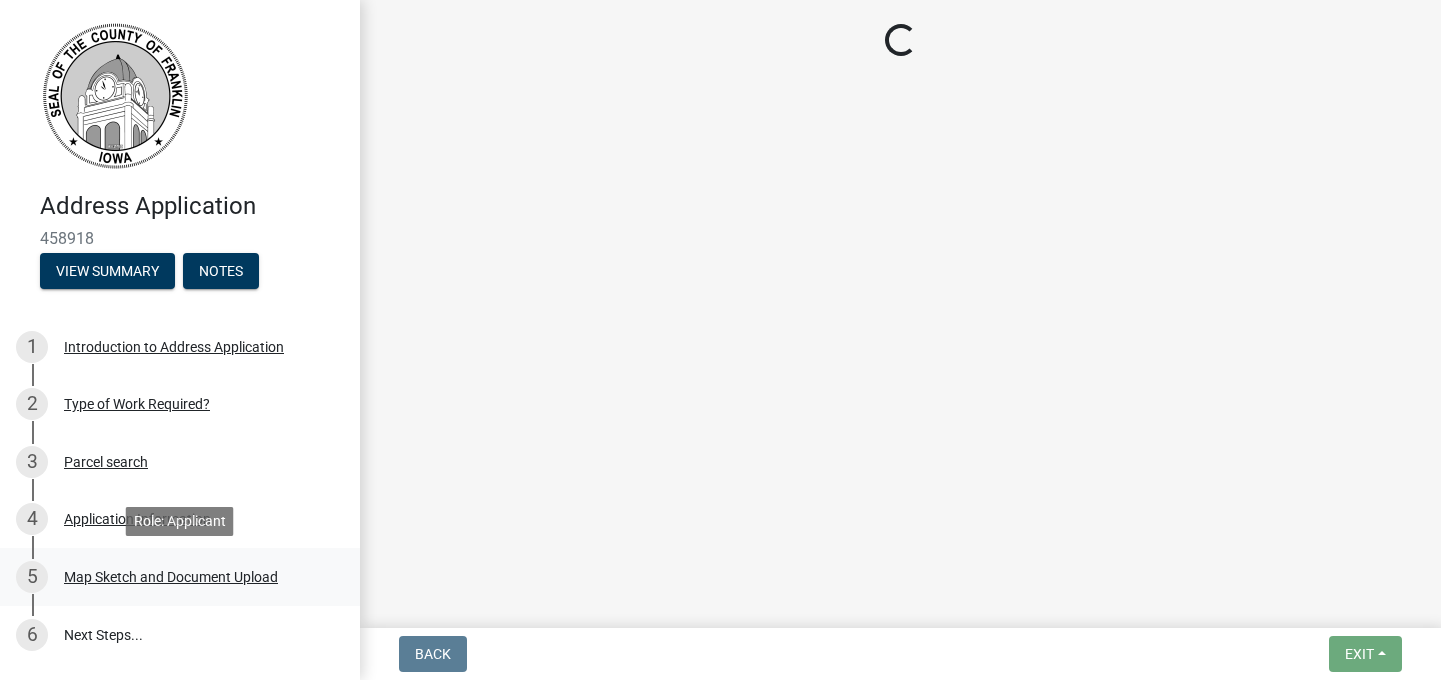 select on "3ae28268-4c88-4c63-acd8-403cc7f10272" 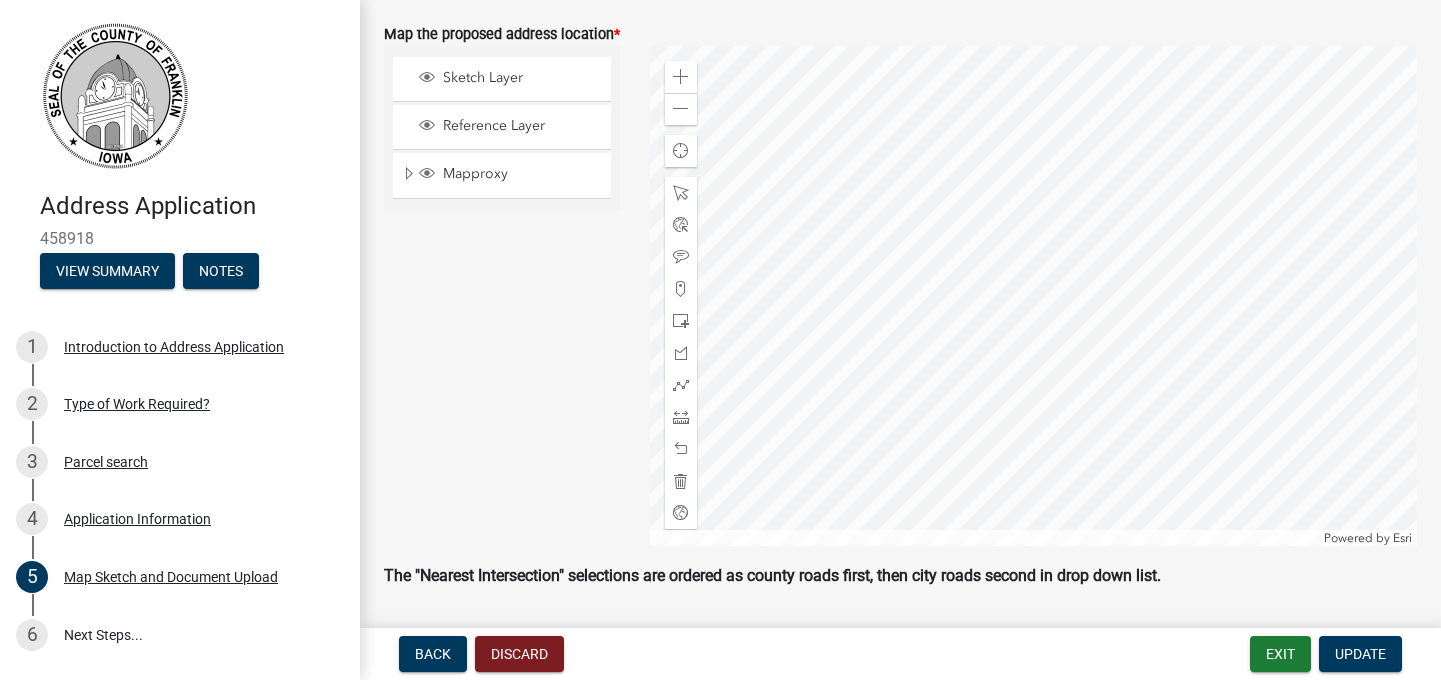 scroll, scrollTop: 920, scrollLeft: 0, axis: vertical 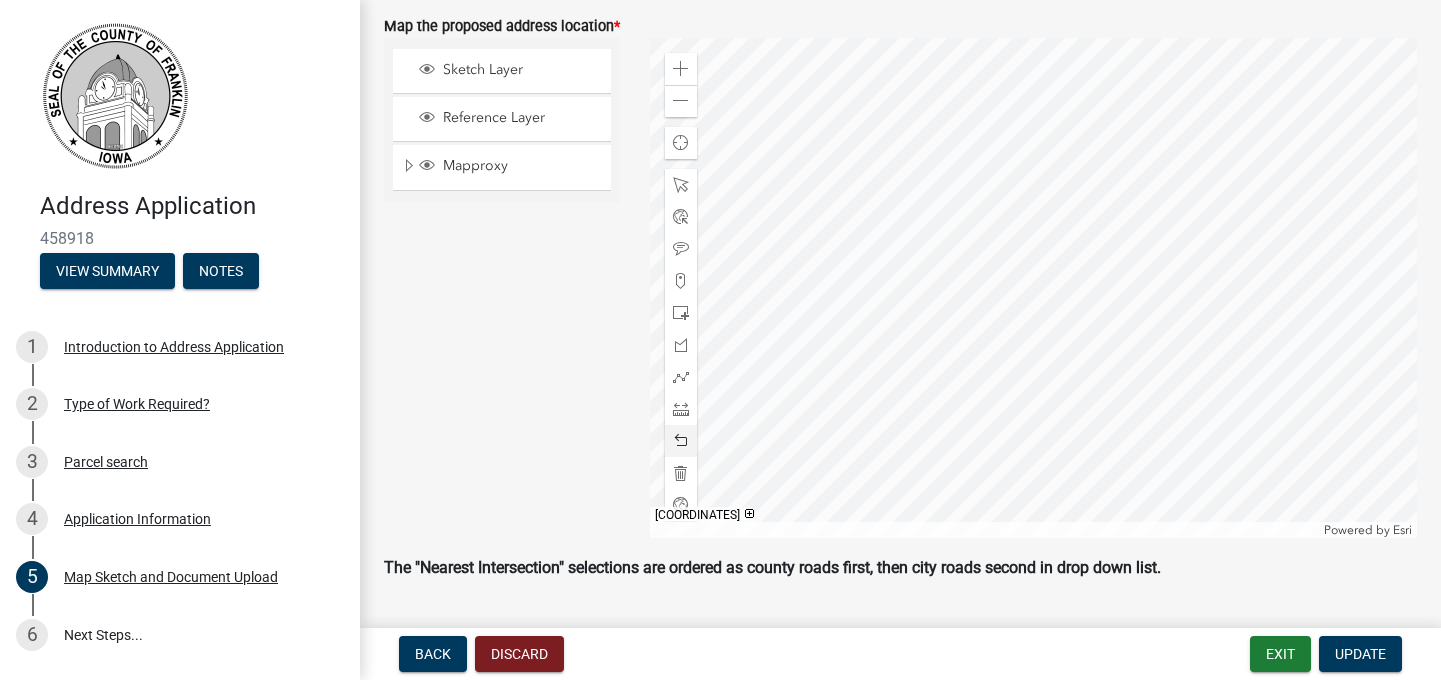 click 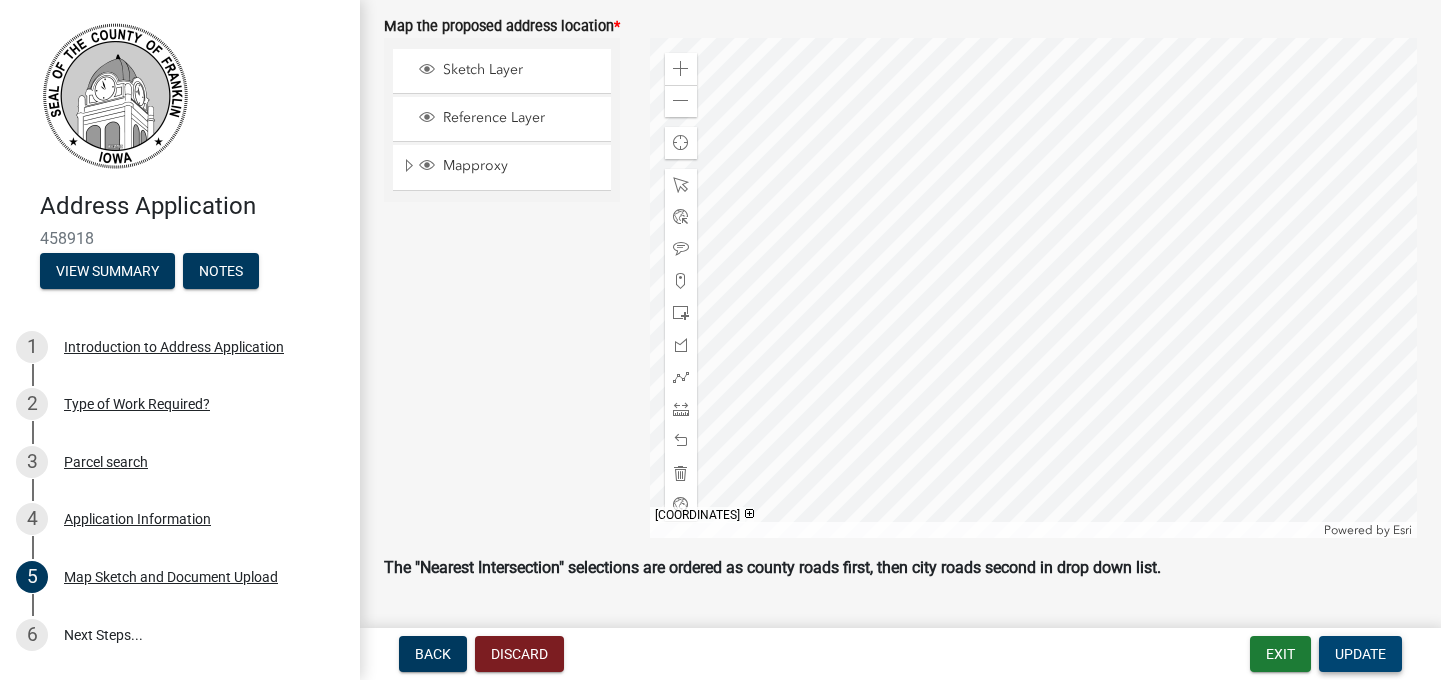 click on "Update" at bounding box center [1360, 654] 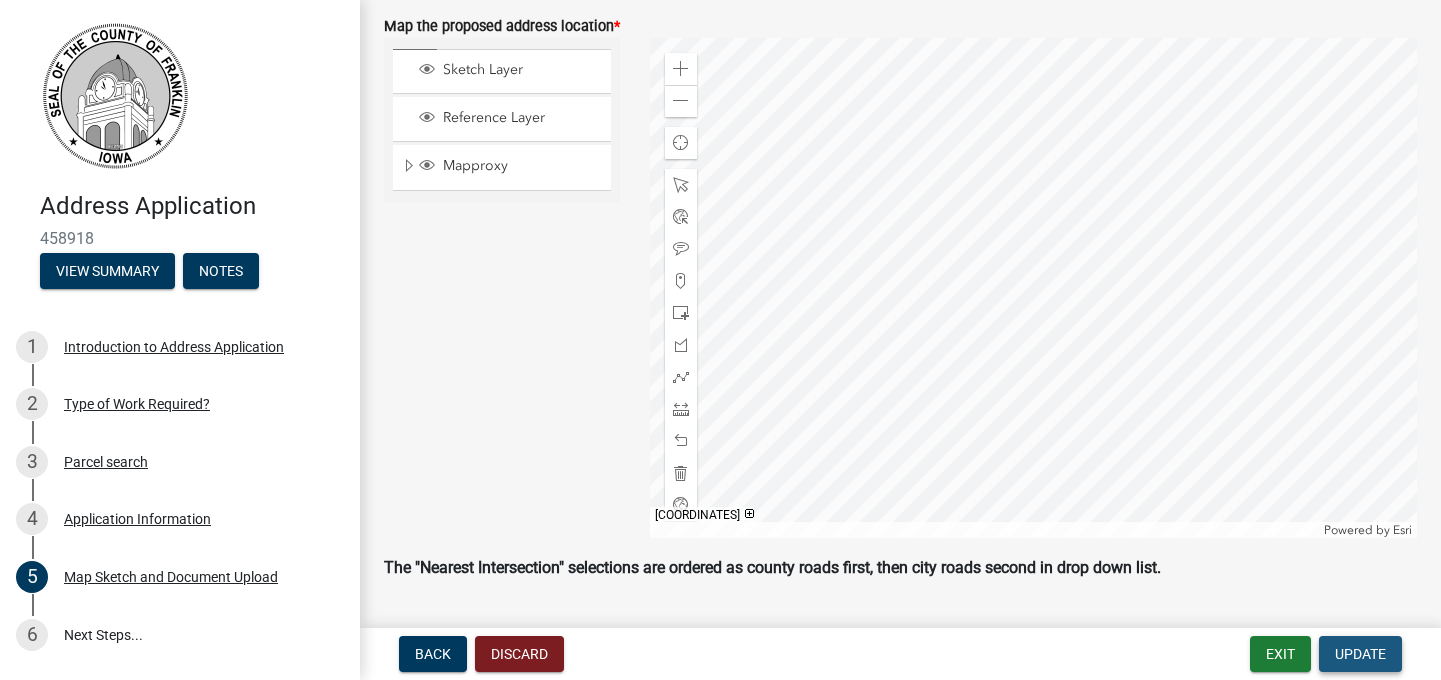 scroll, scrollTop: 0, scrollLeft: 0, axis: both 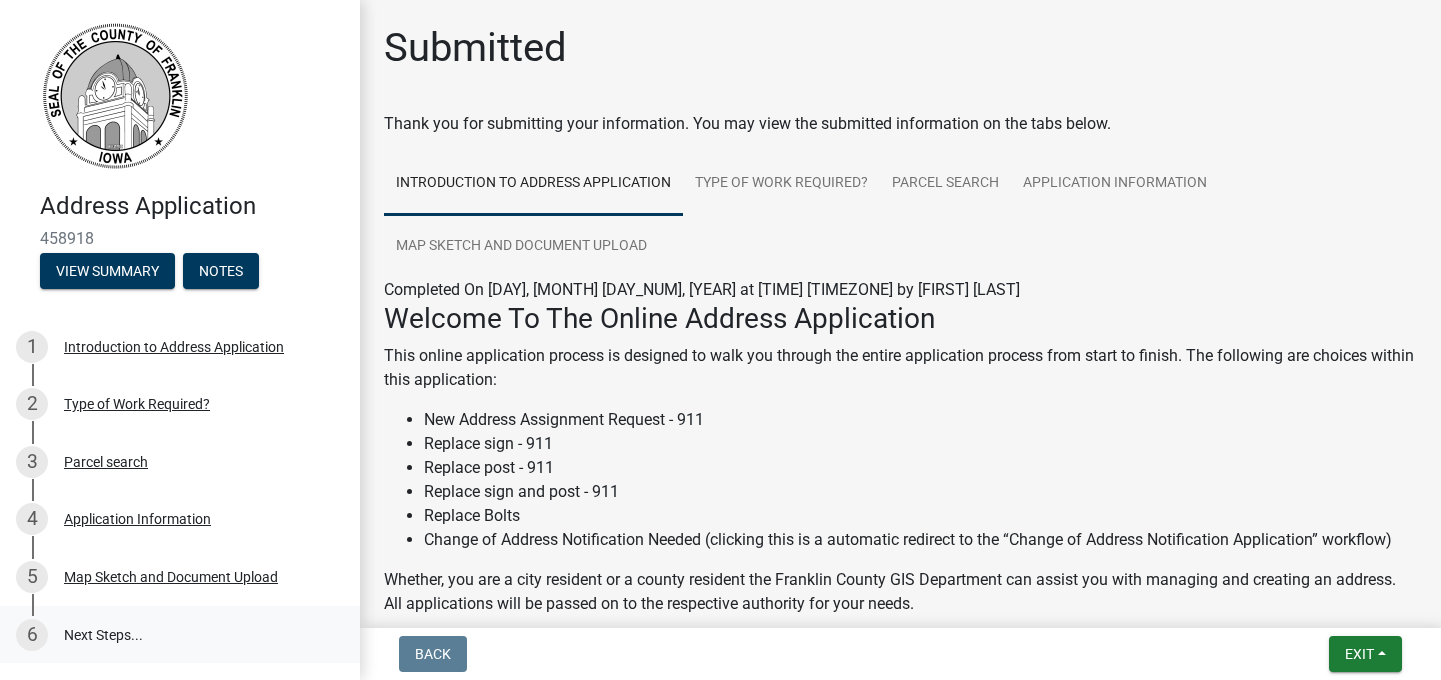 click on "6   Next Steps..." at bounding box center [180, 635] 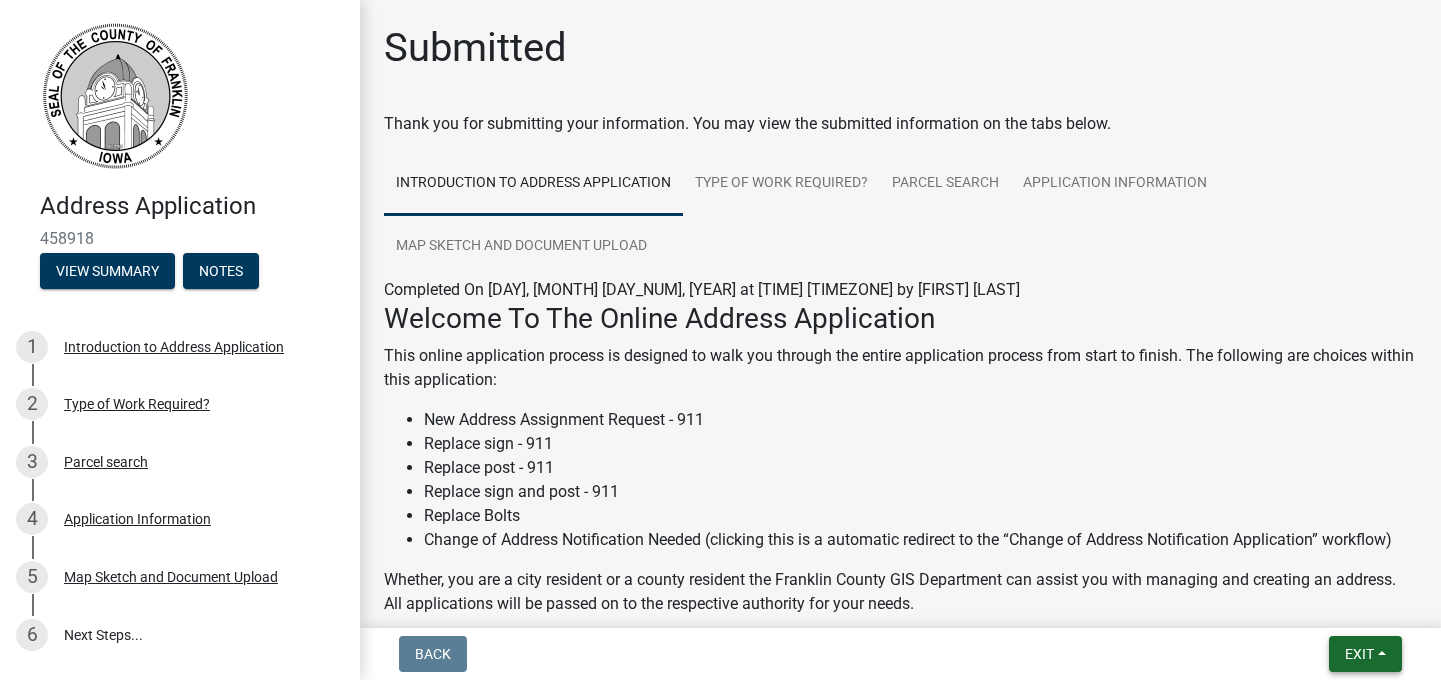 click on "Exit" at bounding box center [1365, 654] 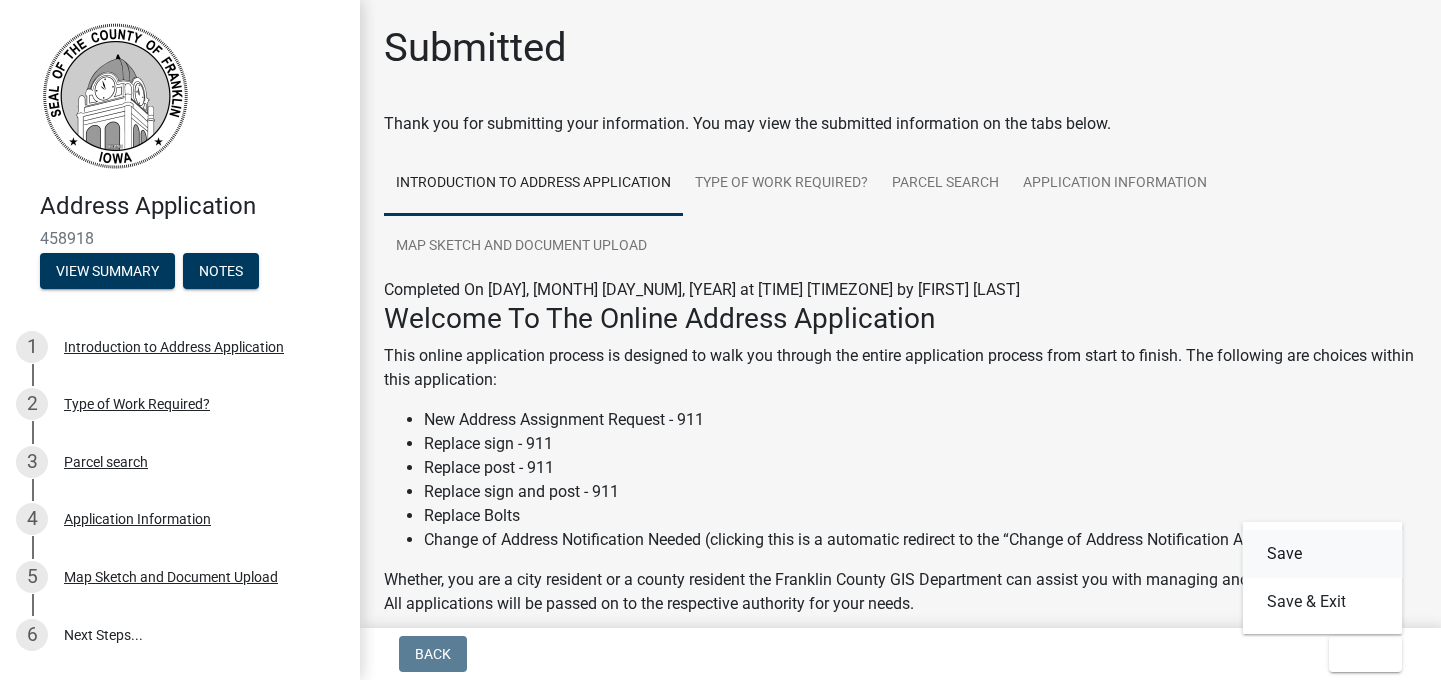 click on "Save" at bounding box center [1323, 554] 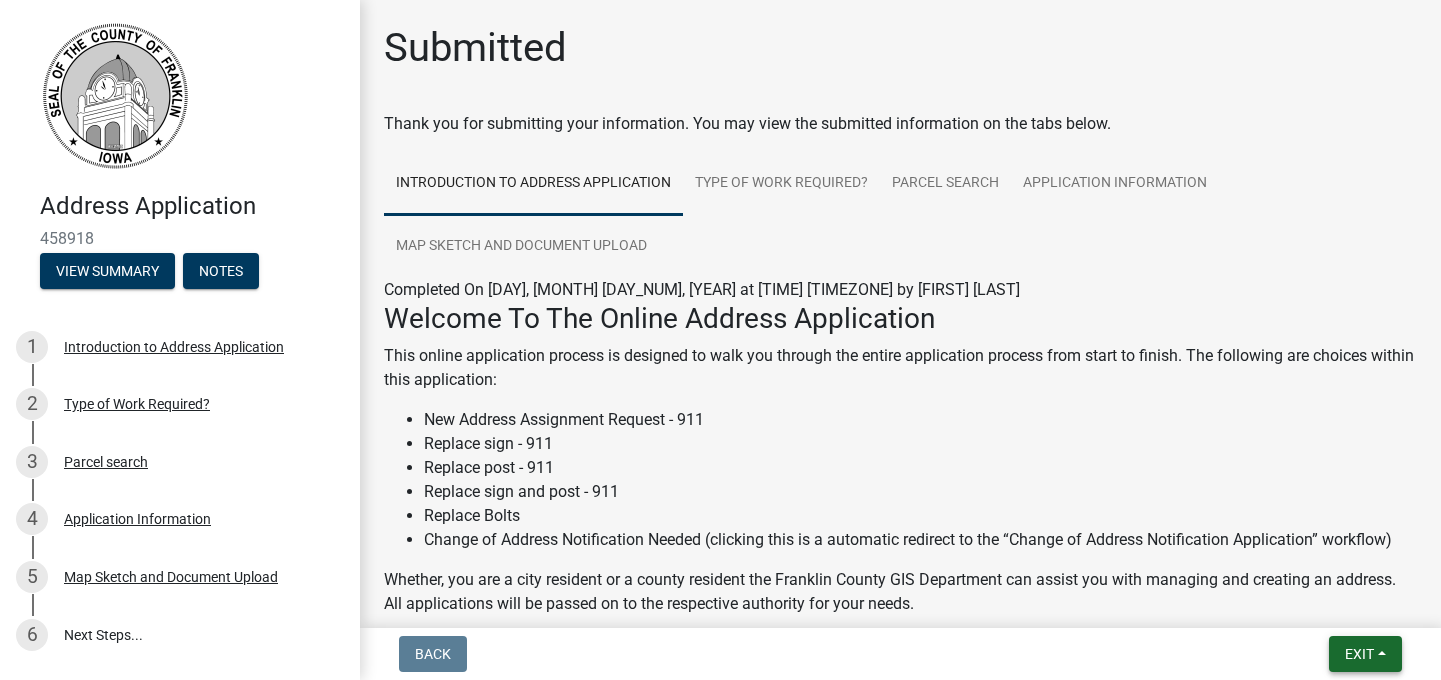 click on "Exit" at bounding box center [1359, 654] 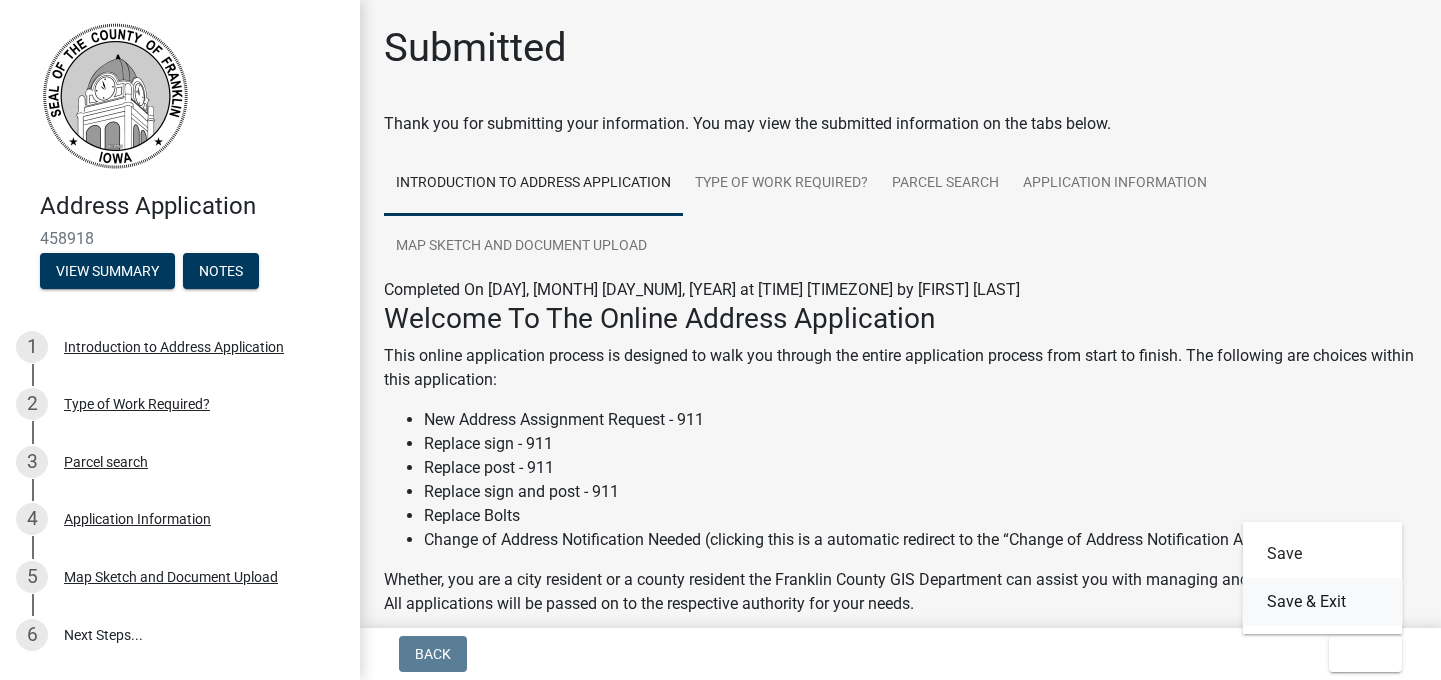 click on "Save & Exit" at bounding box center (1323, 602) 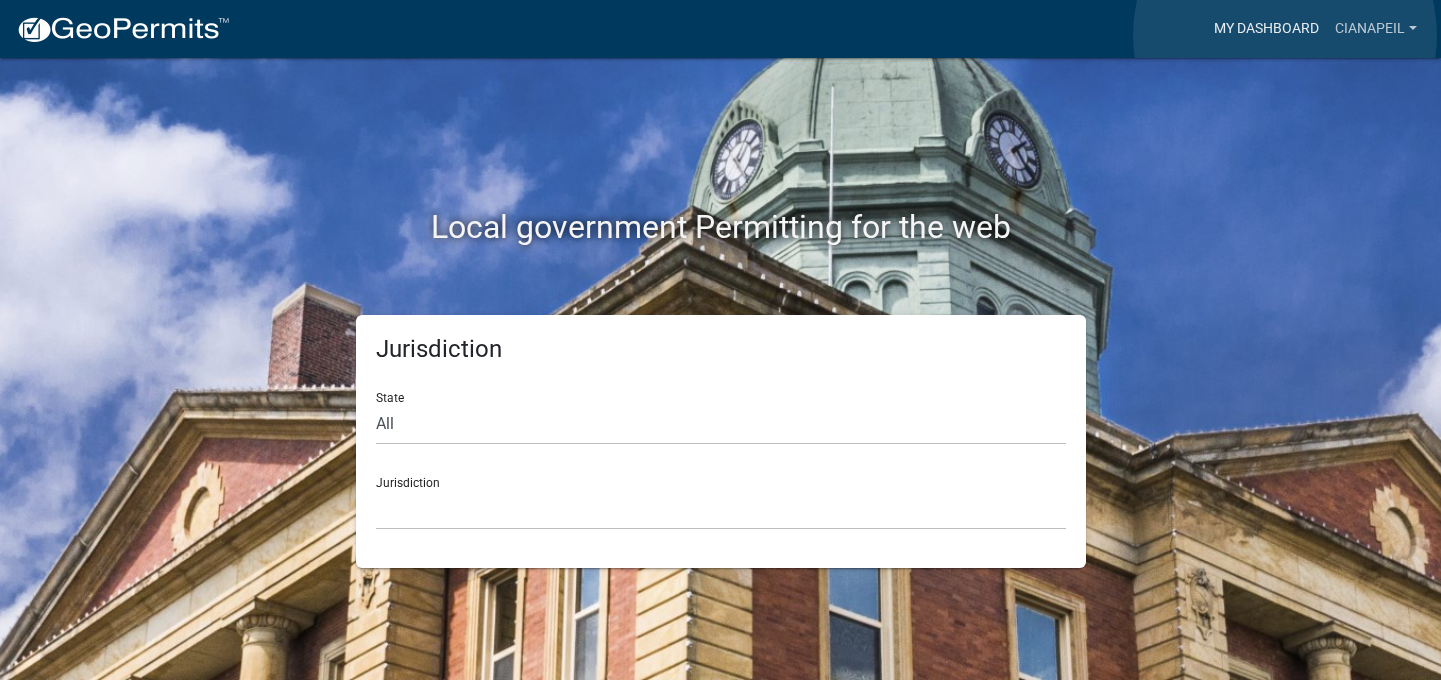 click on "My Dashboard" at bounding box center (1266, 29) 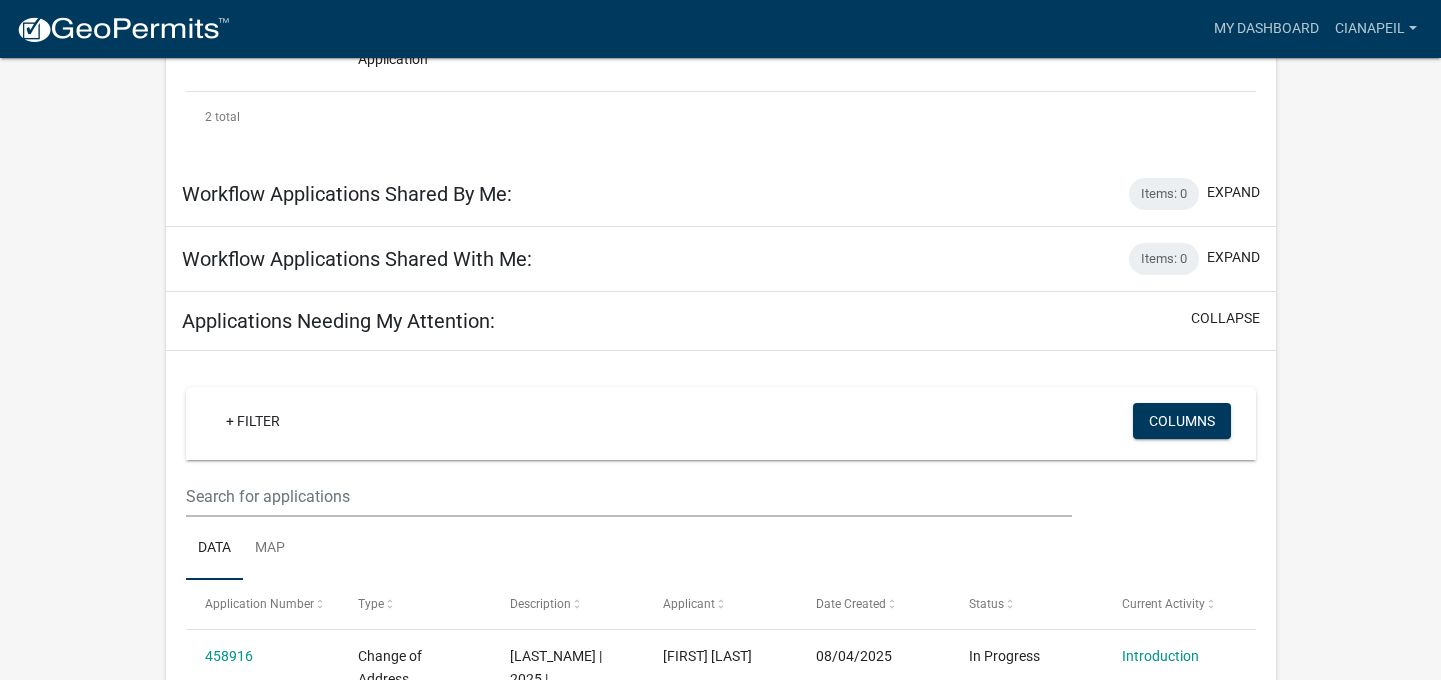scroll, scrollTop: 0, scrollLeft: 0, axis: both 